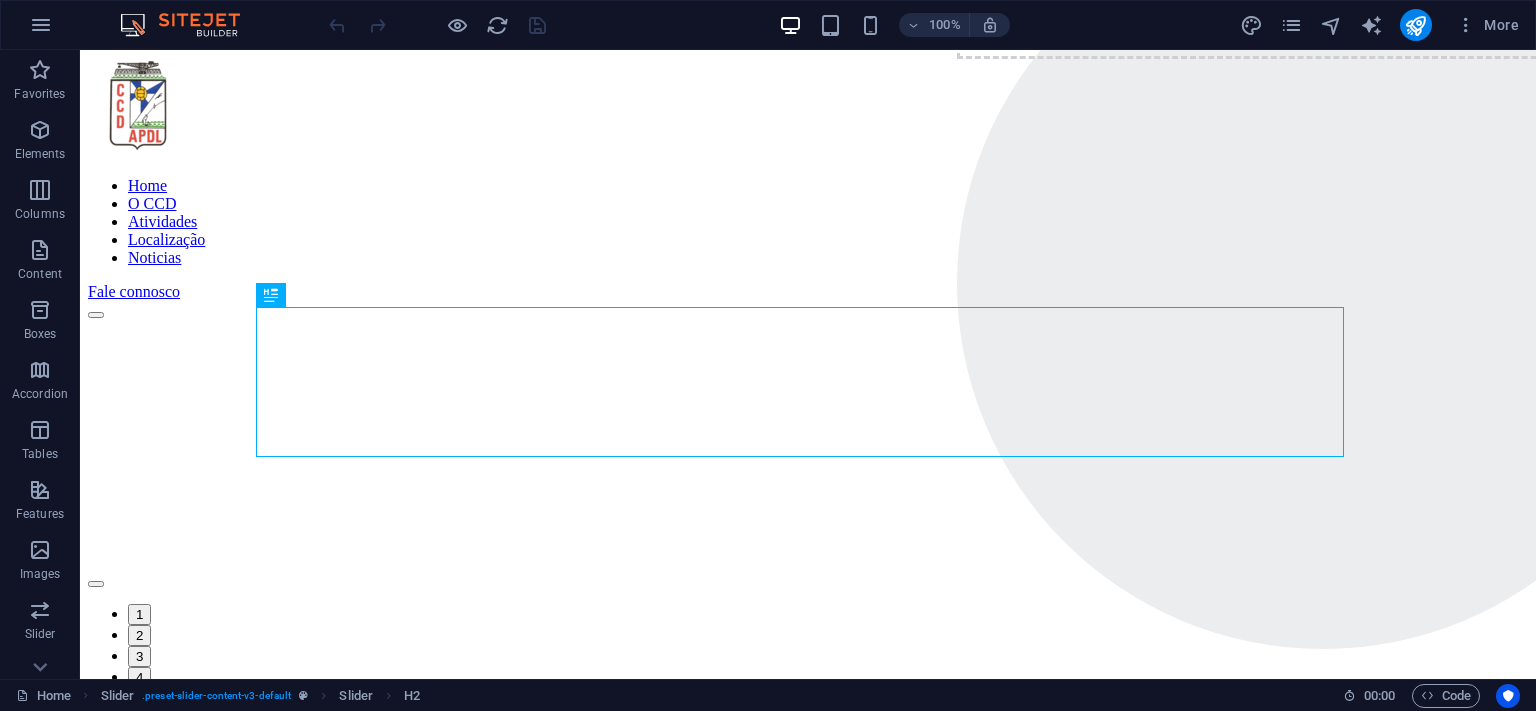 scroll, scrollTop: 0, scrollLeft: 0, axis: both 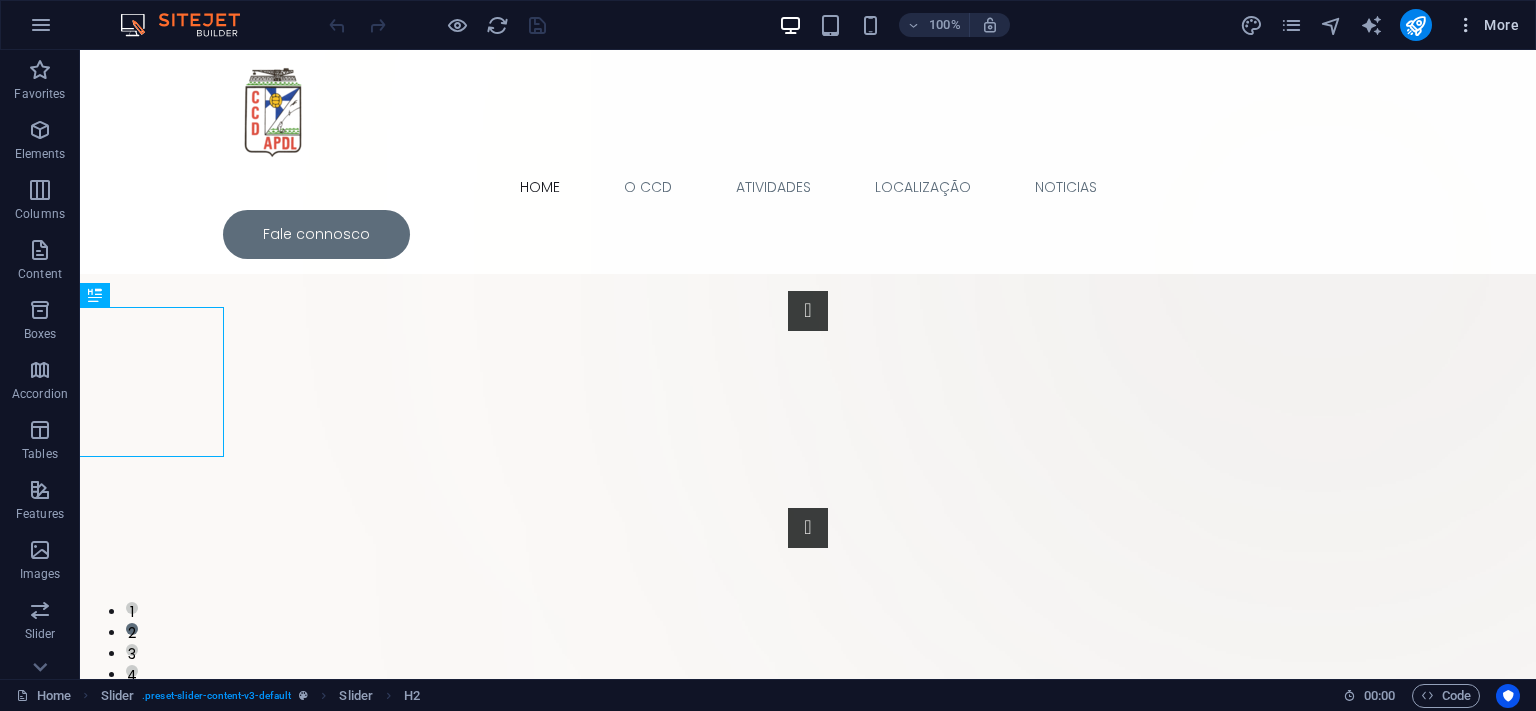 click at bounding box center (1466, 25) 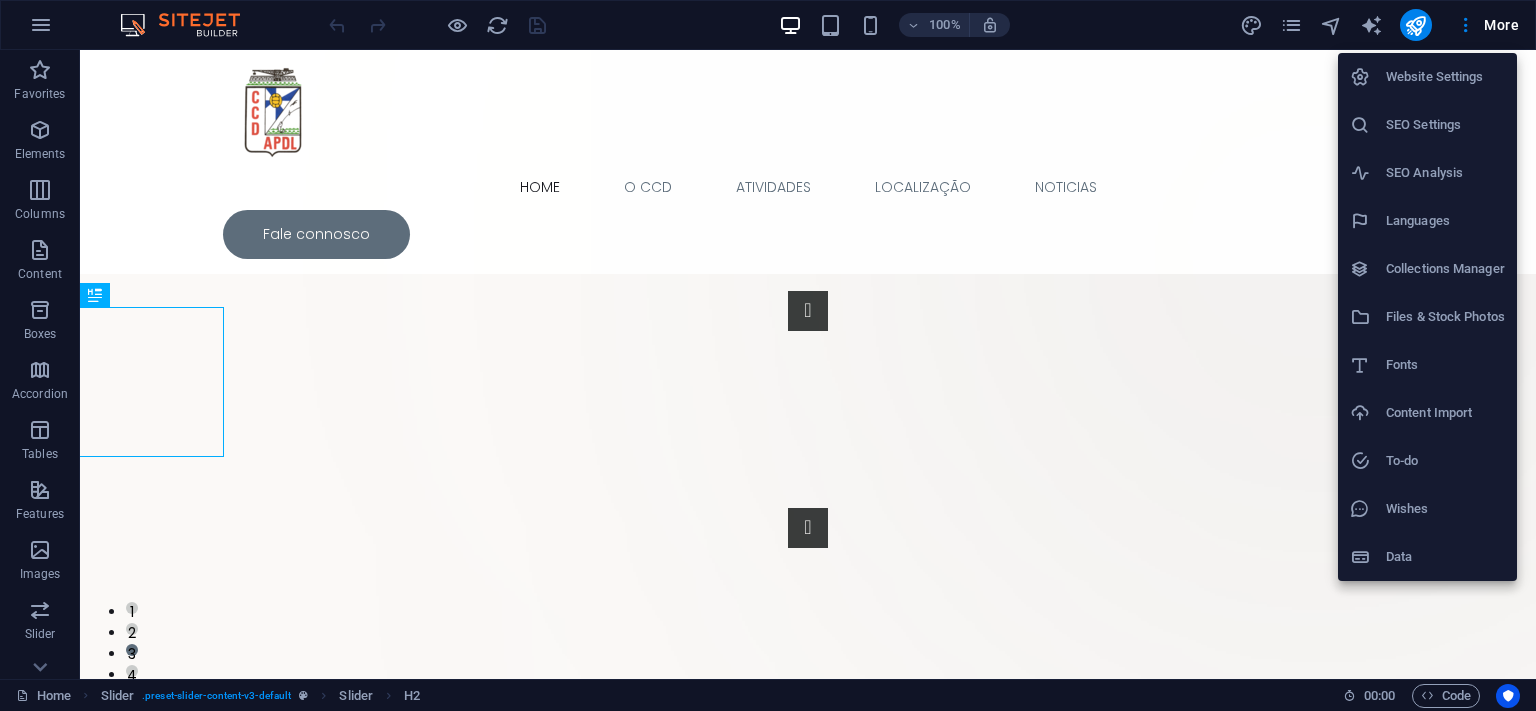 click on "Collections Manager" at bounding box center (1445, 269) 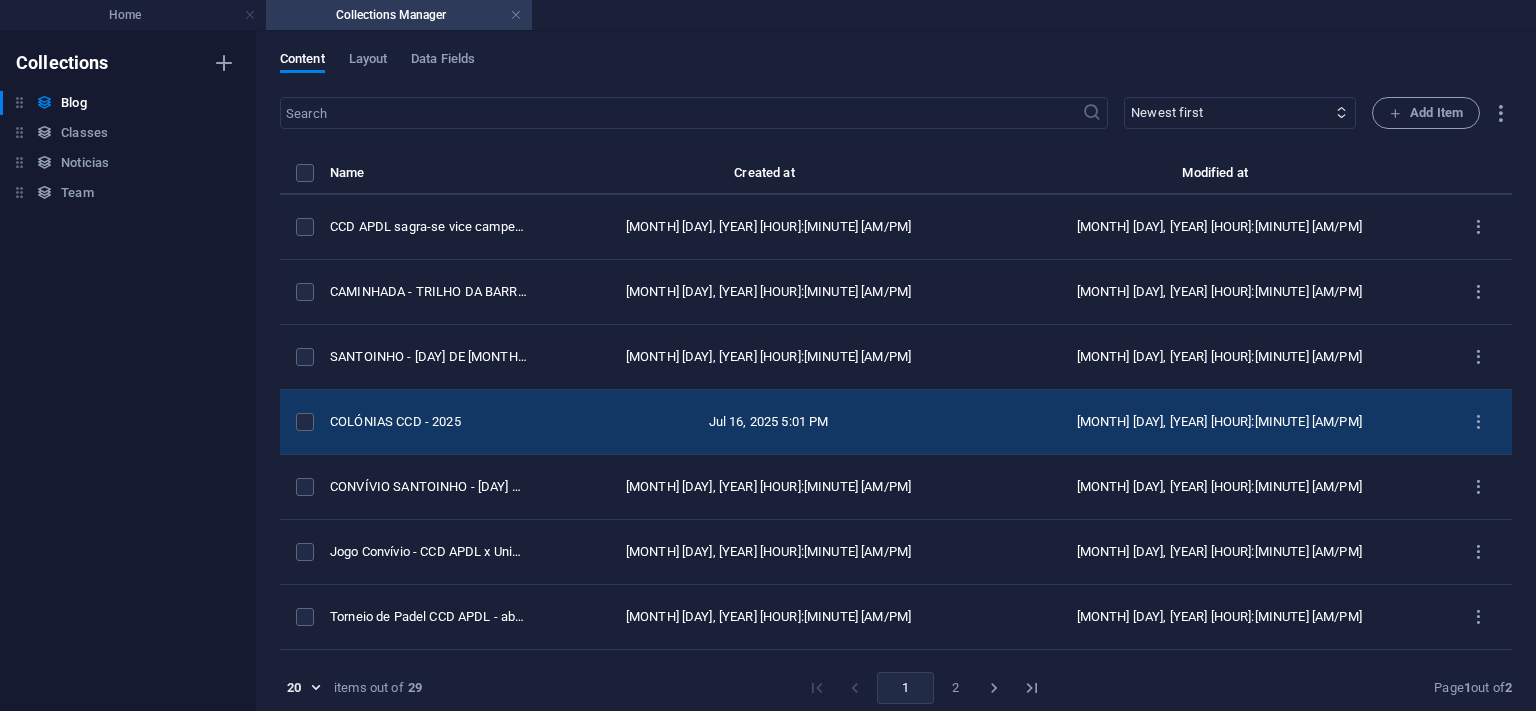 click on "Jul 16, 2025 5:01 PM" at bounding box center (768, 422) 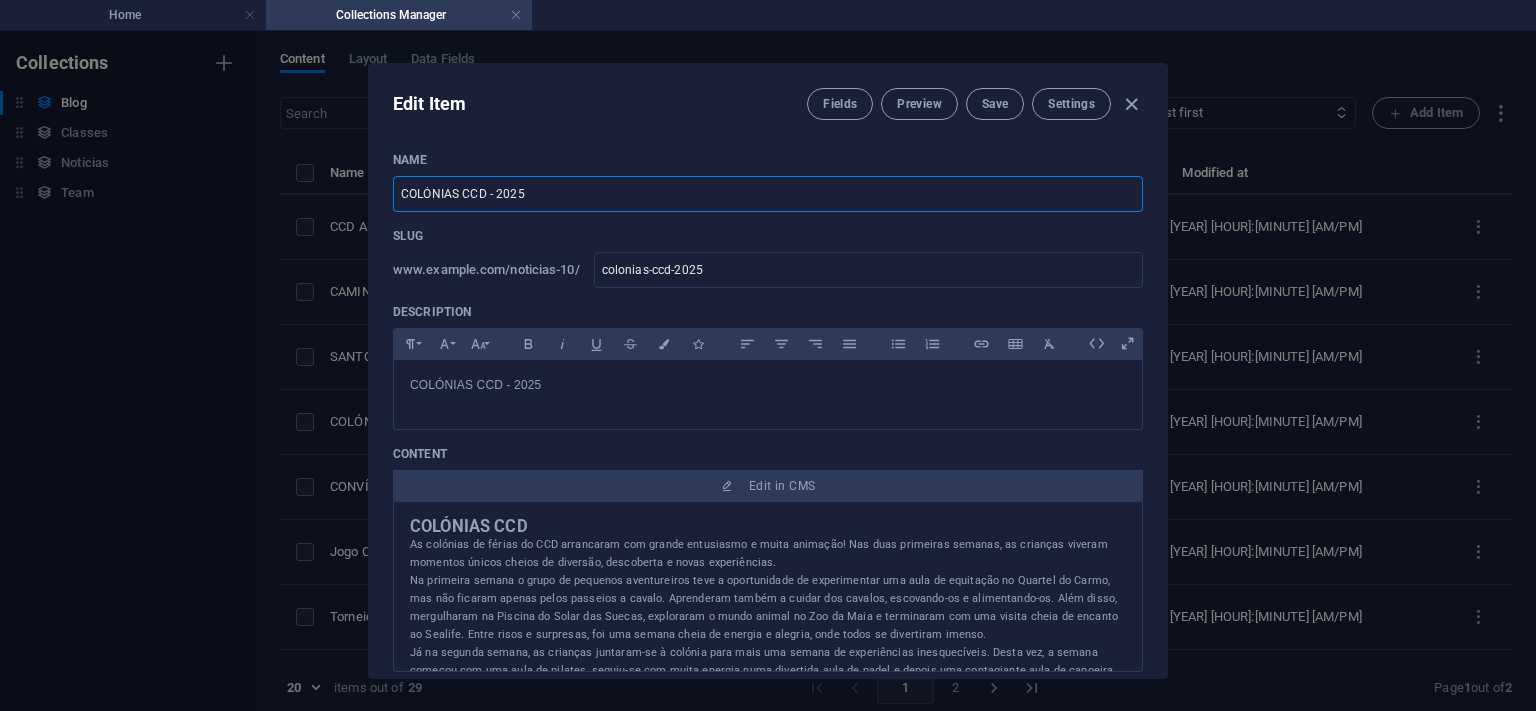 click on "COLÓNIAS CCD - 2025" at bounding box center (768, 194) 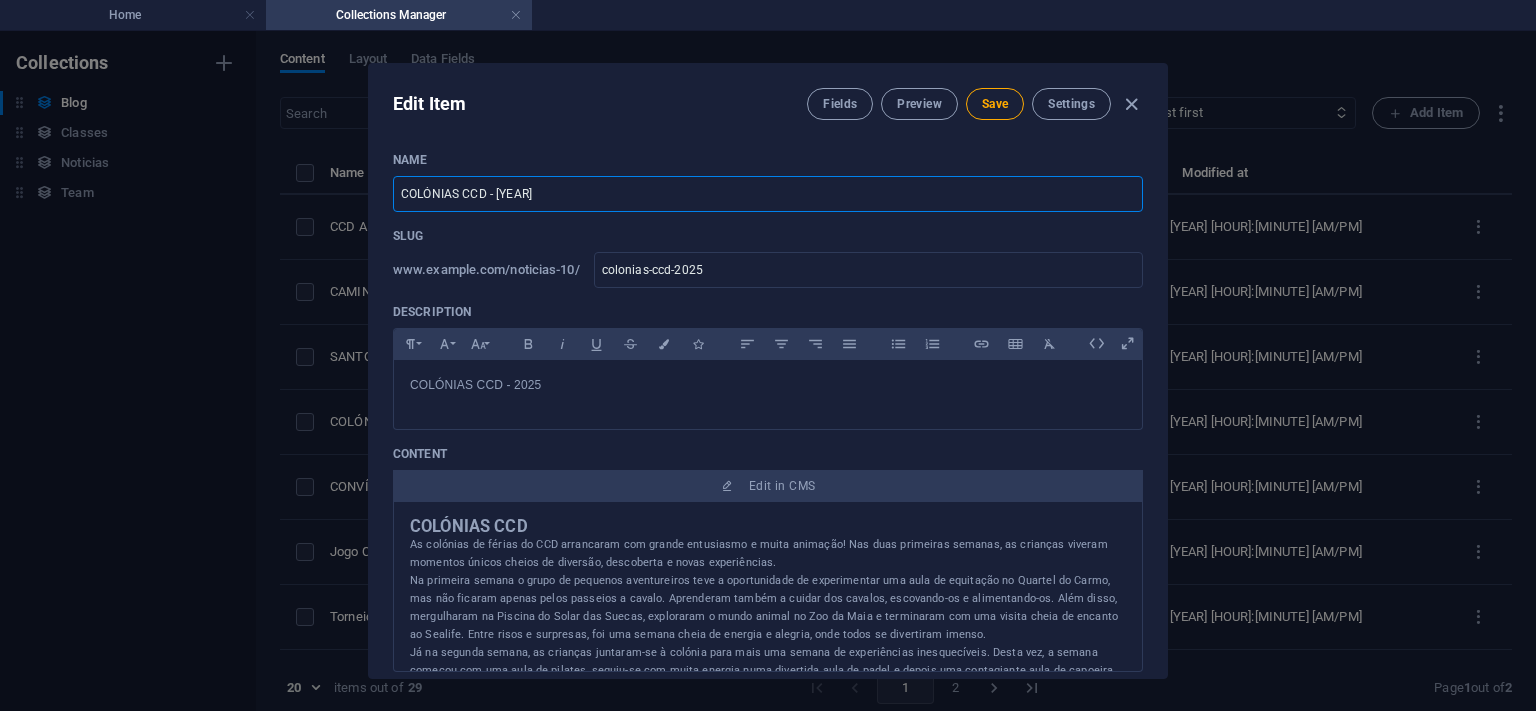 type on "COLÓNIAS CCD - 1 [YEAR]" 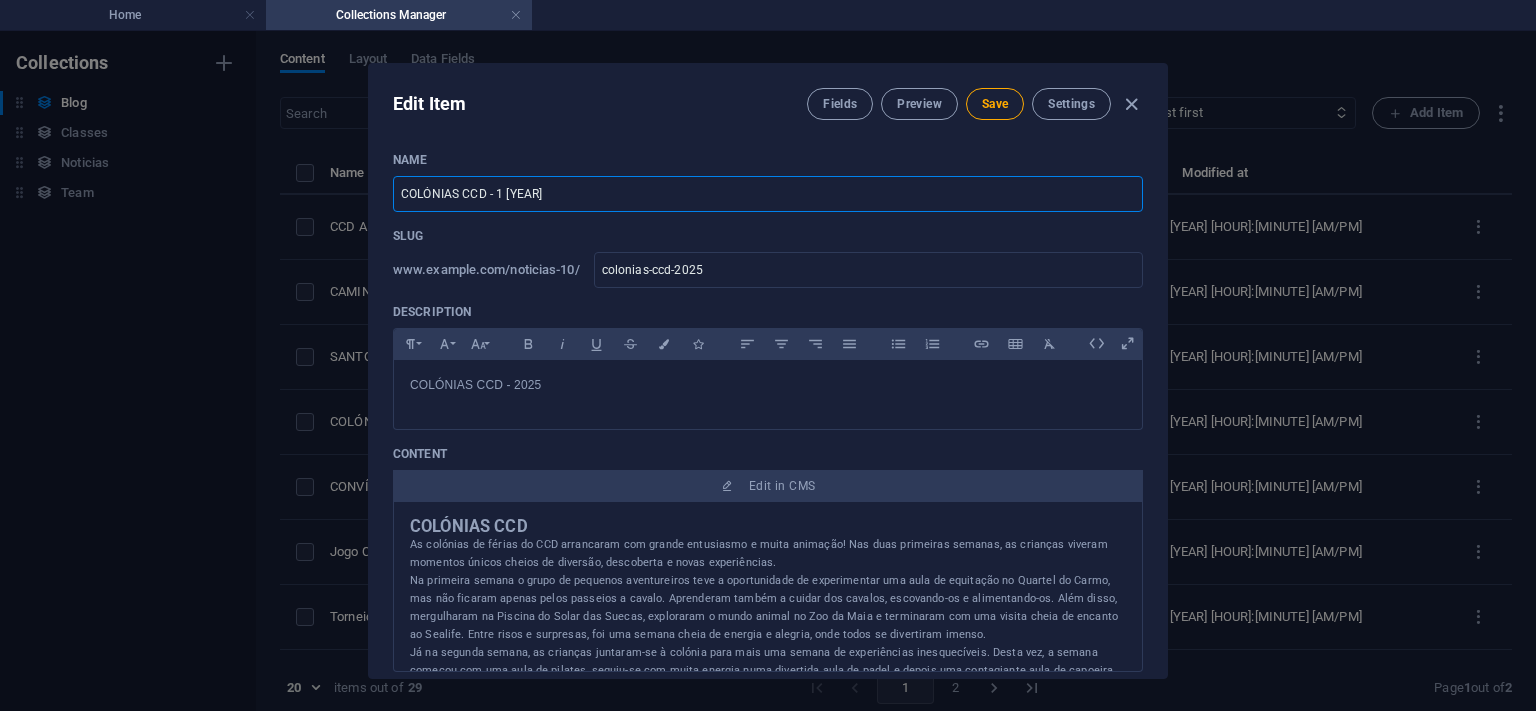 type on "colonias-ccd-1-[YEAR]" 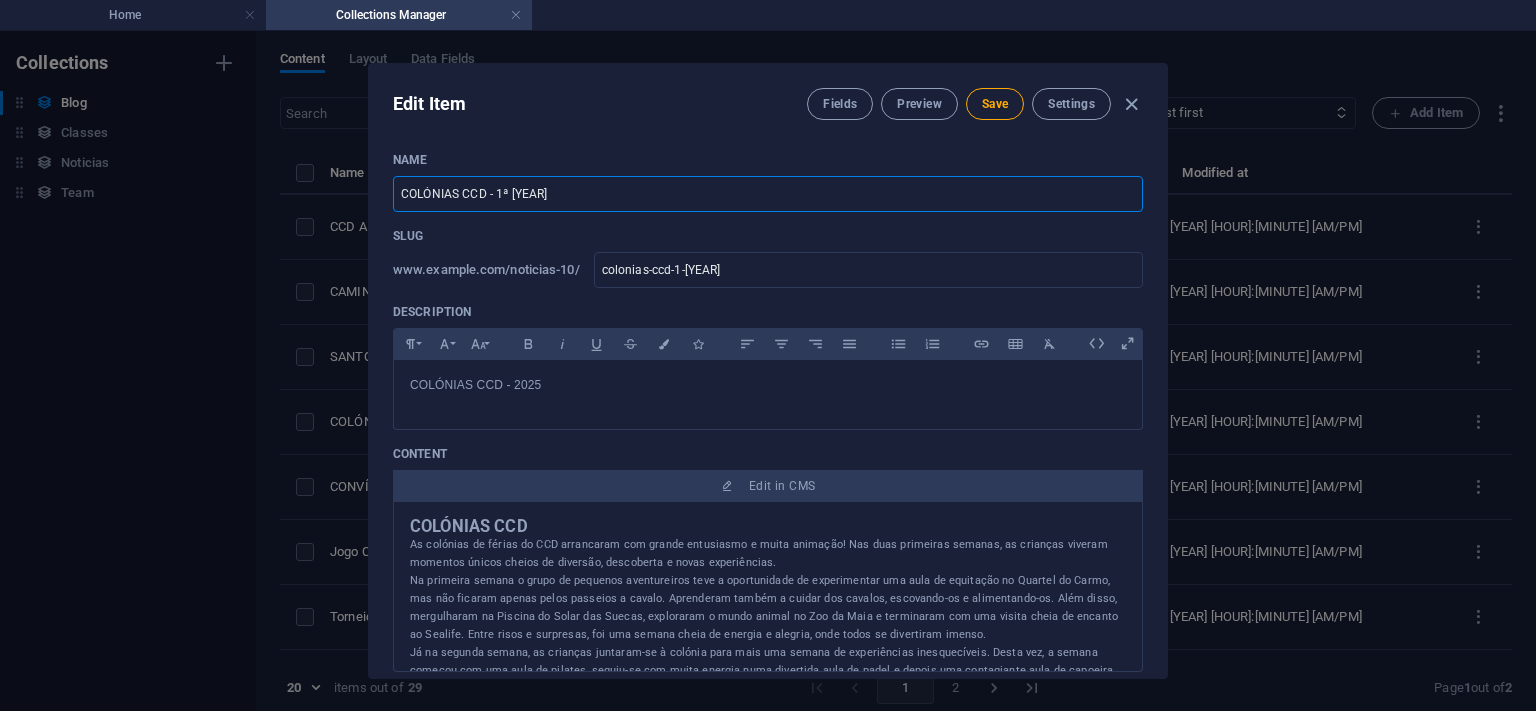 type on "COLÓNIAS CCD - 1ª e 2025" 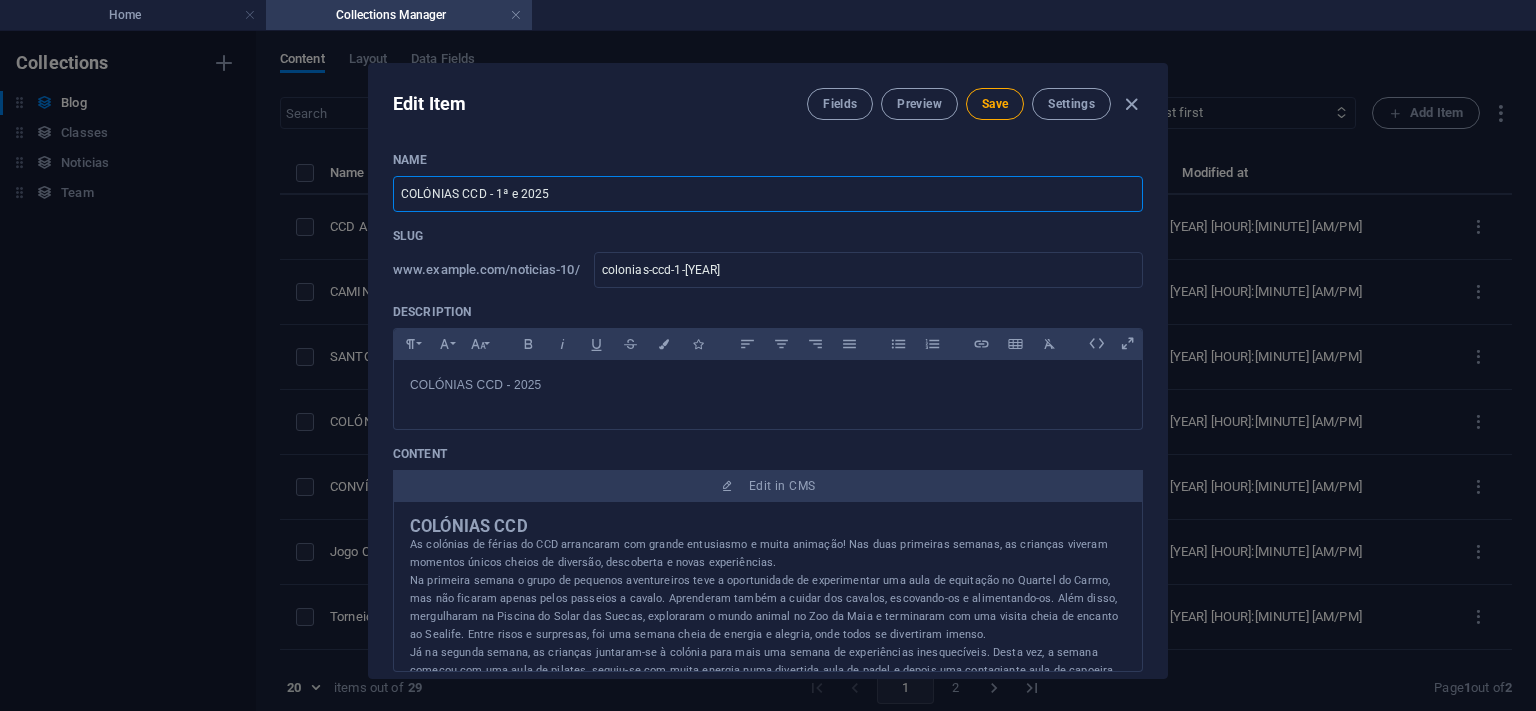type on "colonias-ccd-1-e-2025" 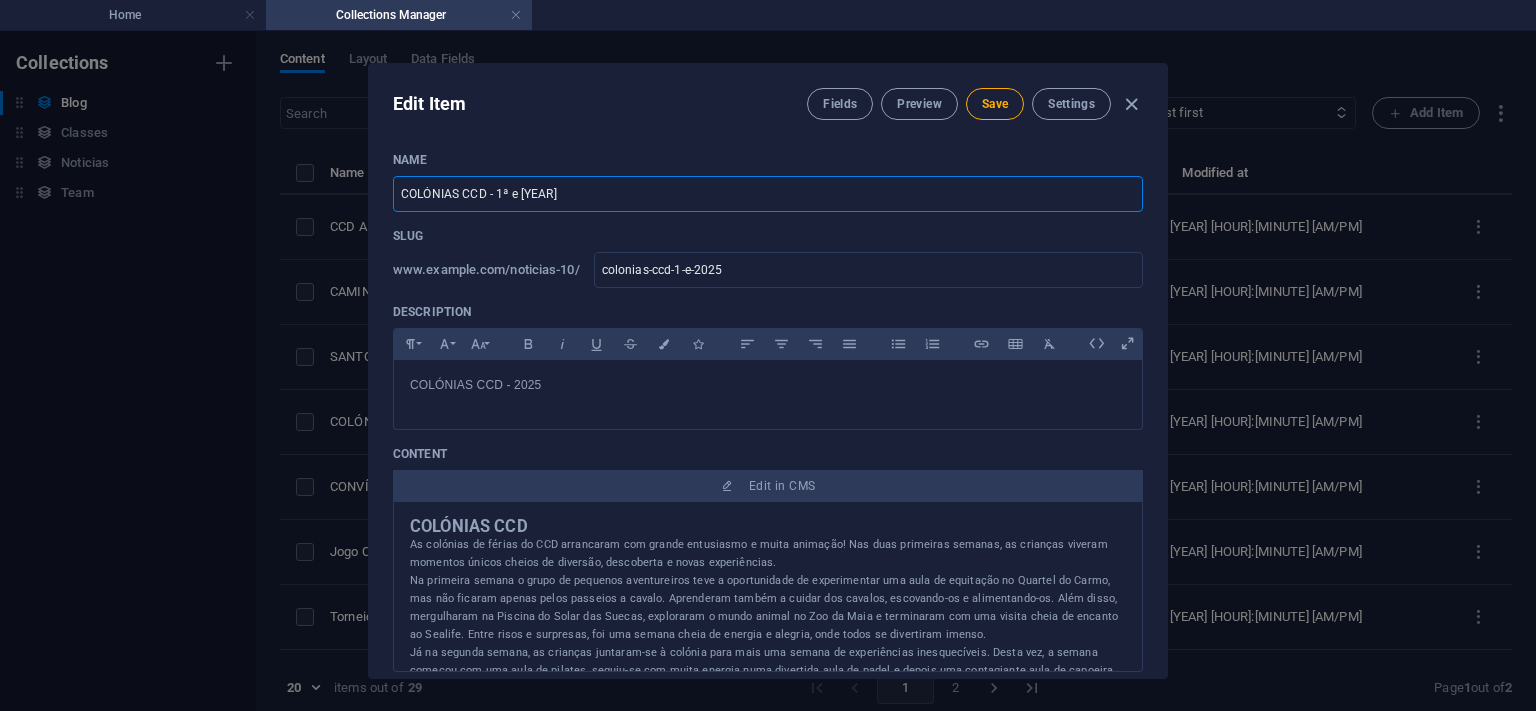 type on "COLÓNIAS CCD - 1ª e 2 2025" 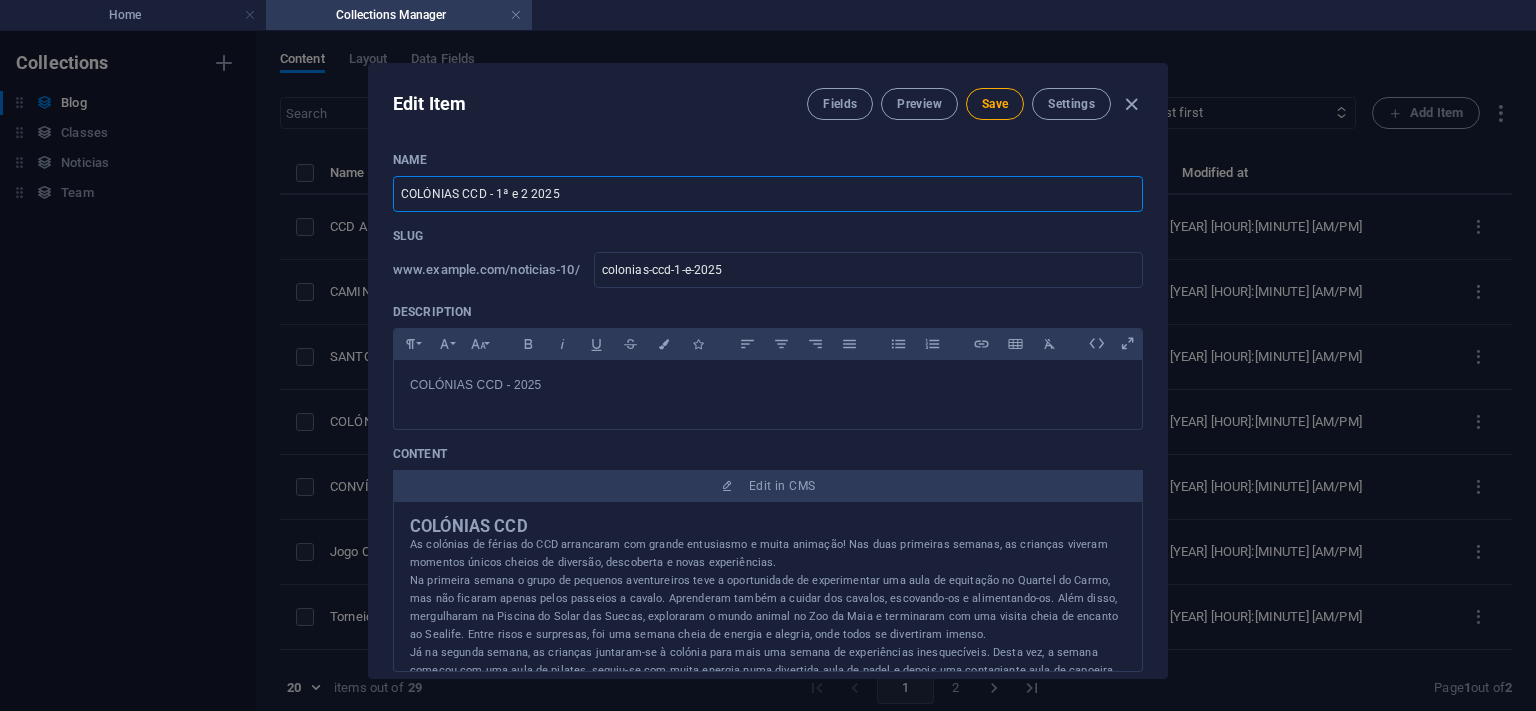 type on "colonias-ccd-1-e-2-2025" 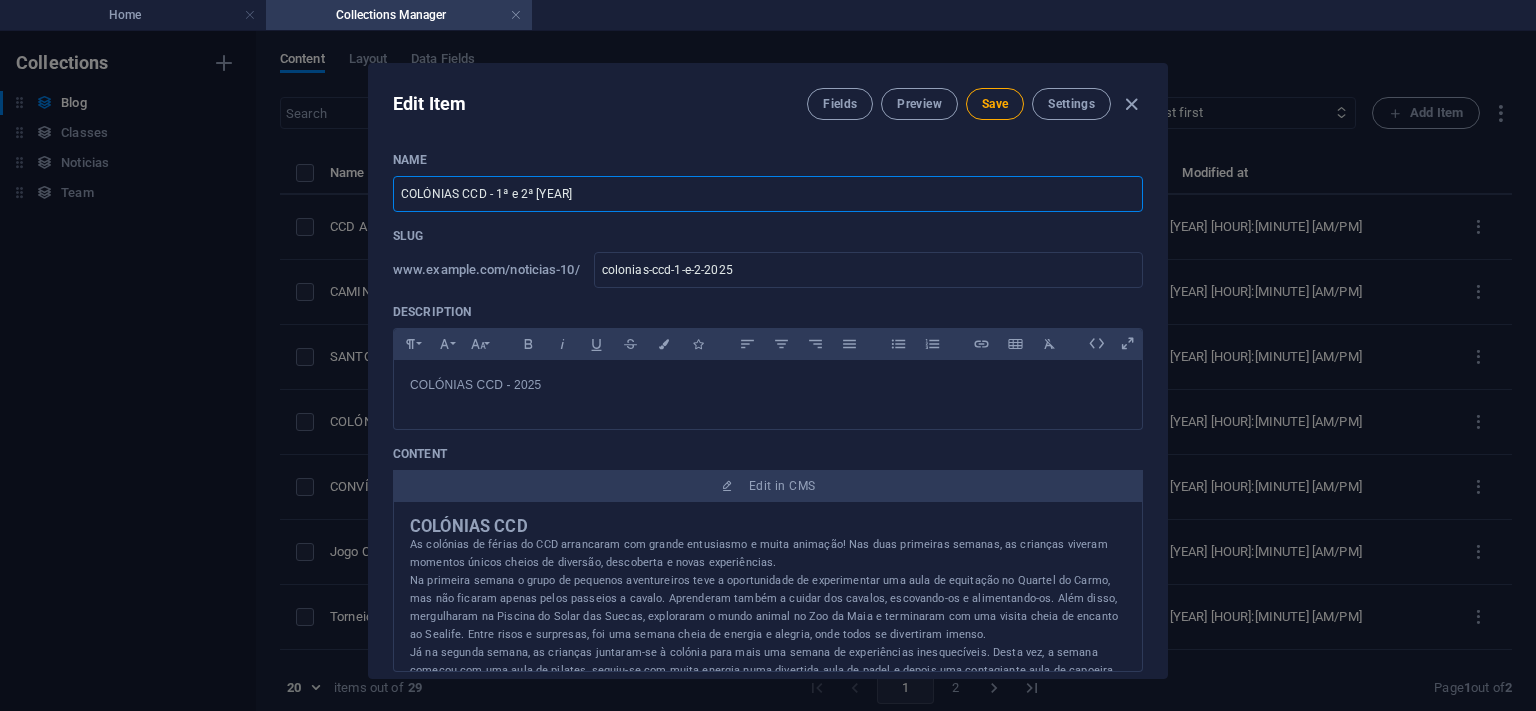 type on "COLÓNIAS CCD - 1ª e 2ª s 2025" 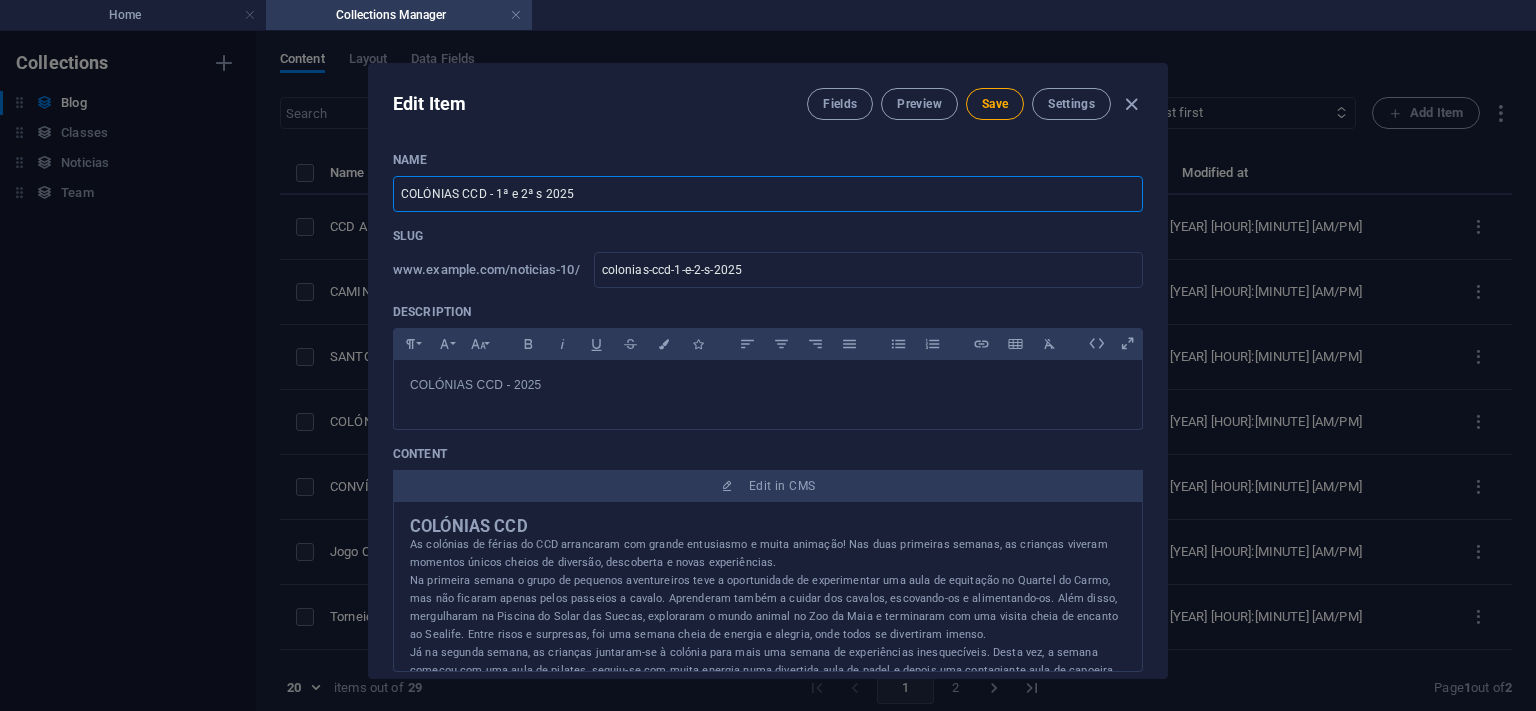 type on "COLÓNIAS CCD - 1ª e 2ª se 2025" 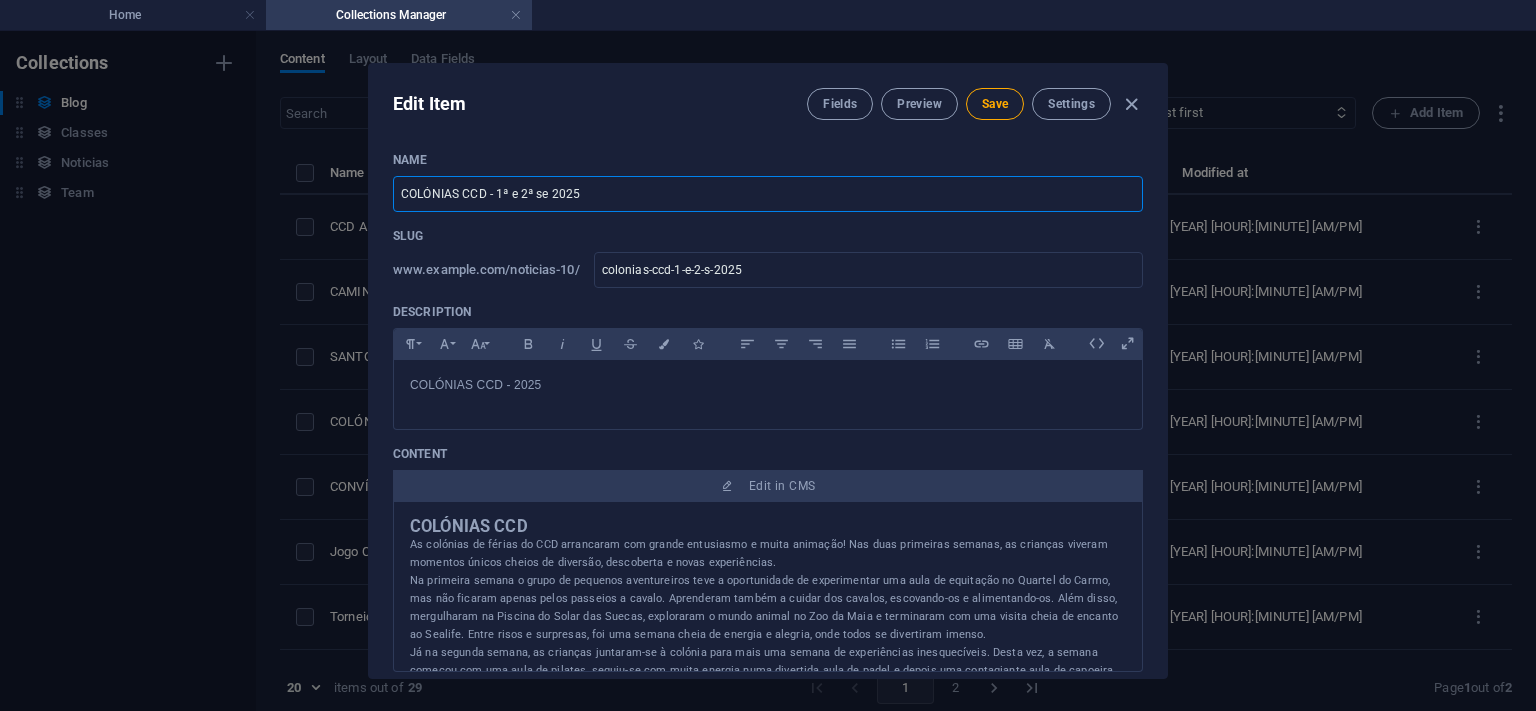 type on "colonias-ccd-1-e-2-se-[YEAR]" 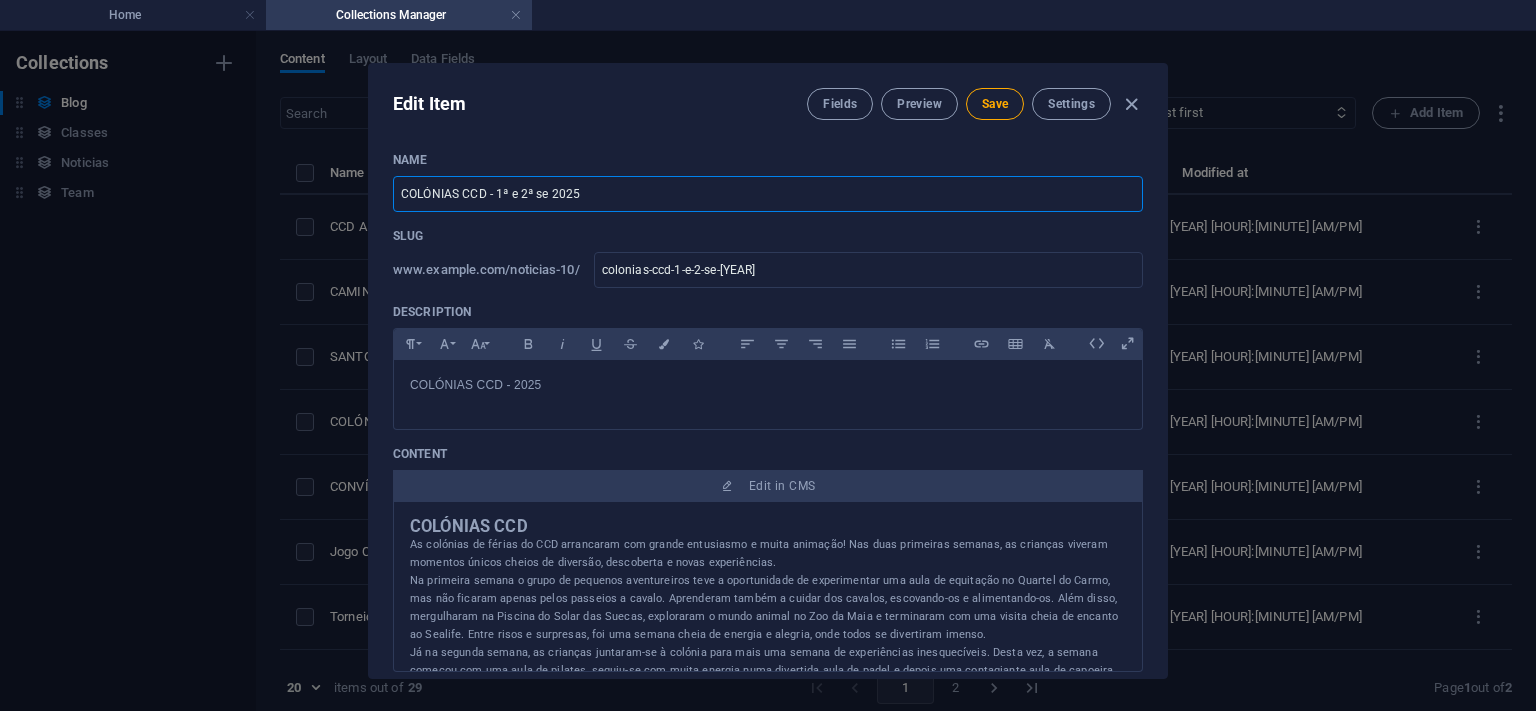 type on "COLÓNIAS CCD - 1ª e 2ª sem 2025" 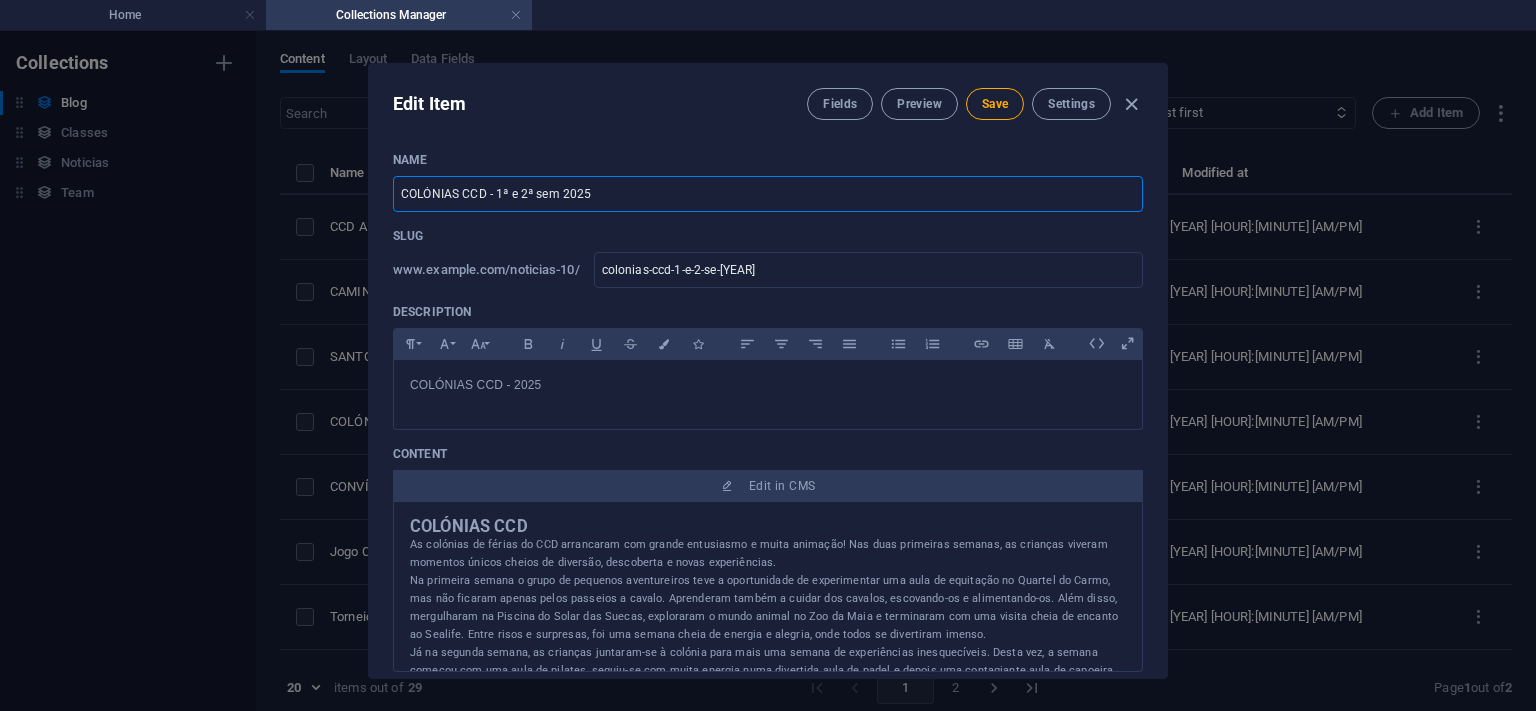 type on "colonias-ccd-1-e-2-sem-2025" 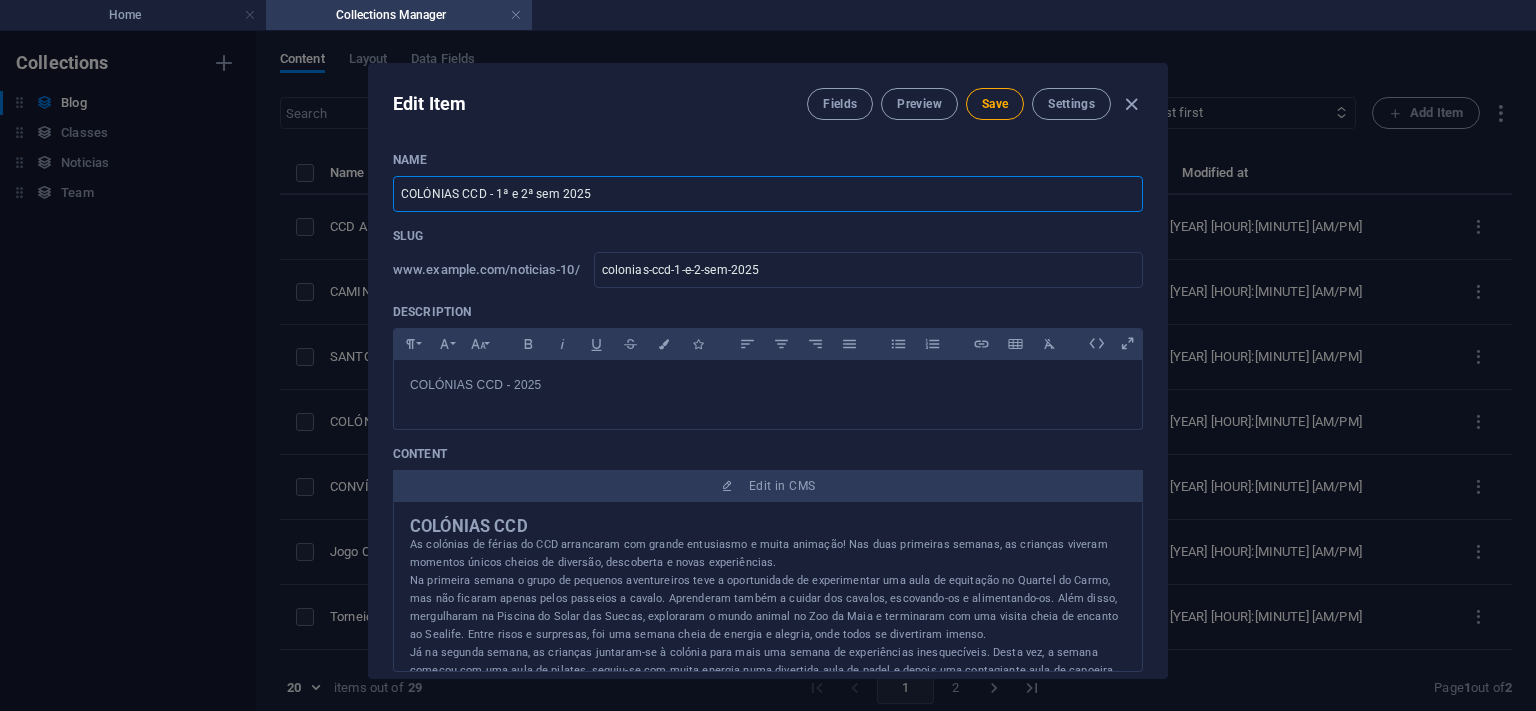 type on "COLÓNIAS CCD - 1ª e 2ª sema [YEAR]" 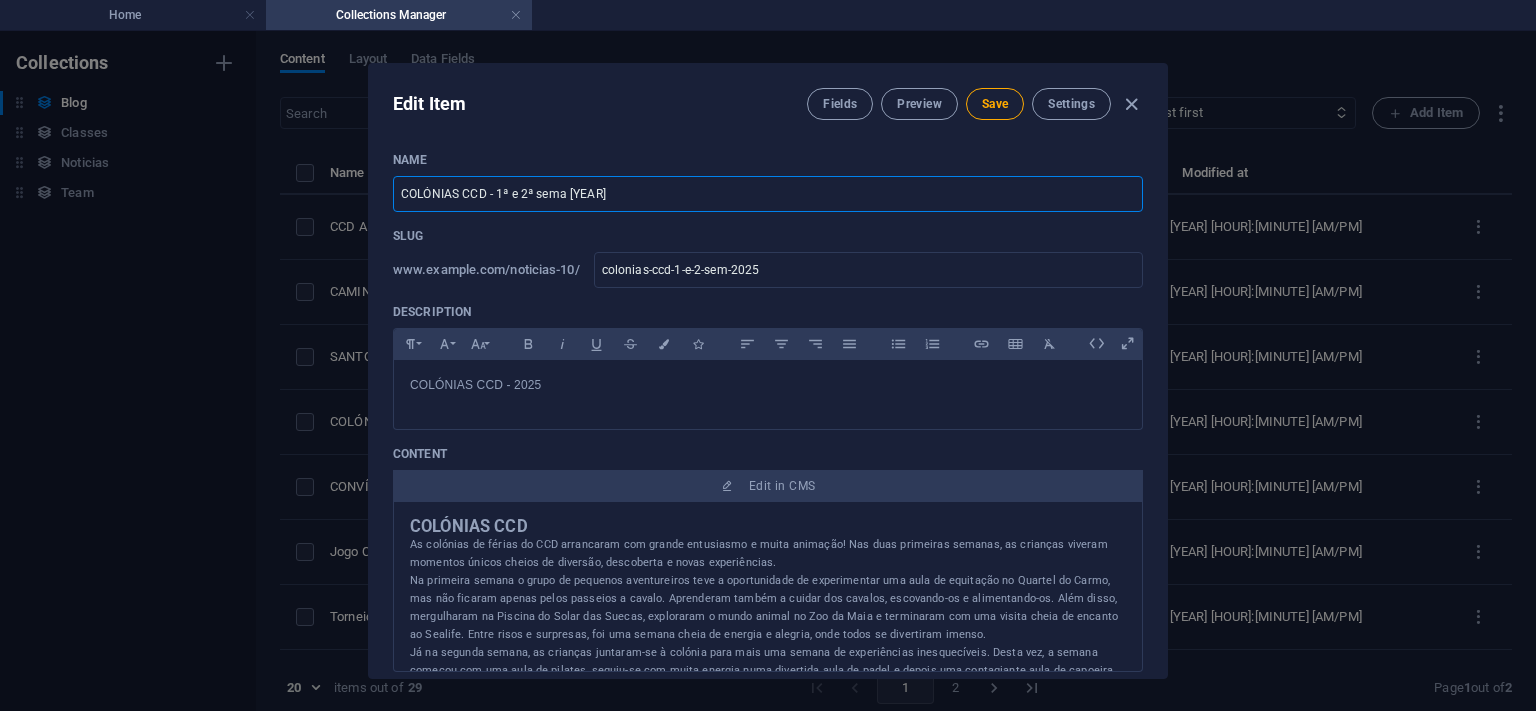 type on "colonias-ccd-1-e-2-sema-[YEAR]" 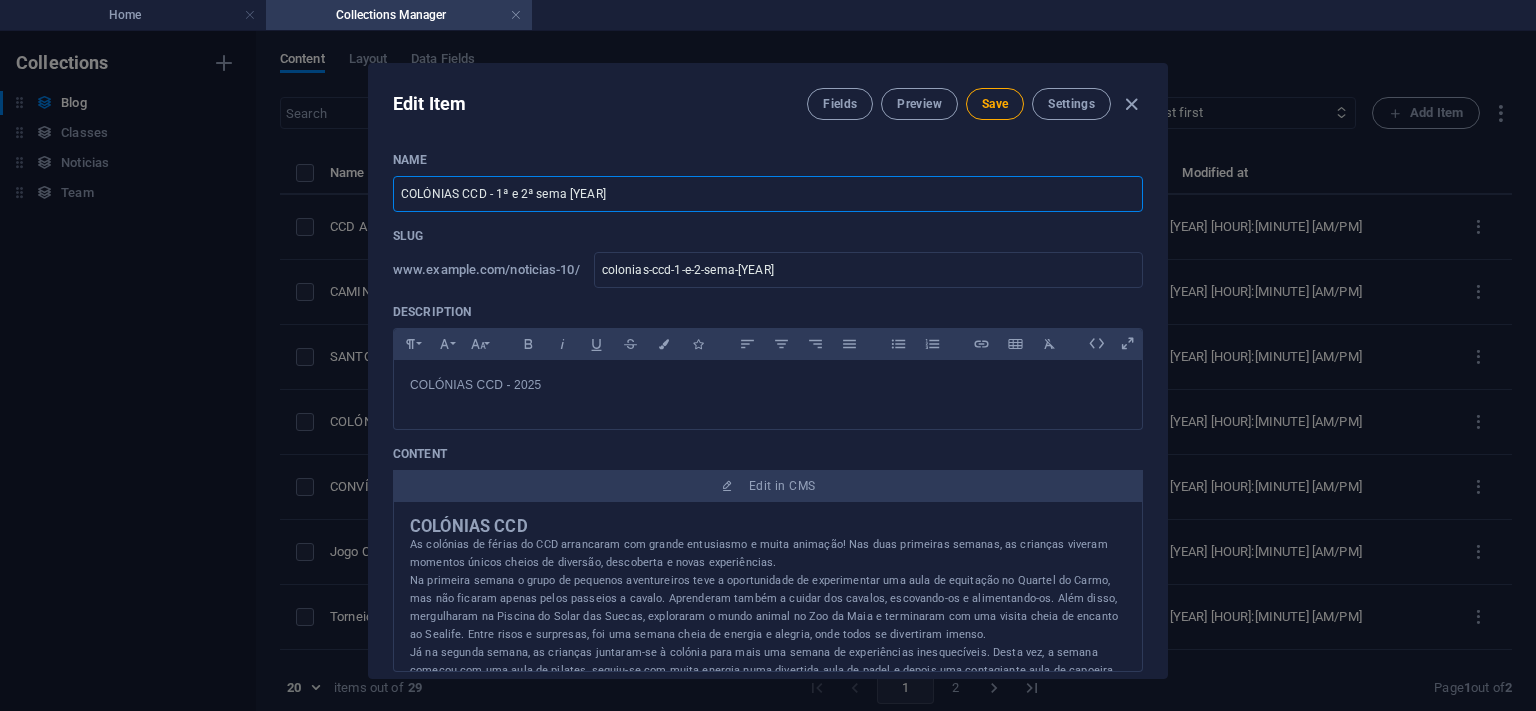 type on "COLÓNIAS CCD - 1ª e 2ª seman 2025" 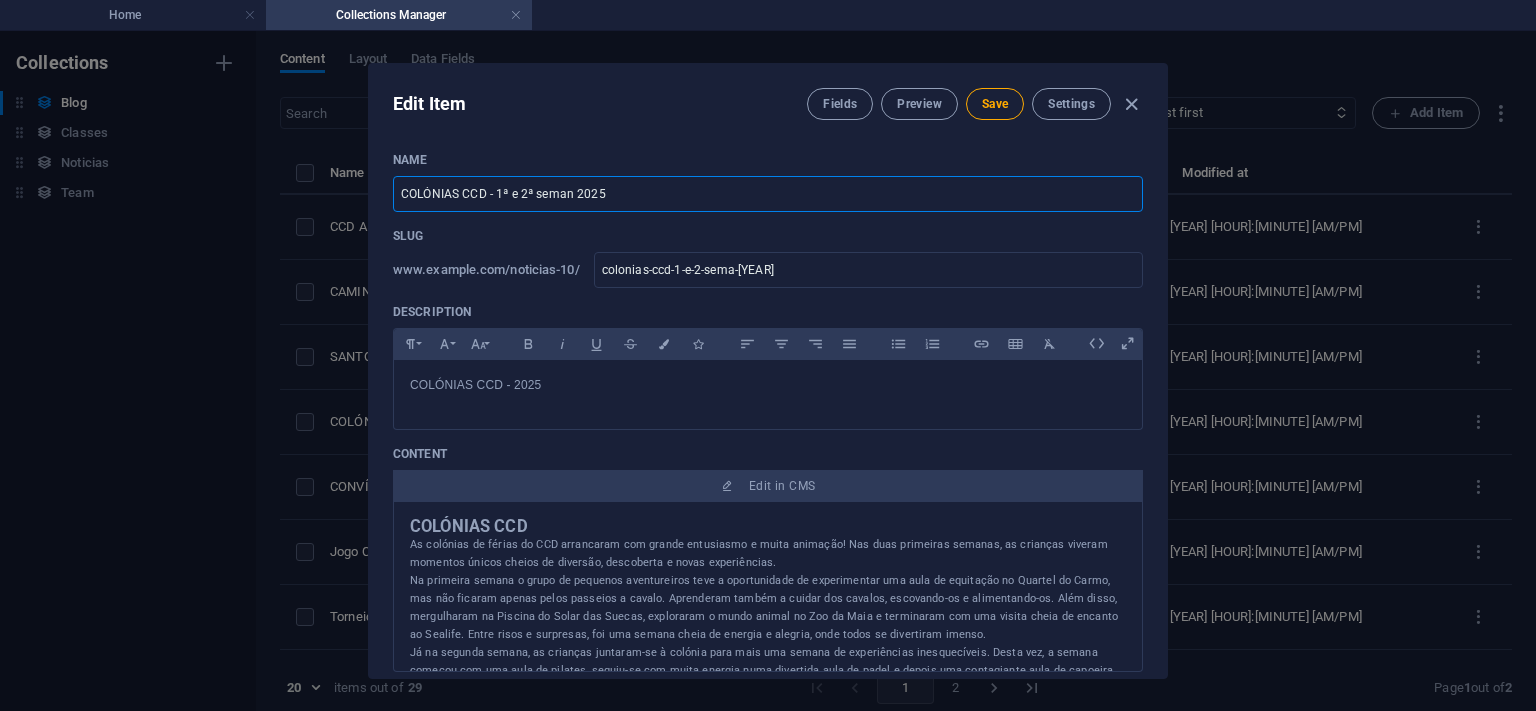 type on "colonias-ccd-1-e-2-seman-2025" 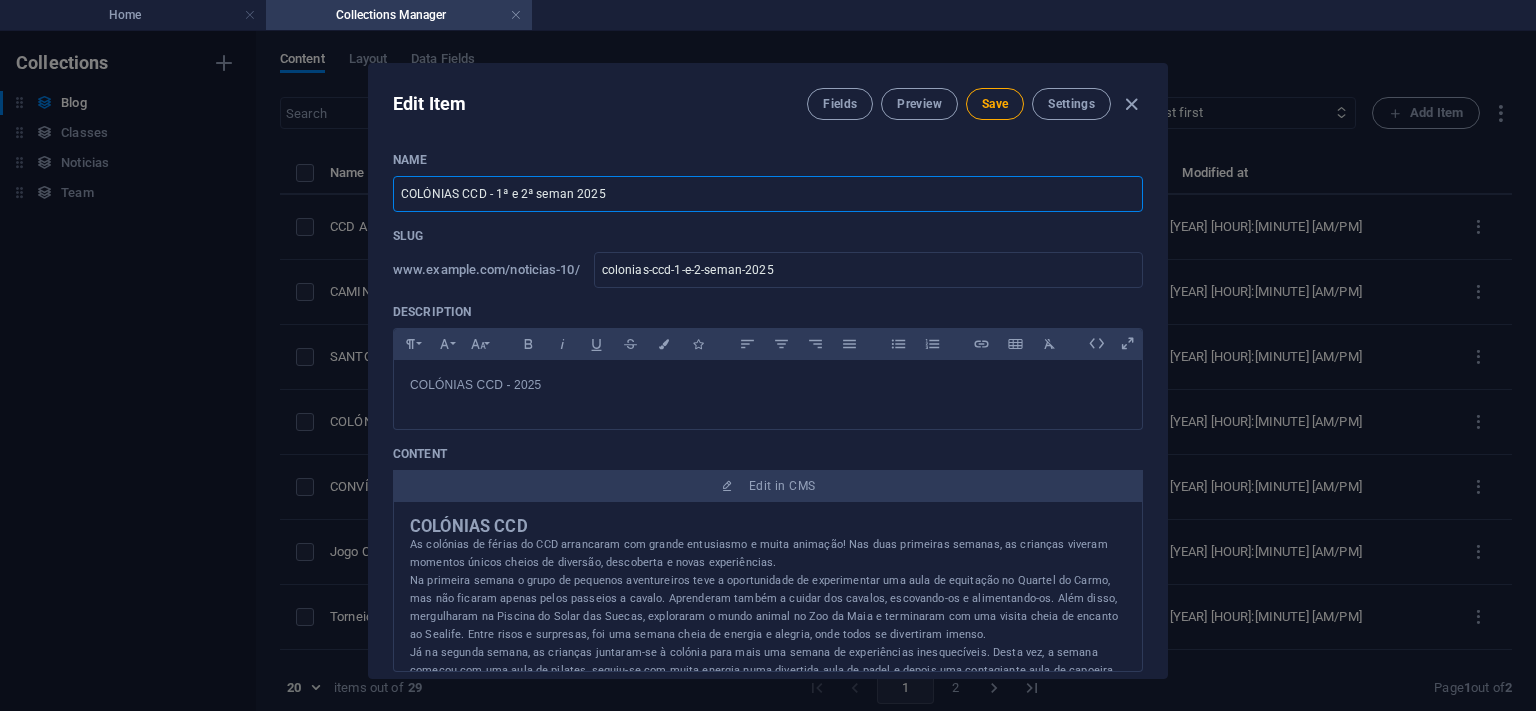 type on "COLÓNIAS CCD - 1ª e 2ª semana 2025" 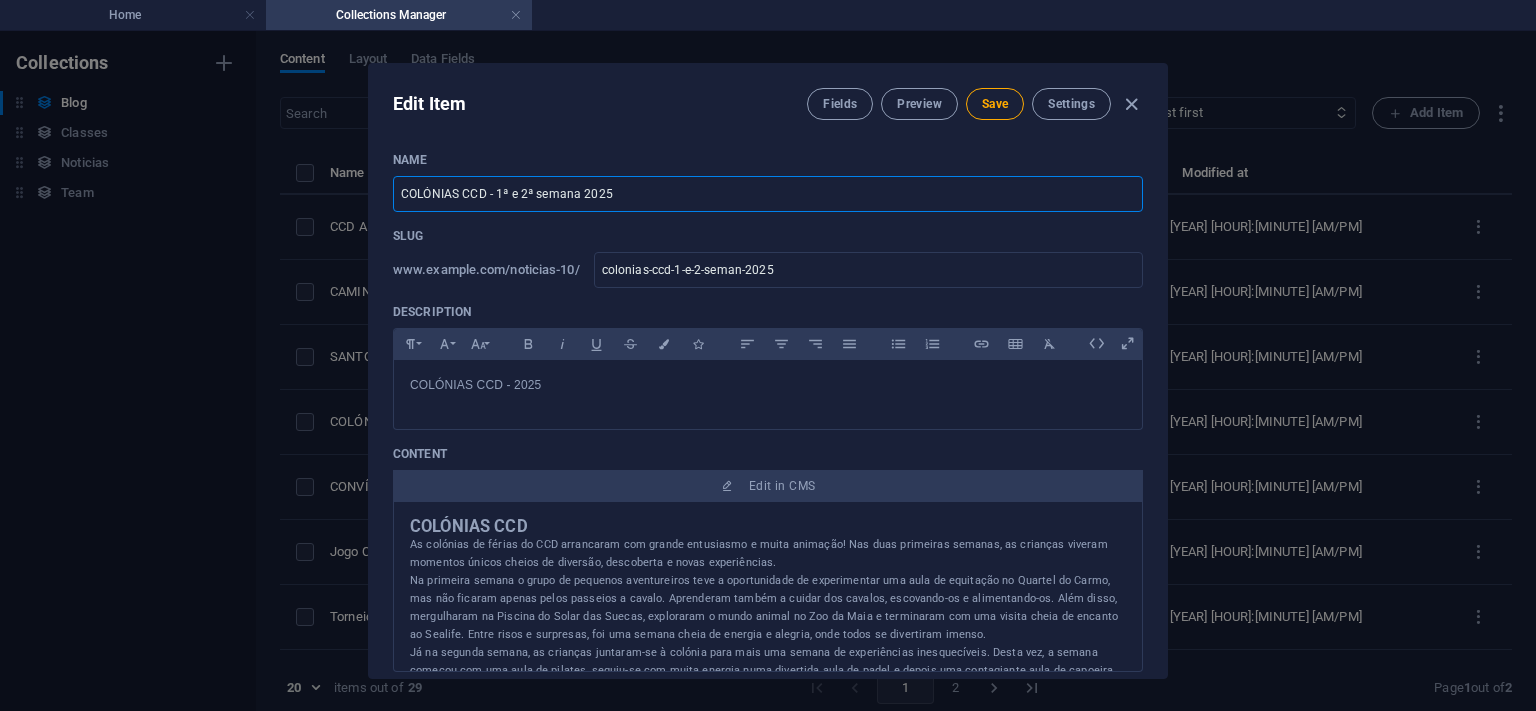 type on "colonias-ccd-1-e-2-semana-2025" 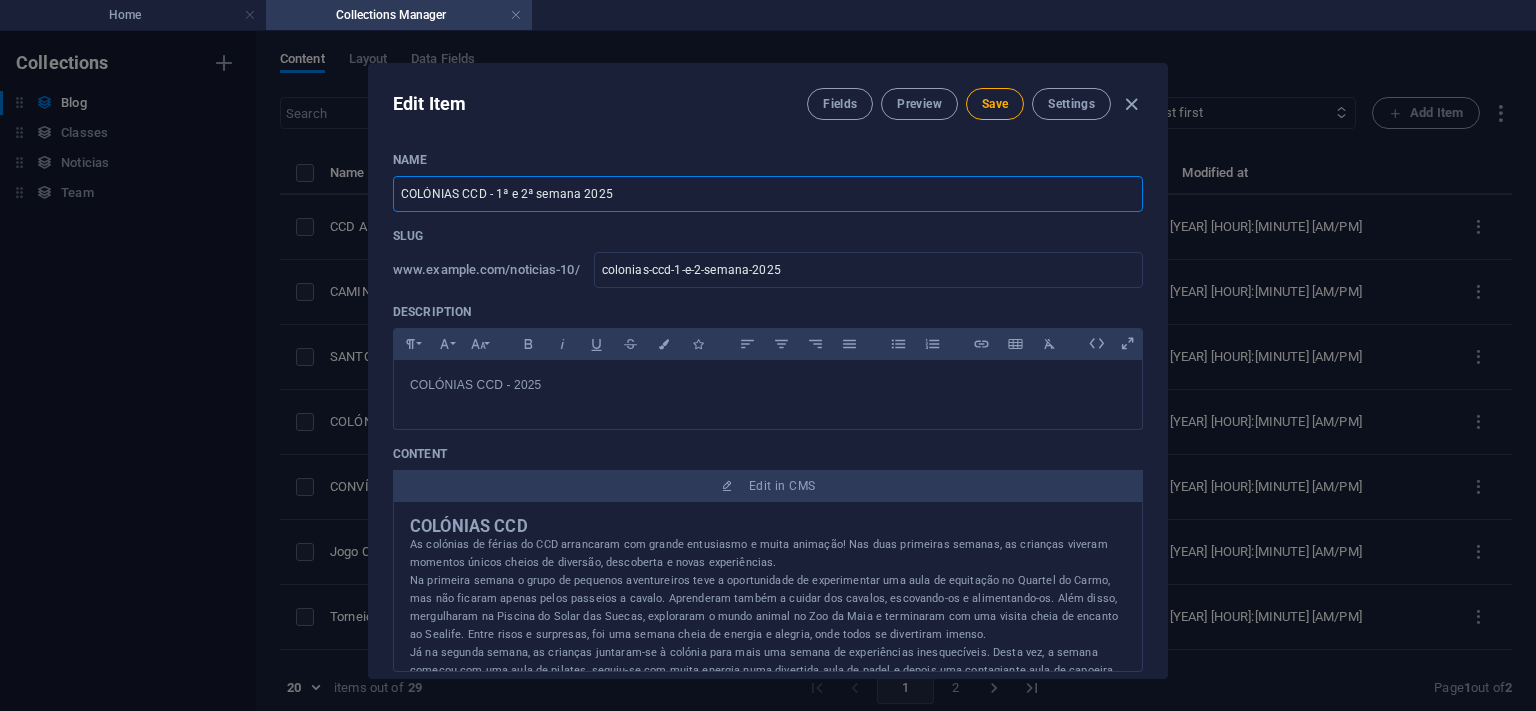 type on "COLÓNIAS CCD - 1ª e 2ª seman 2025" 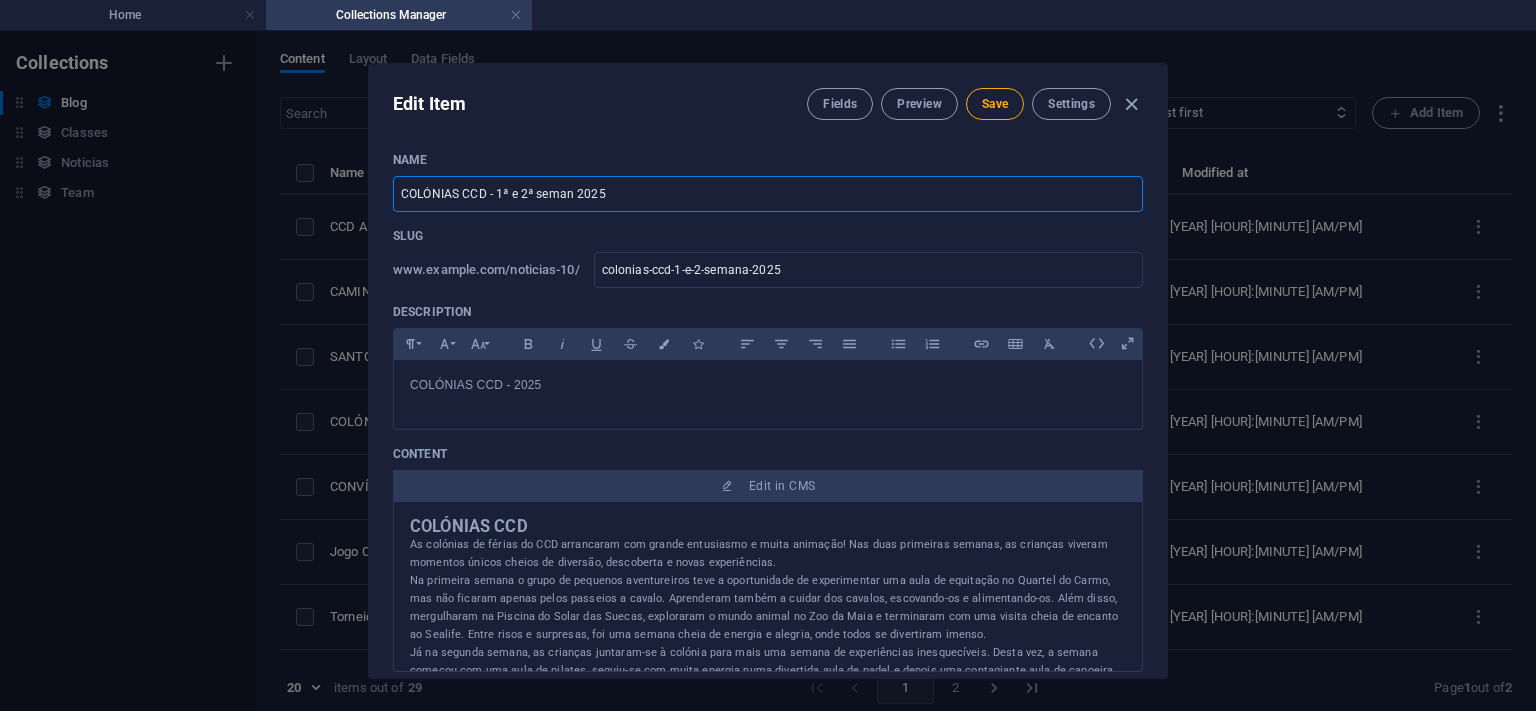 type on "colonias-ccd-1-e-2-seman-2025" 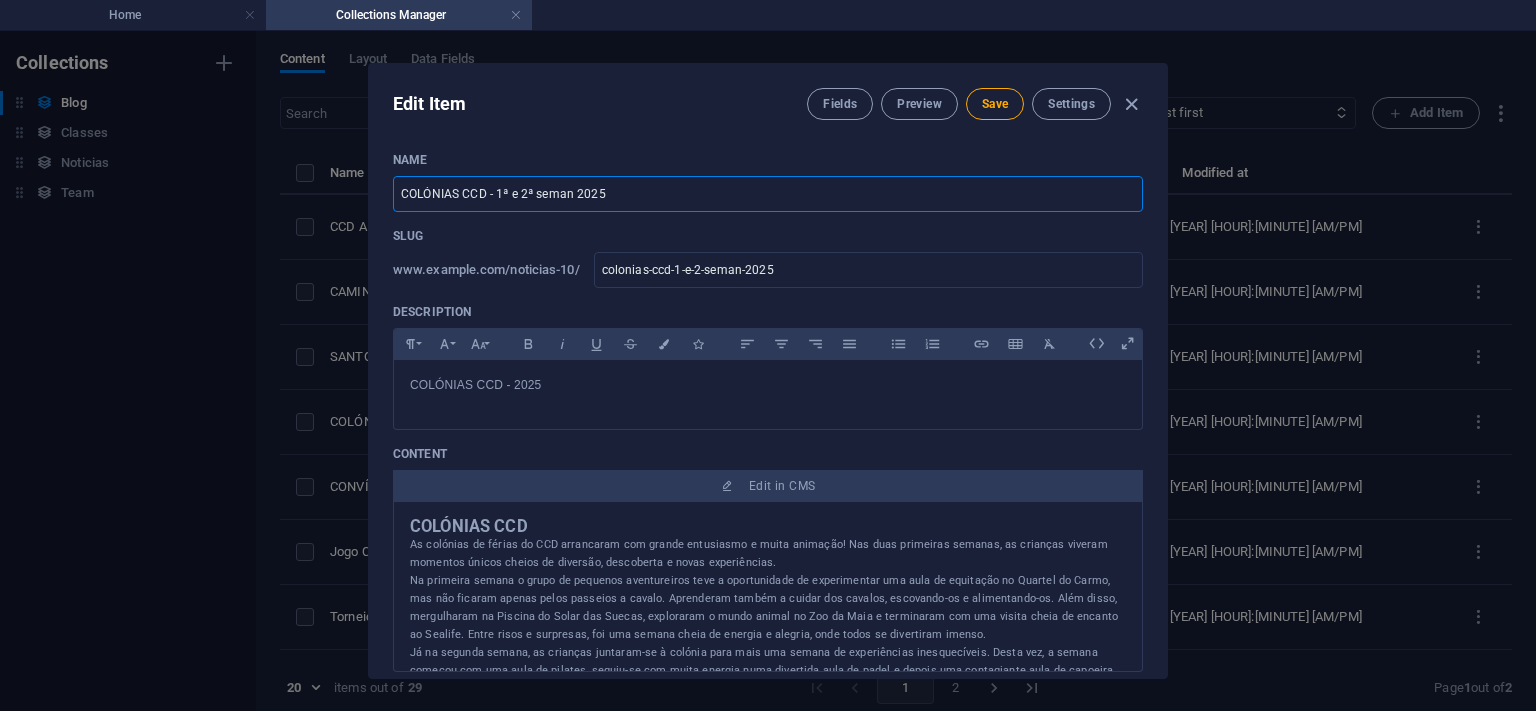 type on "COLÓNIAS CCD - 1ª e 2ª sema [YEAR]" 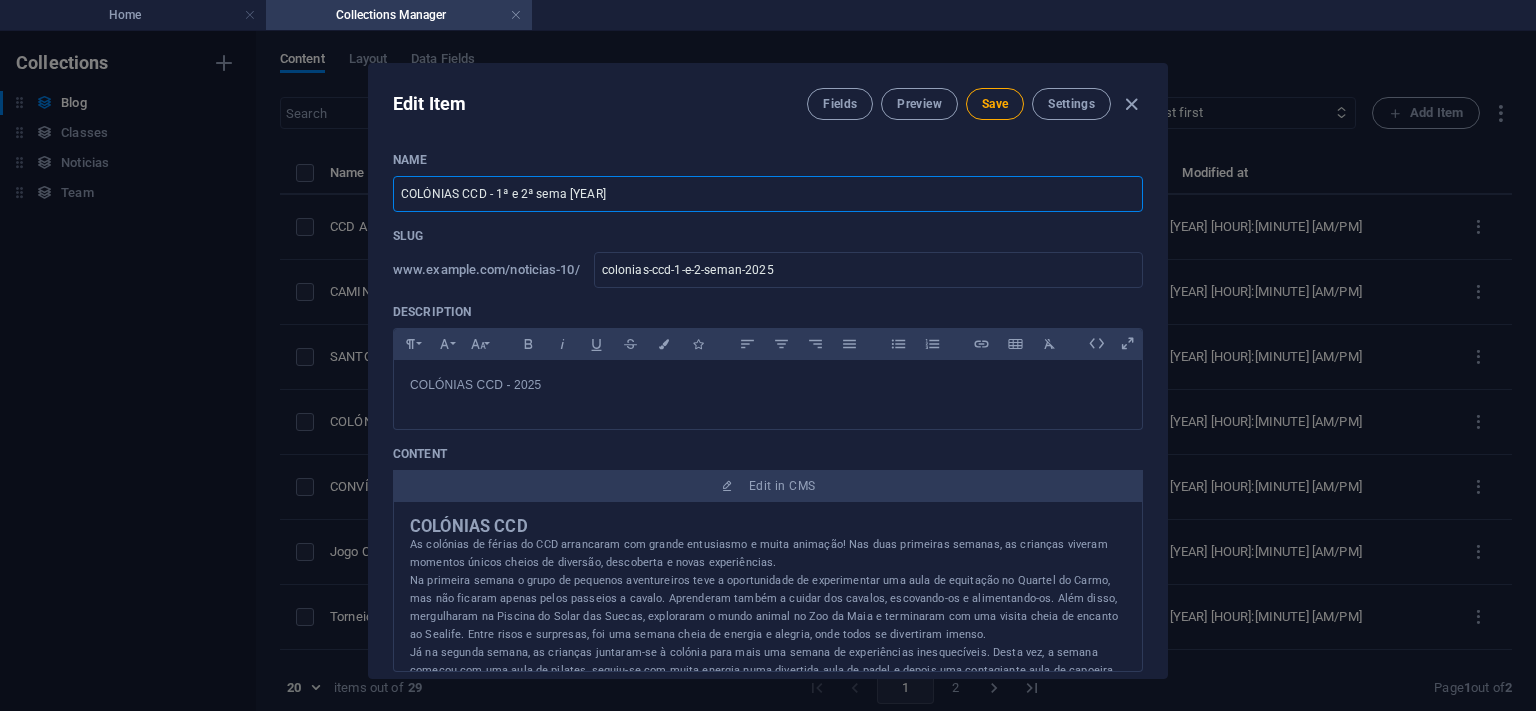 type on "colonias-ccd-1-e-2-sema-[YEAR]" 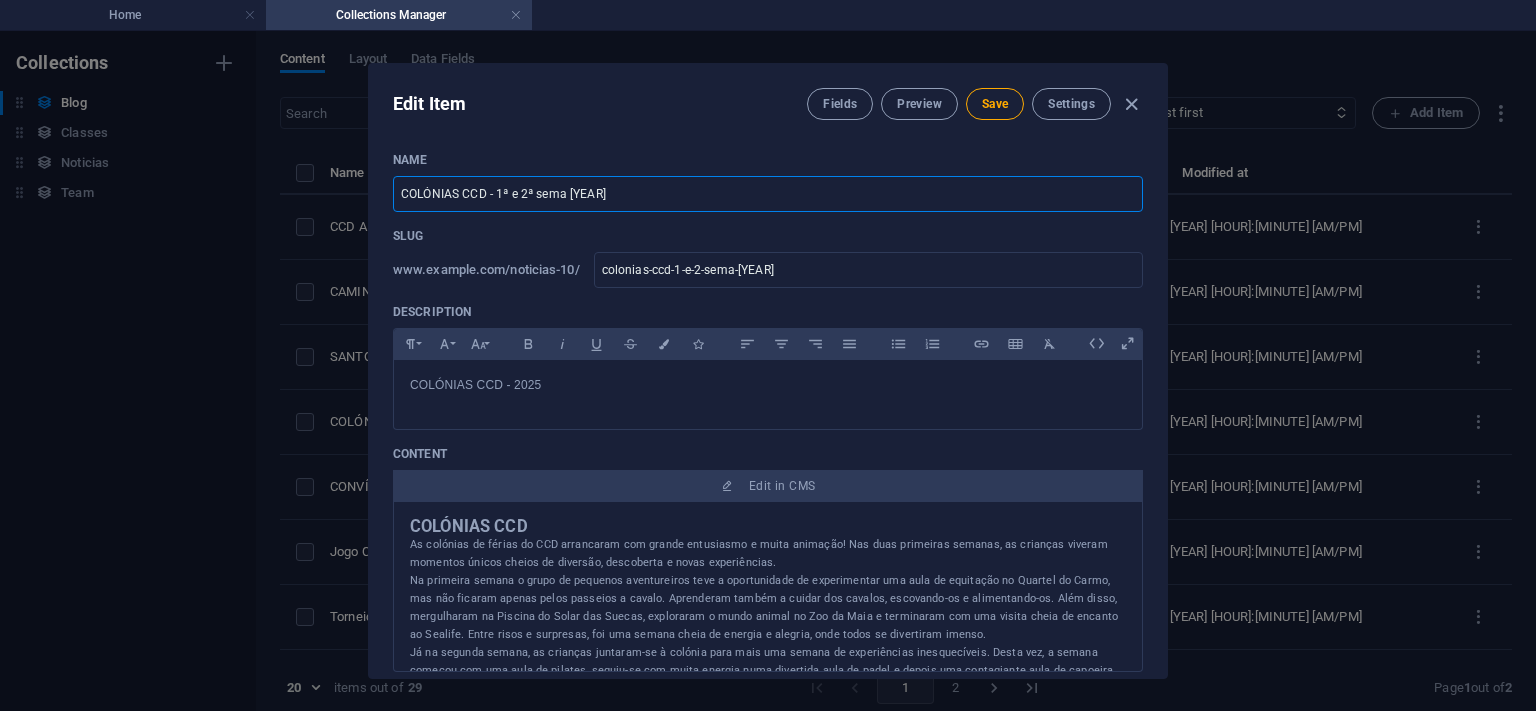type on "COLÓNIAS CCD - 1ª e 2ª sem 2025" 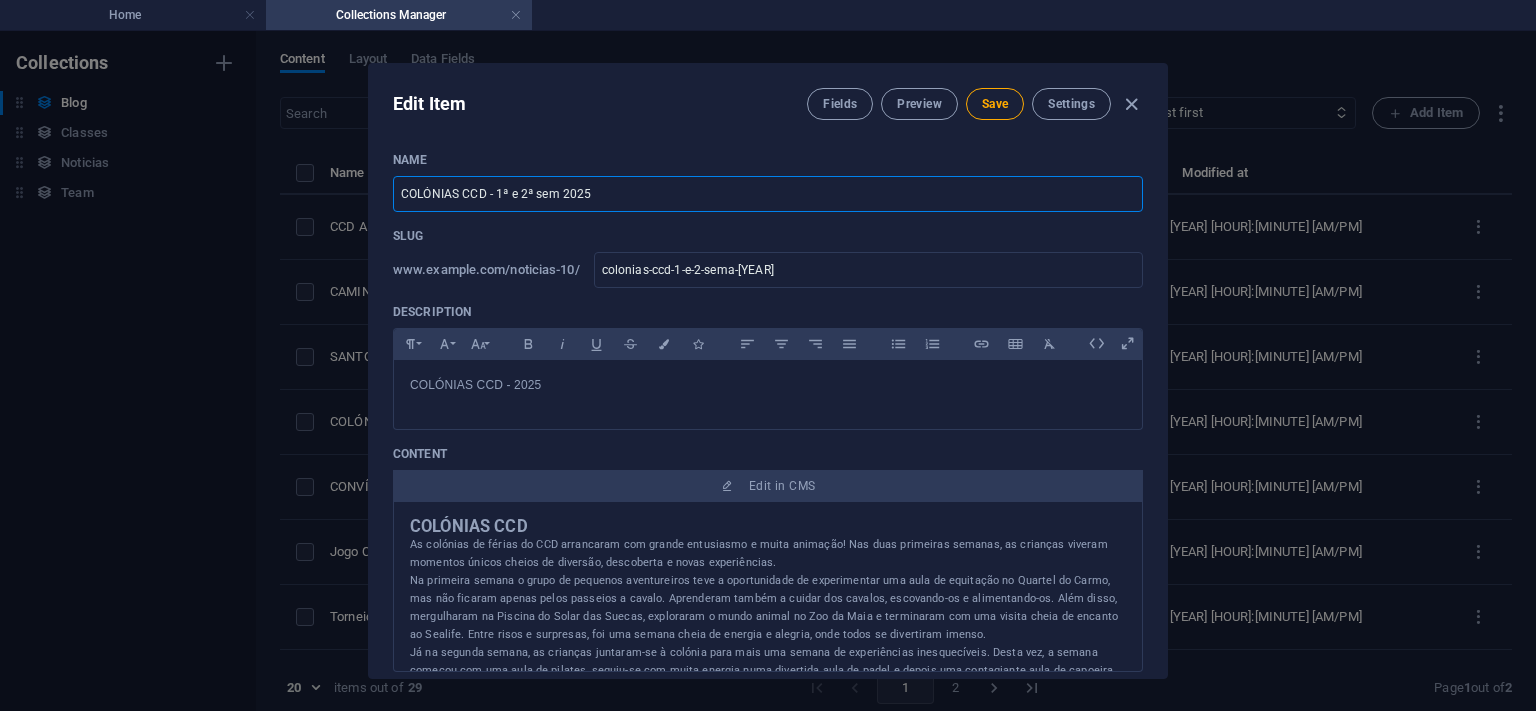 type on "colonias-ccd-1-e-2-sem-2025" 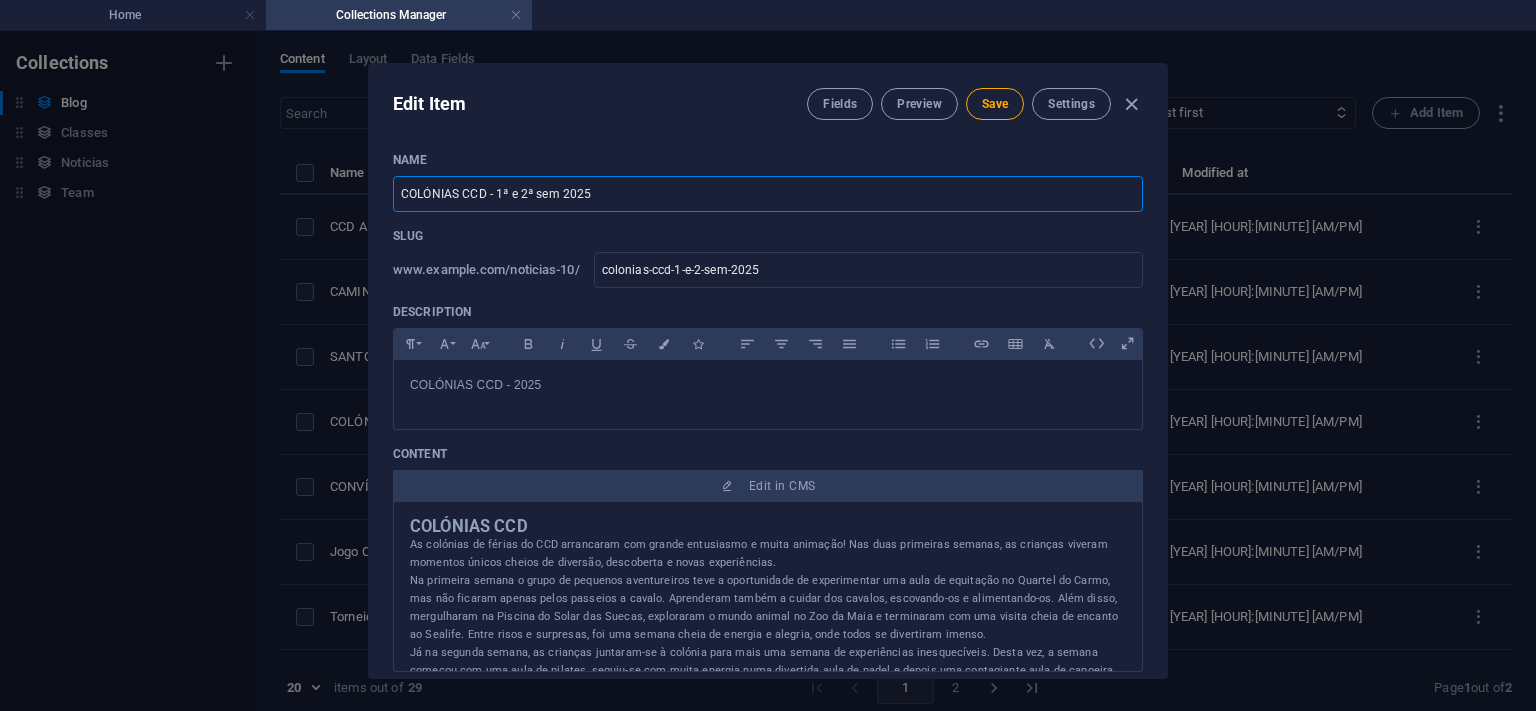 type on "COLÓNIAS CCD - 1ª e 2ª se 2025" 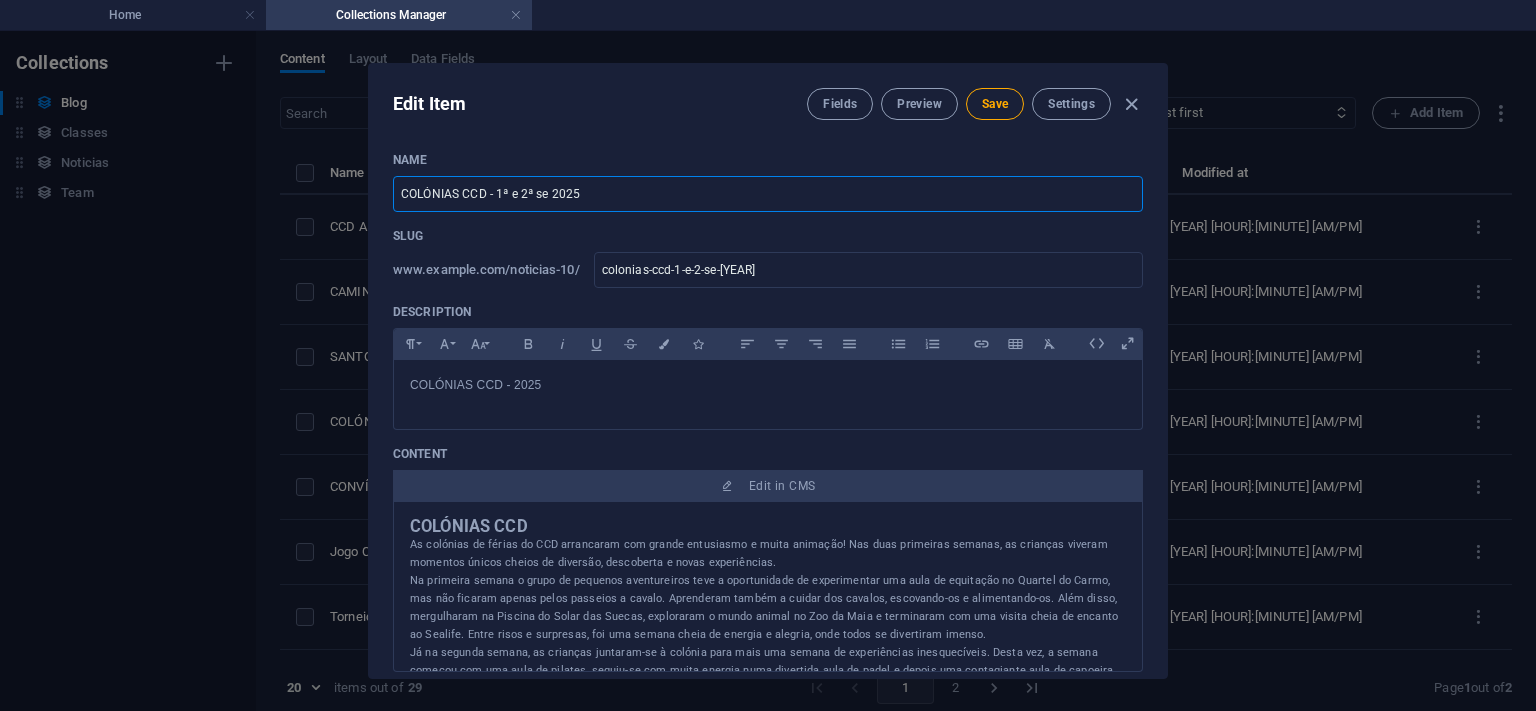 type on "COLÓNIAS CCD - 1ª e 2ª s 2025" 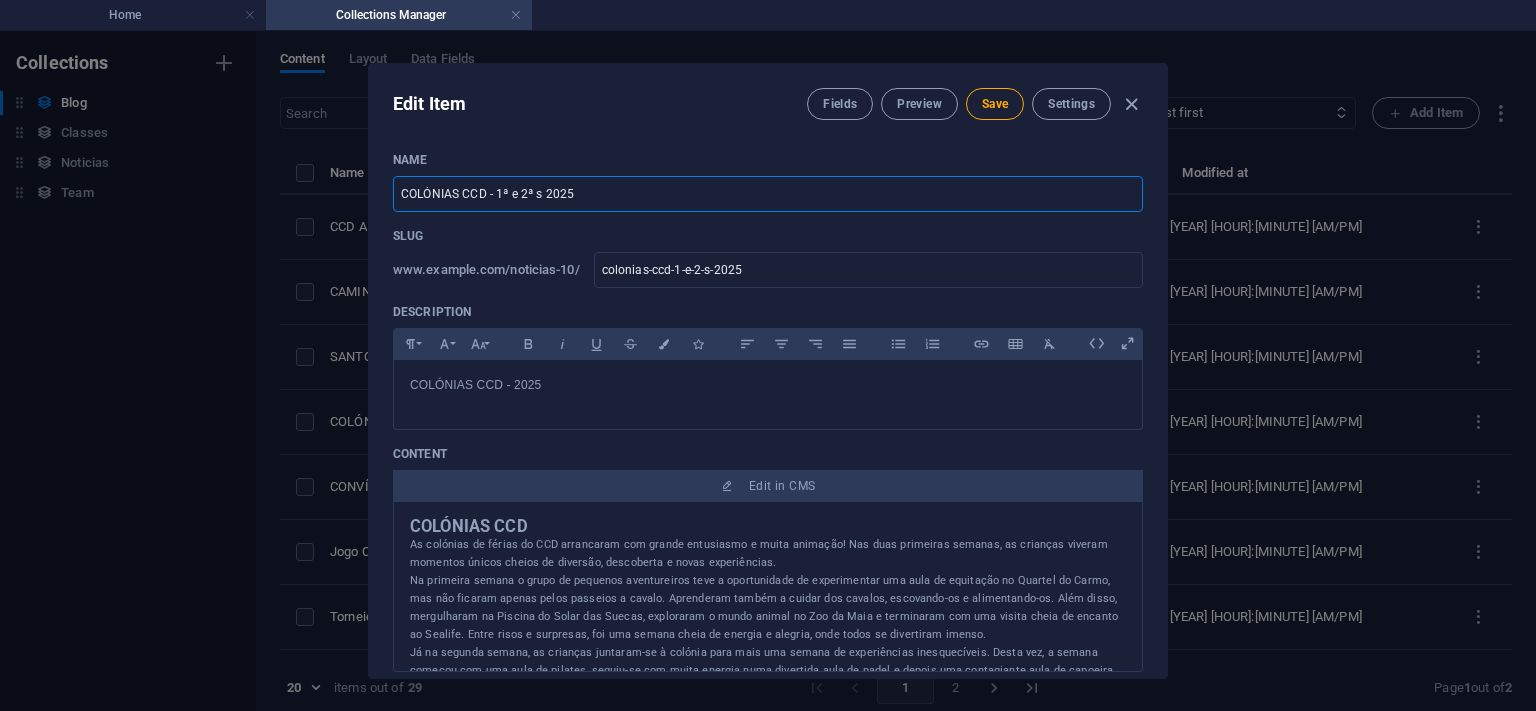 type on "COLÓNIAS CCD - 1ª e 2ª [YEAR]" 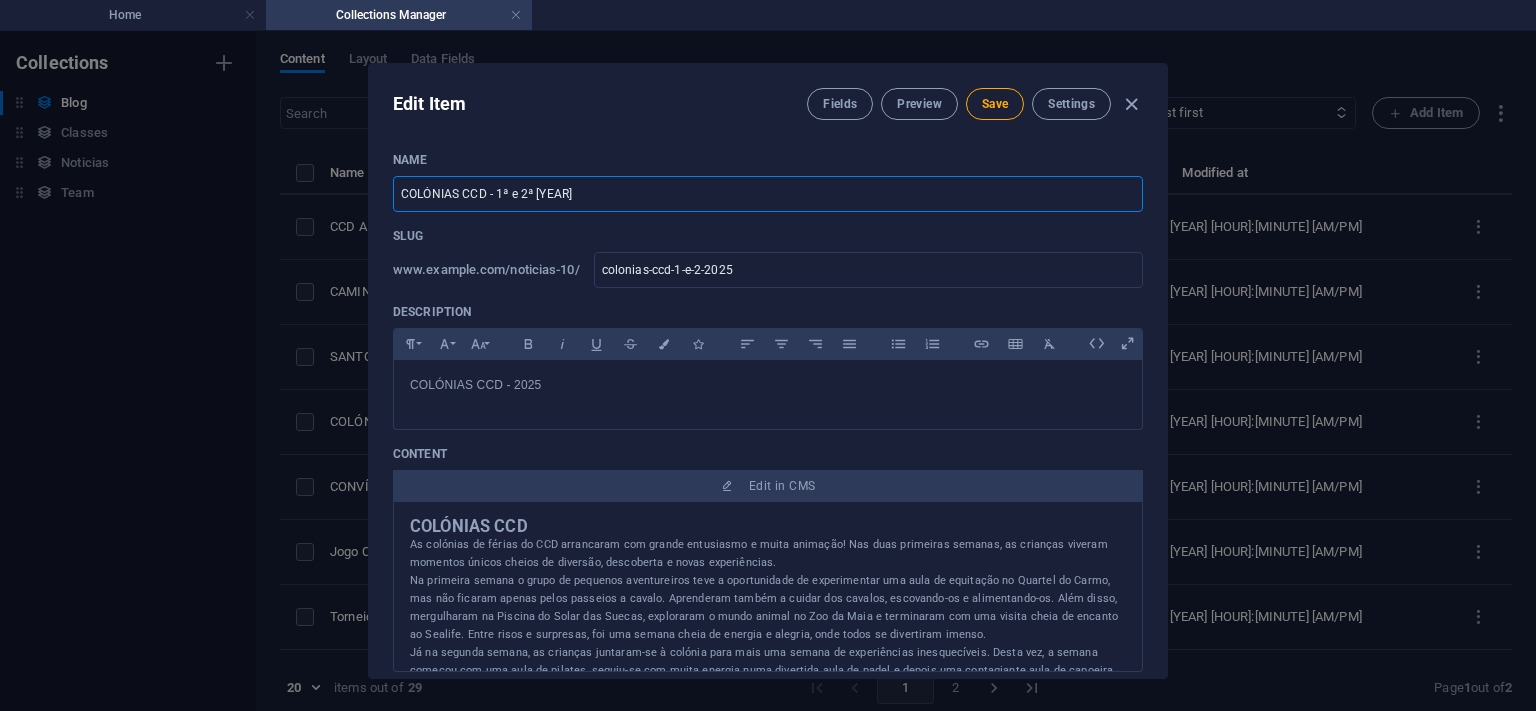 type on "COLÓNIAS CCD - 1ª e 2ª S 2025" 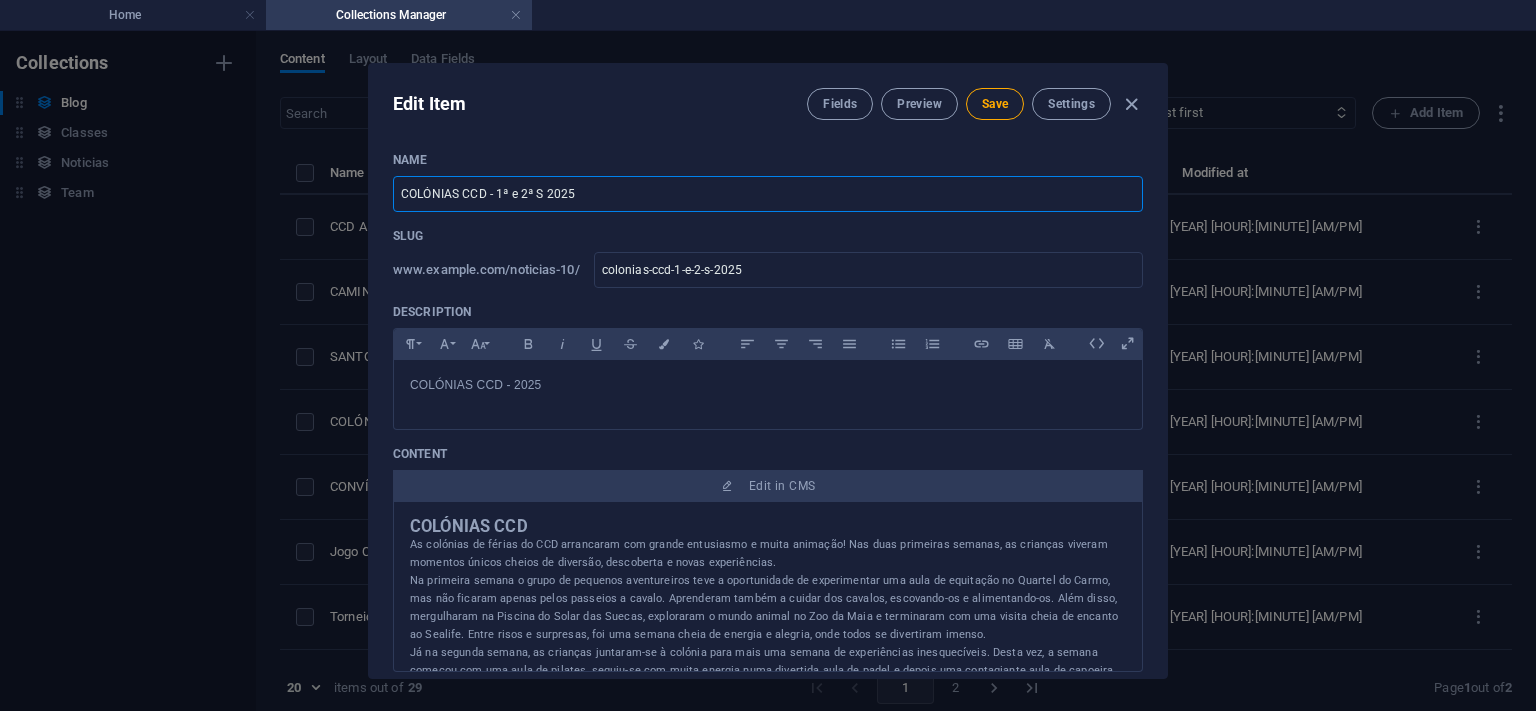 type on "COLÓNIAS CCD - 1ª e 2ª Se [YEAR]" 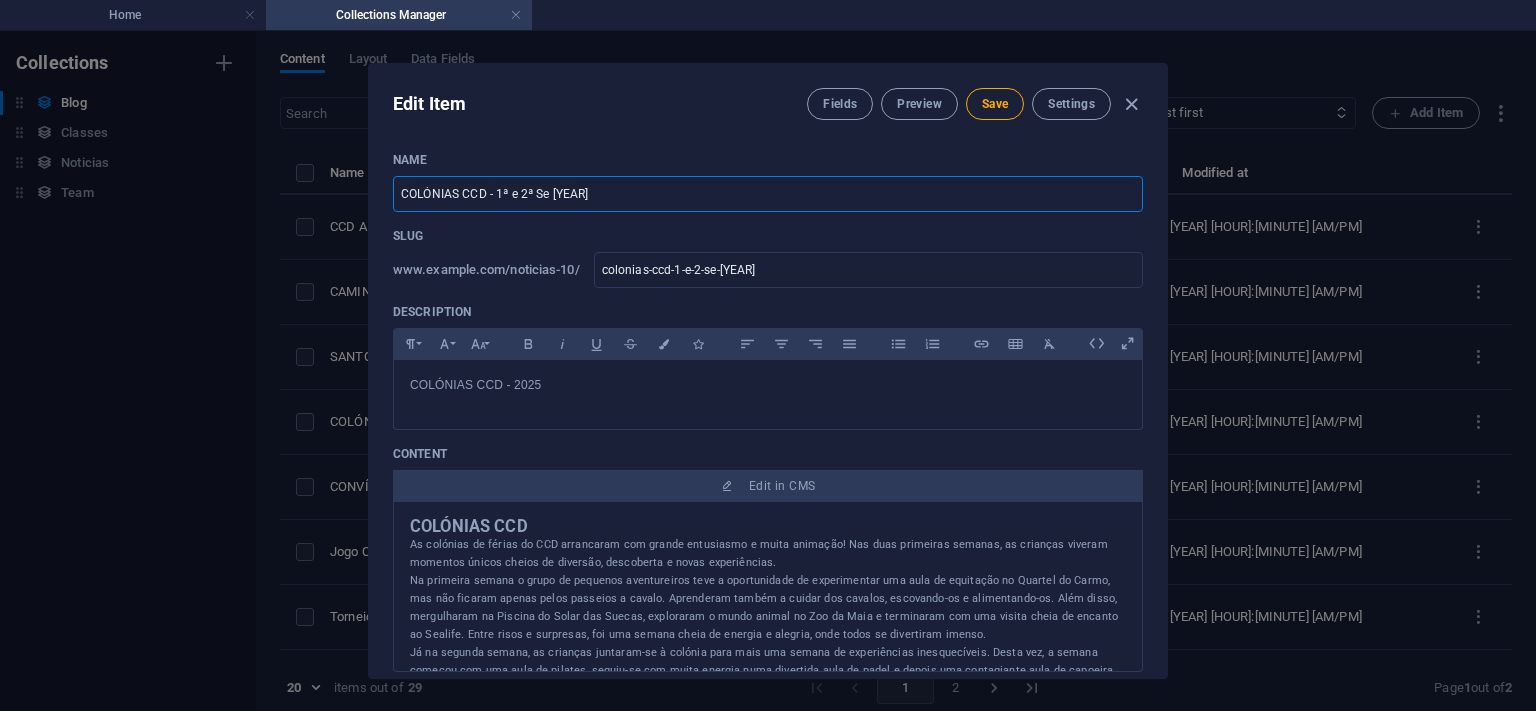 type on "COLÓNIAS CCD - 1ª e 2ª Sem 2025" 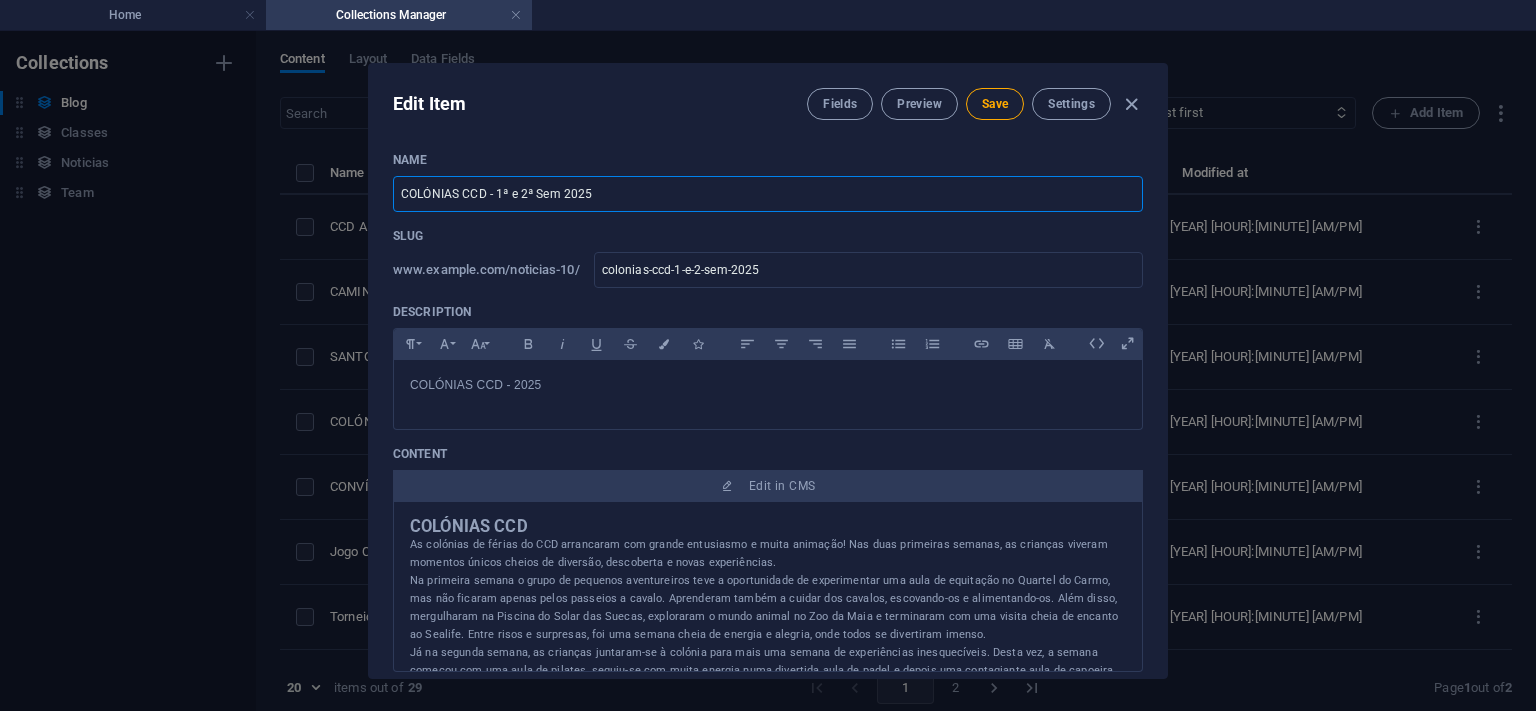 type on "COLÓNIAS CCD - 1ª e 2ª Sema [YEAR]" 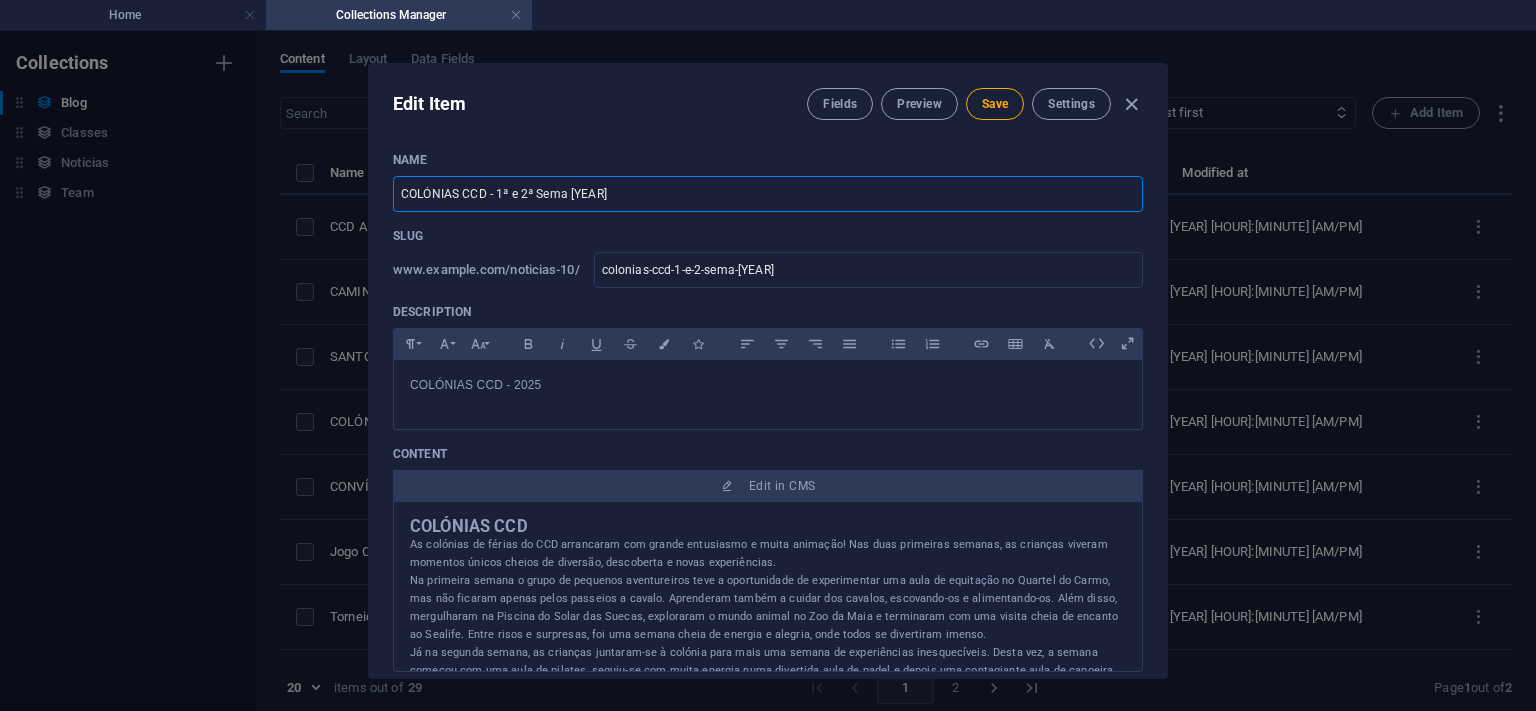 type on "COLÓNIAS CCD - 1ª e 2ª Sem 2025" 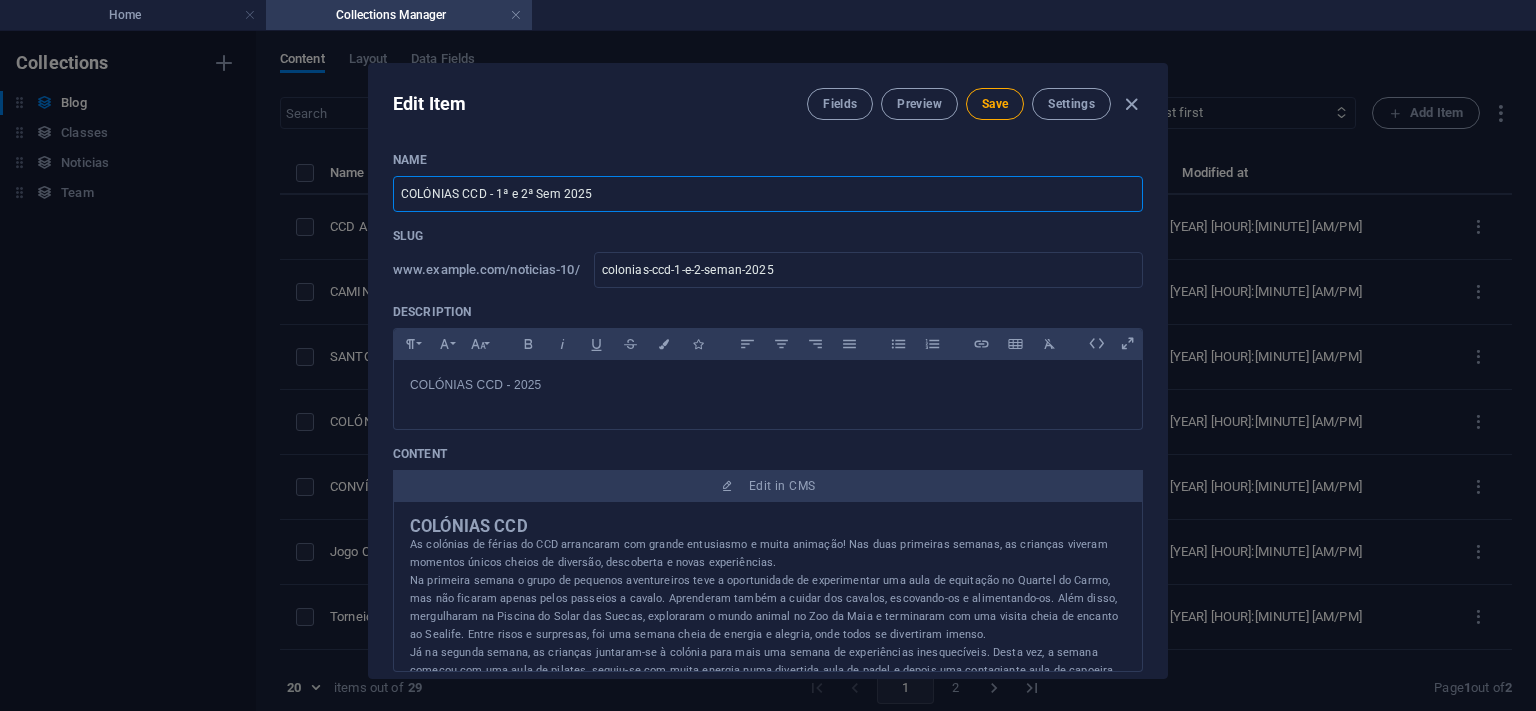 type on "COLÓNIAS CCD - 1ª e 2ª Semana 2025" 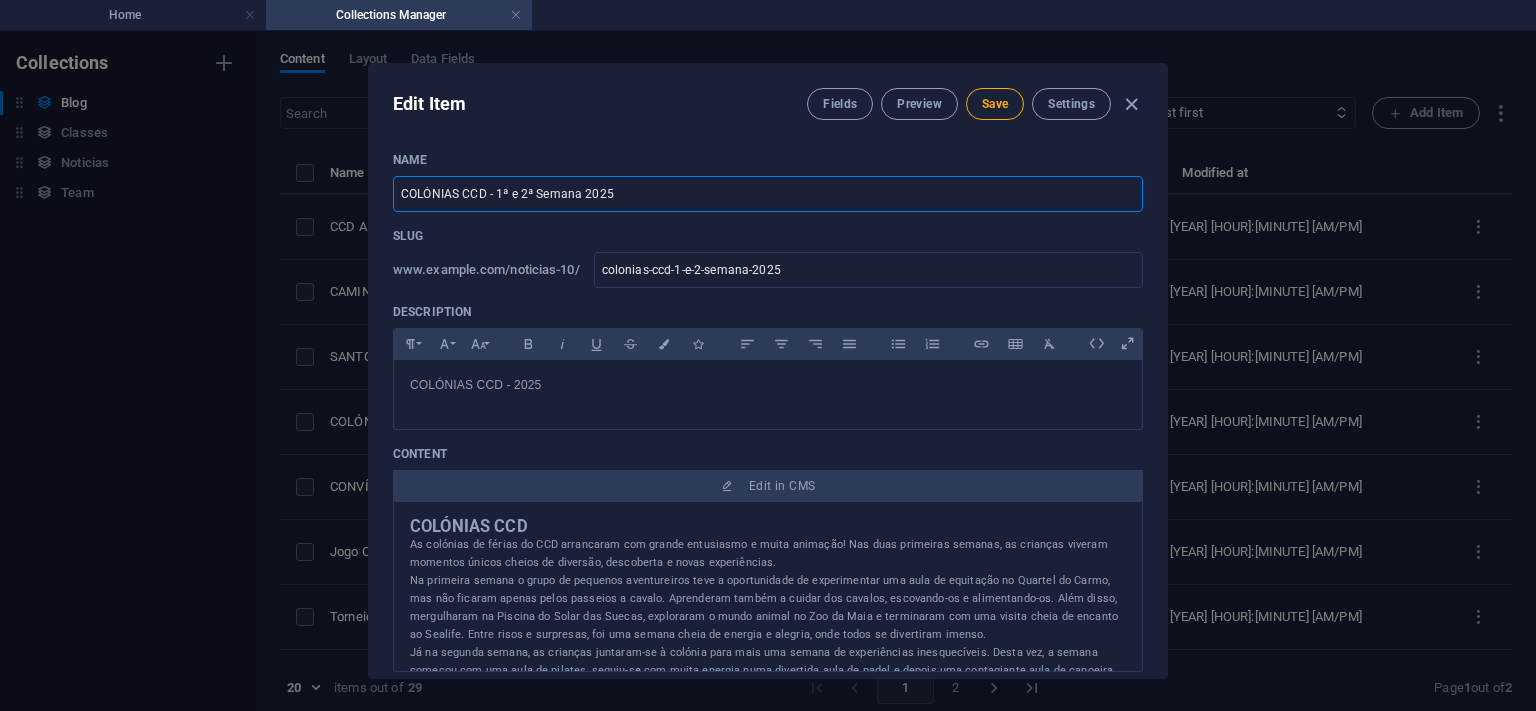 drag, startPoint x: 648, startPoint y: 190, endPoint x: 369, endPoint y: 174, distance: 279.4584 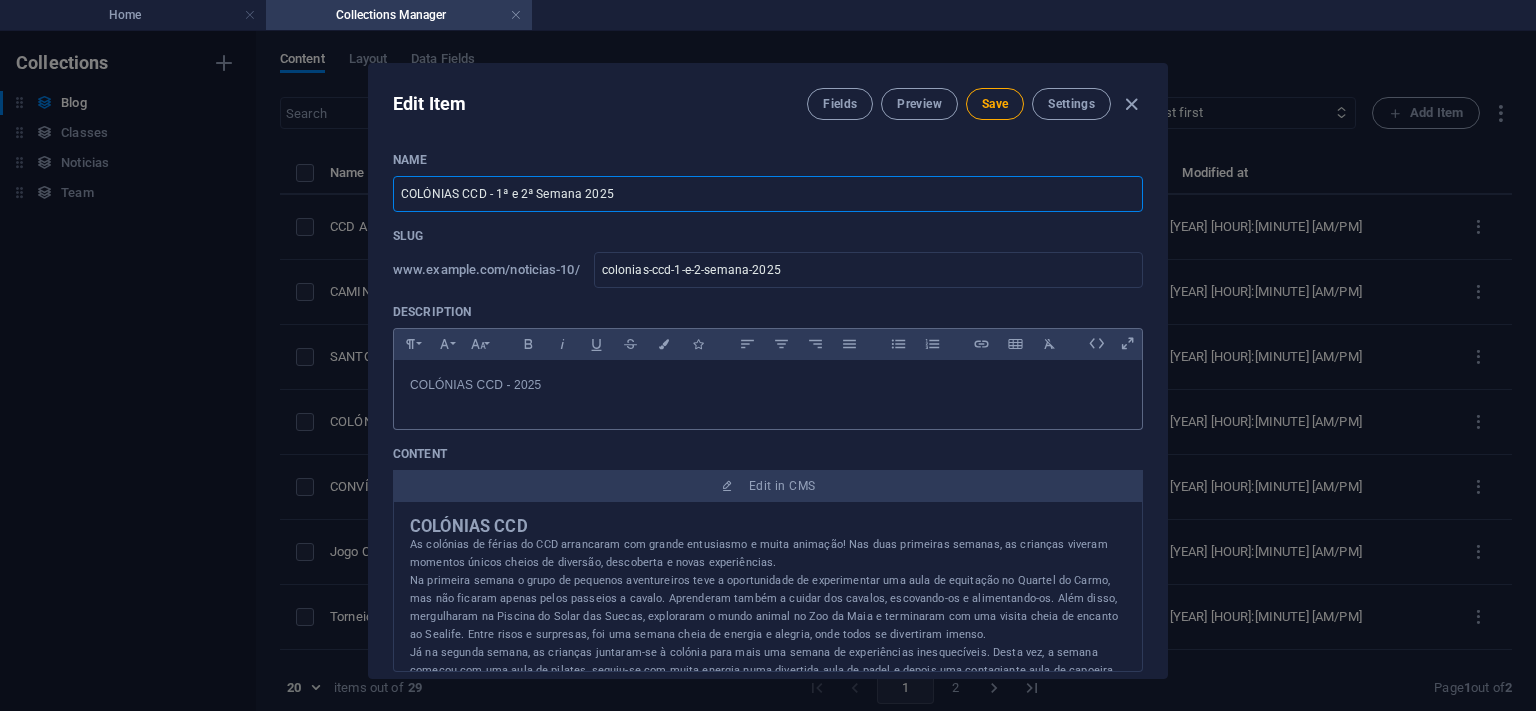 type on "COLÓNIAS CCD - 1ª e 2ª Semana 2025" 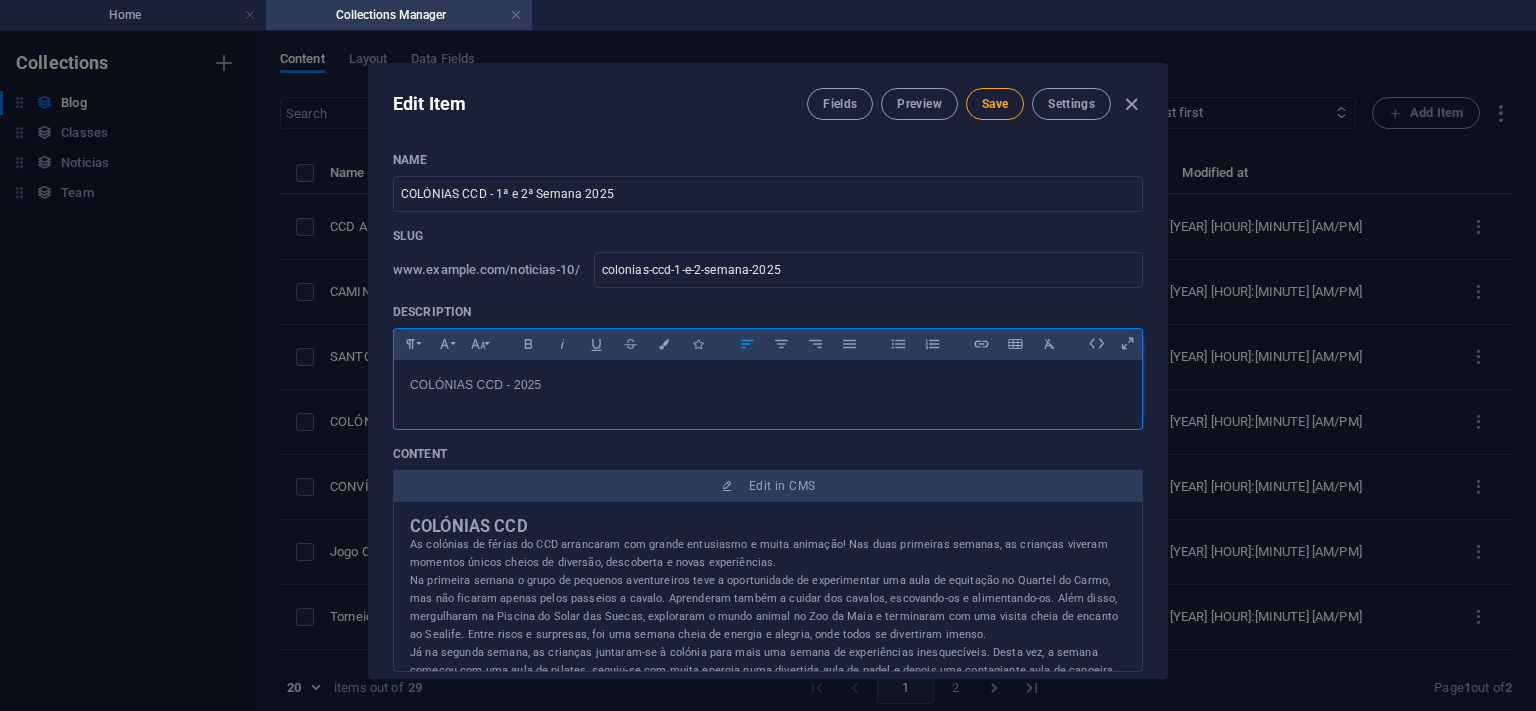 click on "COLÓNIAS CCD - 2025" at bounding box center (768, 385) 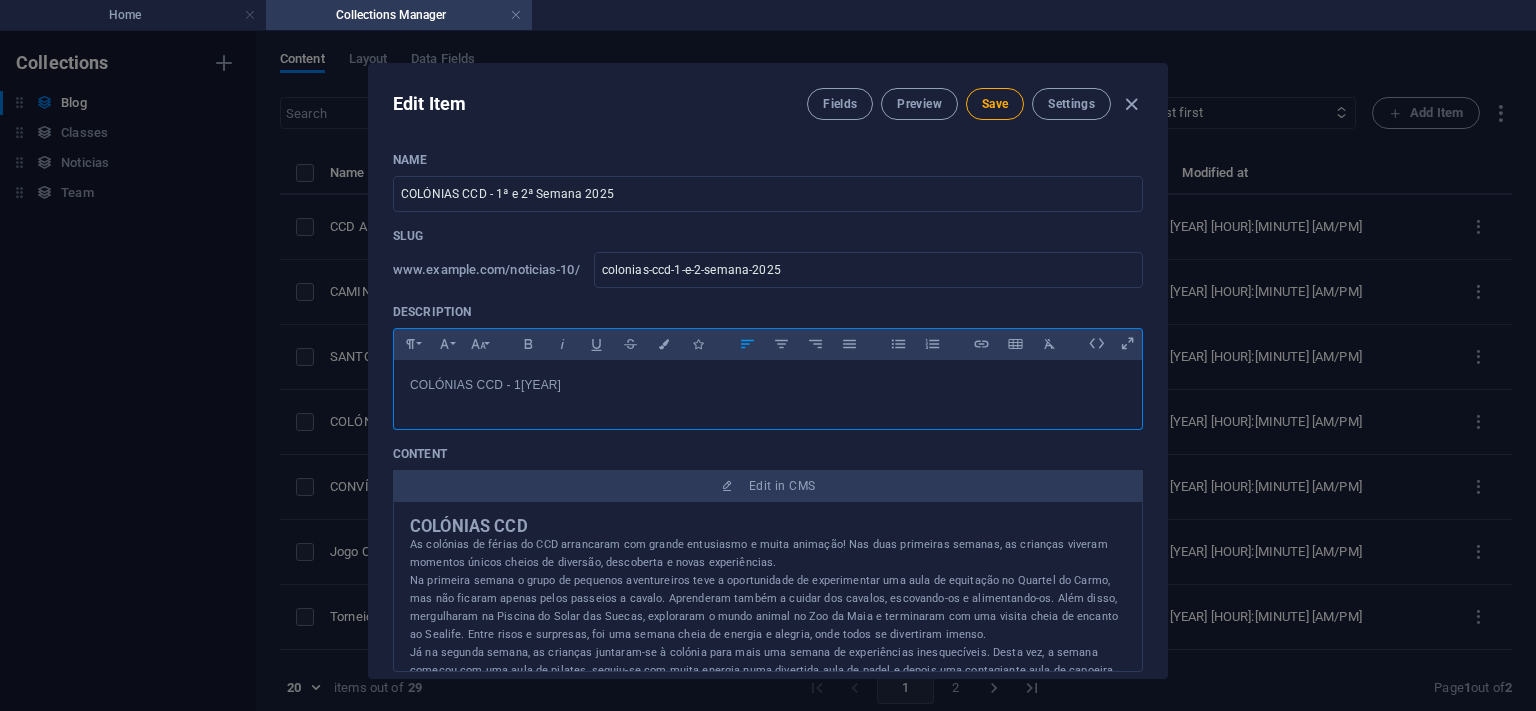 type 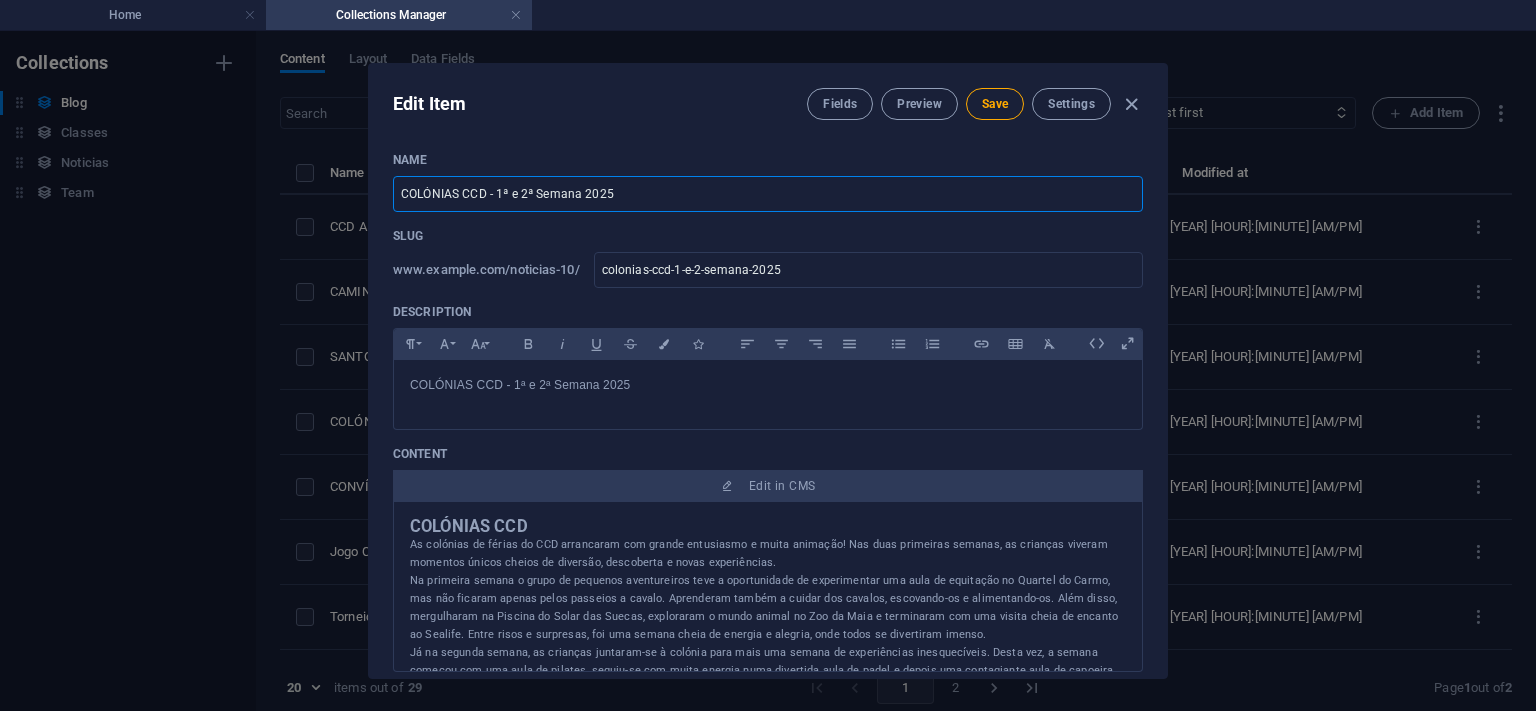 drag, startPoint x: 652, startPoint y: 195, endPoint x: 331, endPoint y: 170, distance: 321.97205 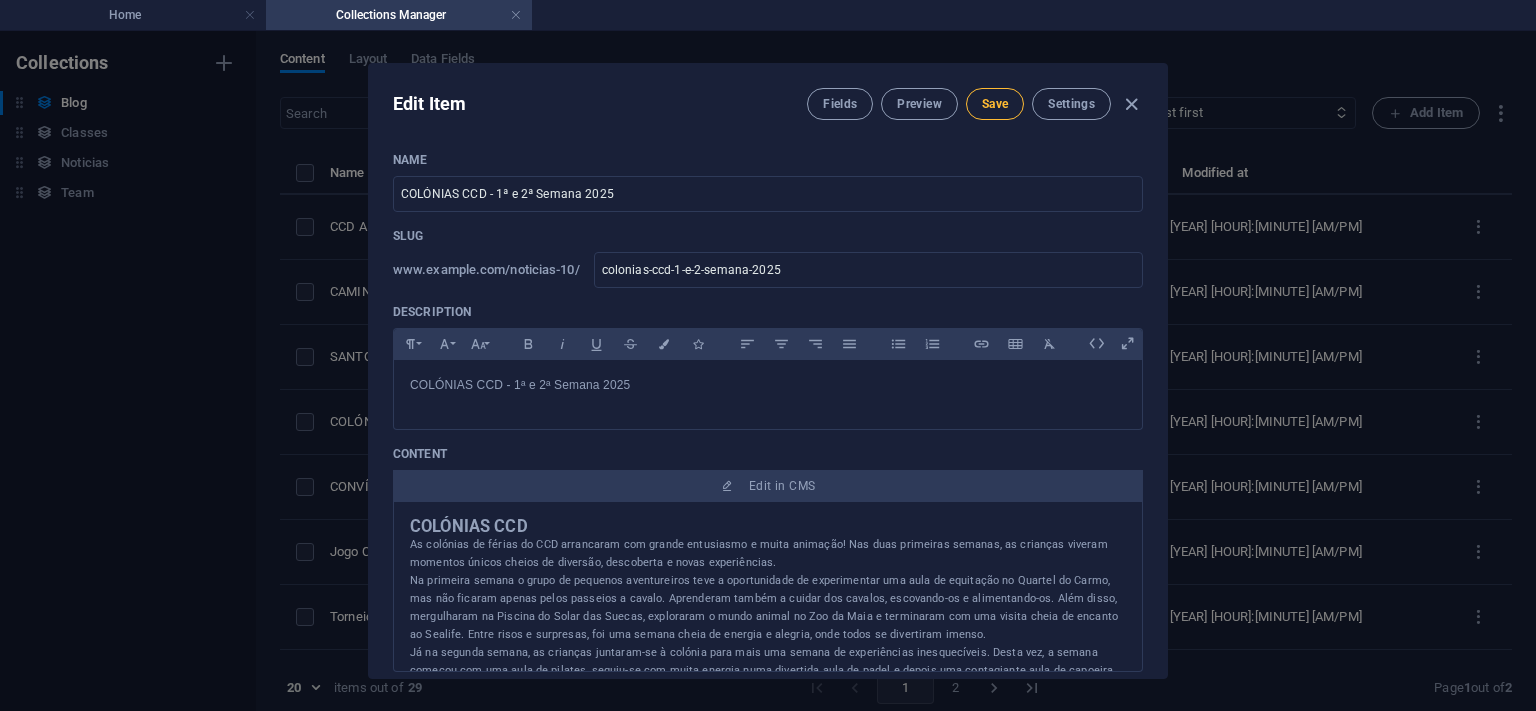 click on "Save" at bounding box center [995, 104] 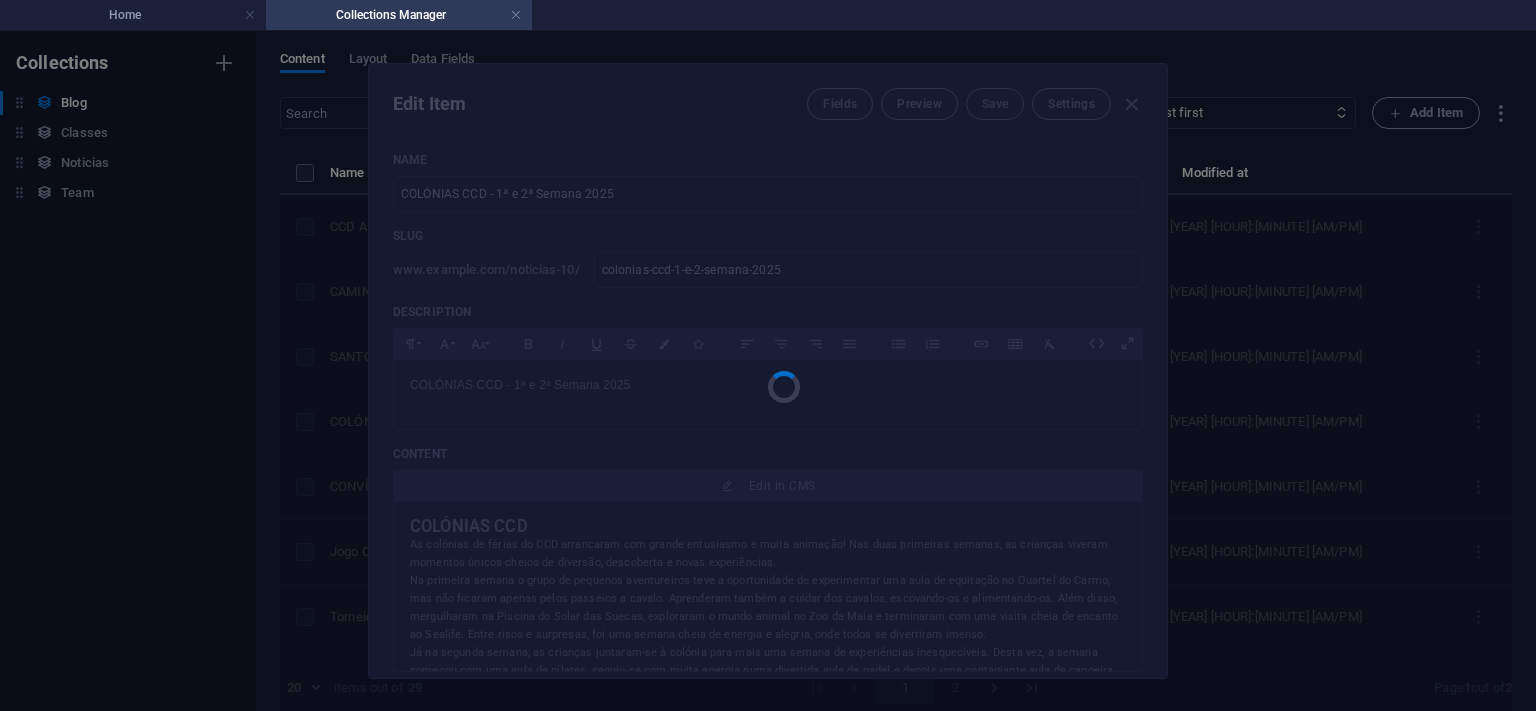 type on "colonias-ccd-1-e-2-semana-2025" 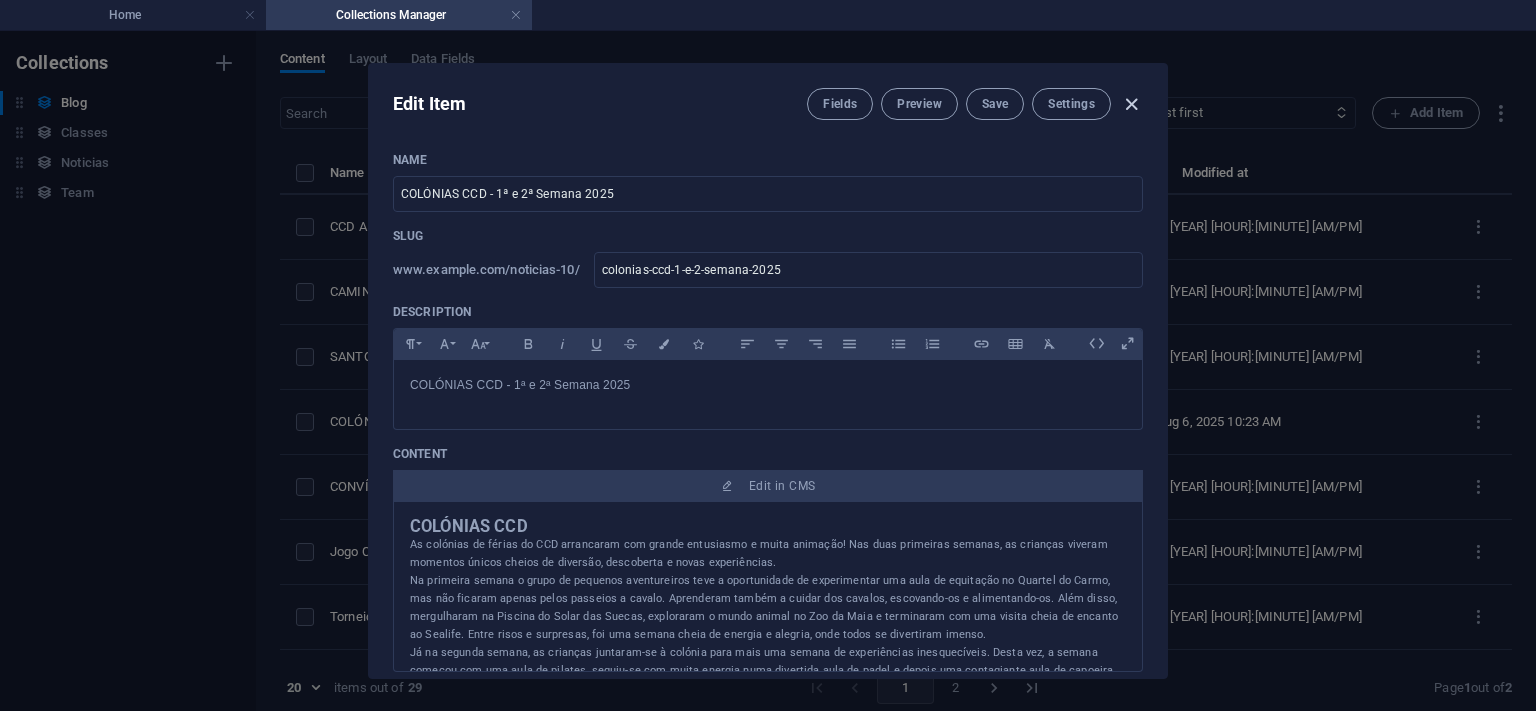 click at bounding box center [1131, 104] 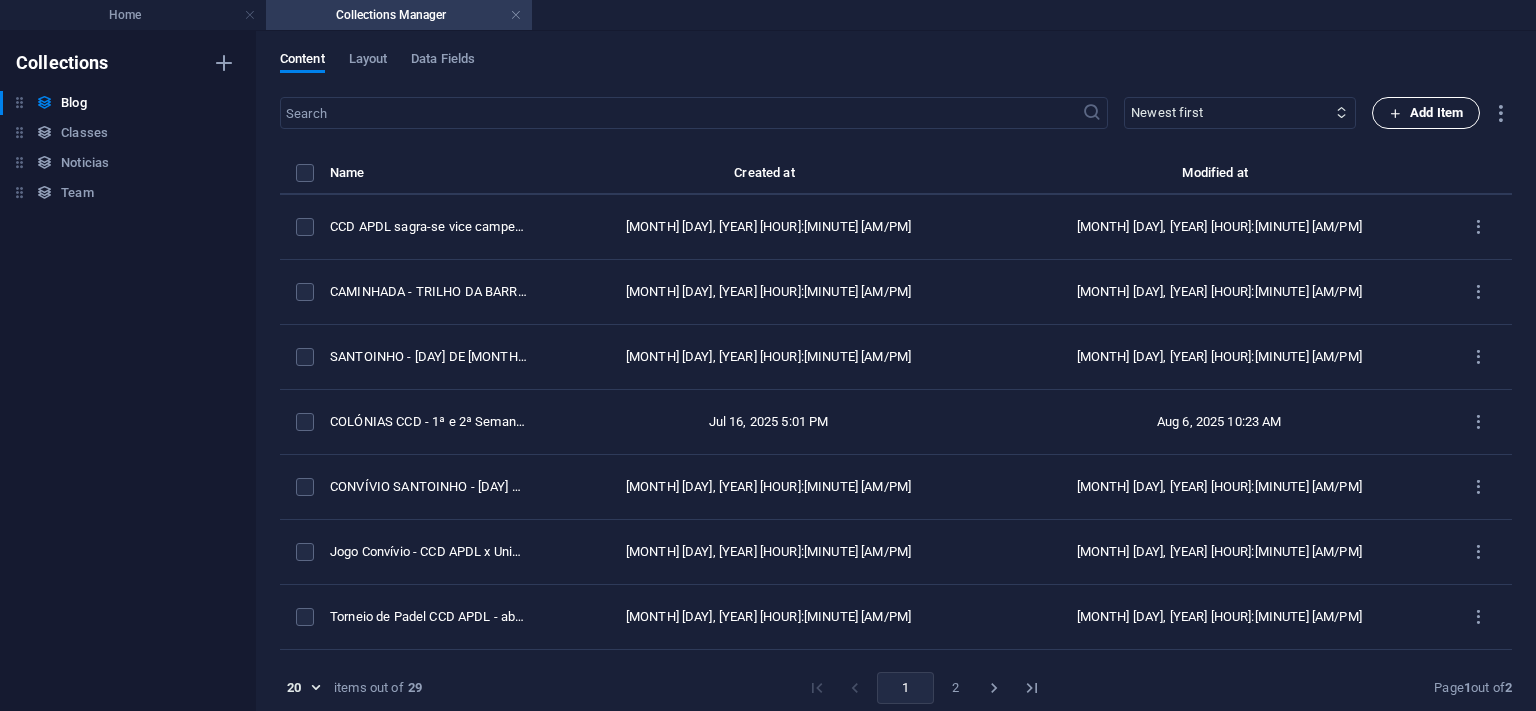 click on "Add Item" at bounding box center (1426, 113) 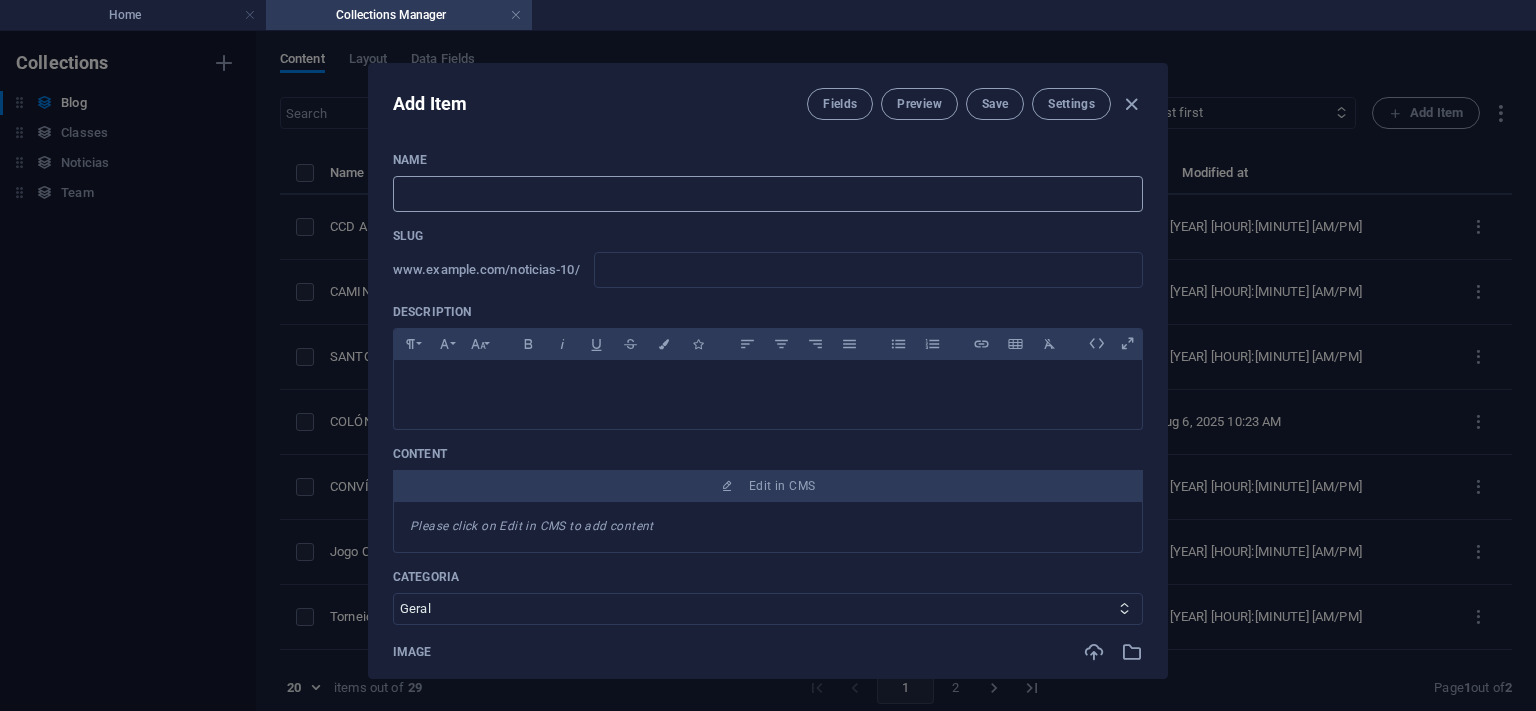 click at bounding box center [768, 194] 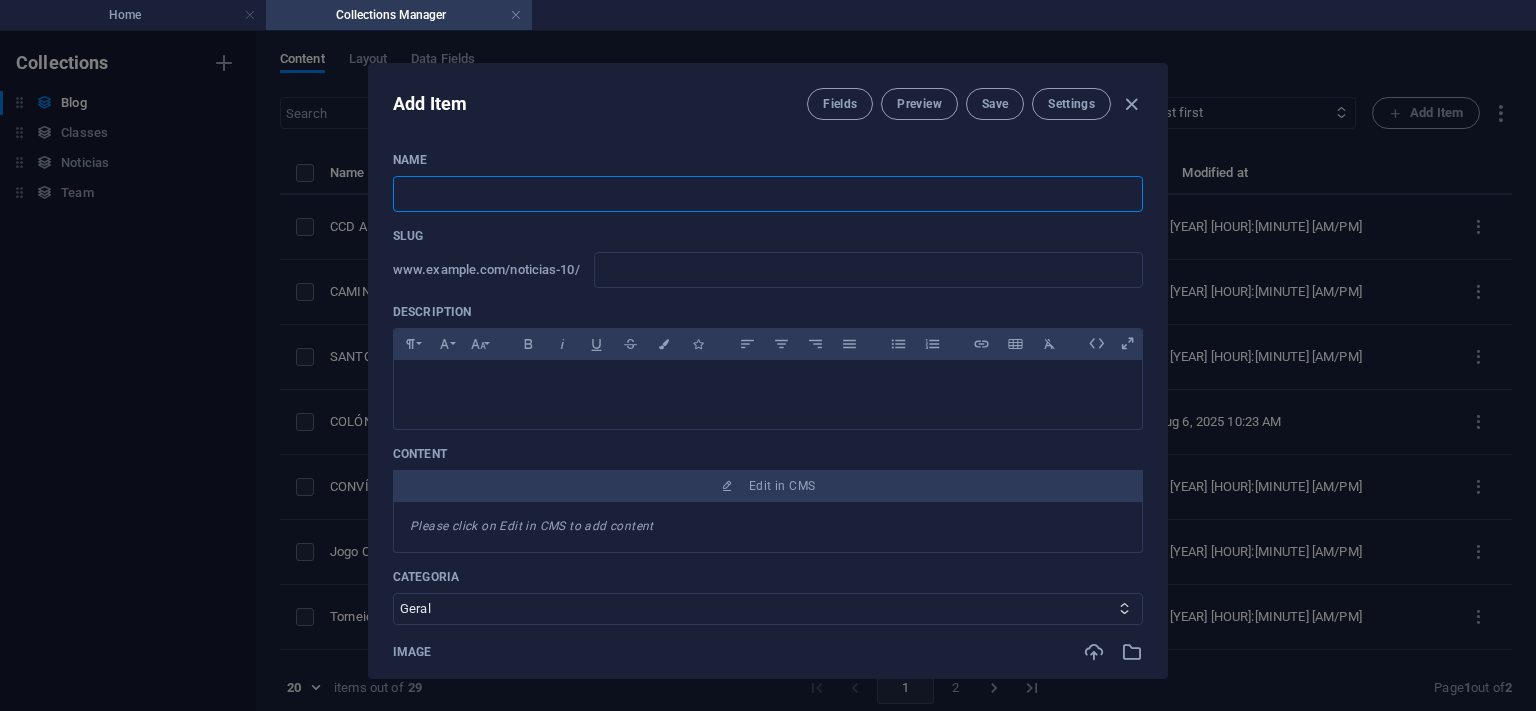 paste on "COLÓNIAS CCD - 1ª e 2ª Semana 2025" 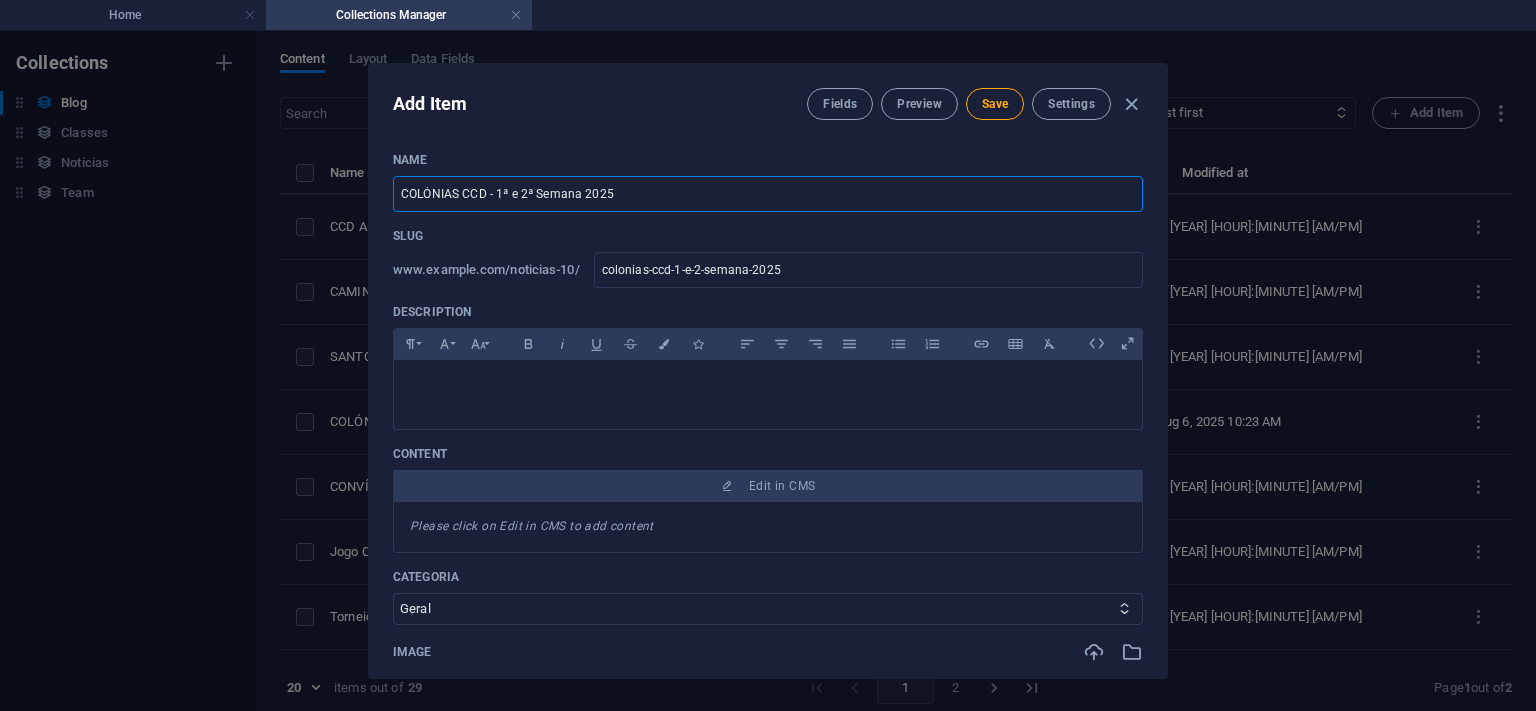 click on "COLÓNIAS CCD - 1ª e 2ª Semana 2025" at bounding box center (768, 194) 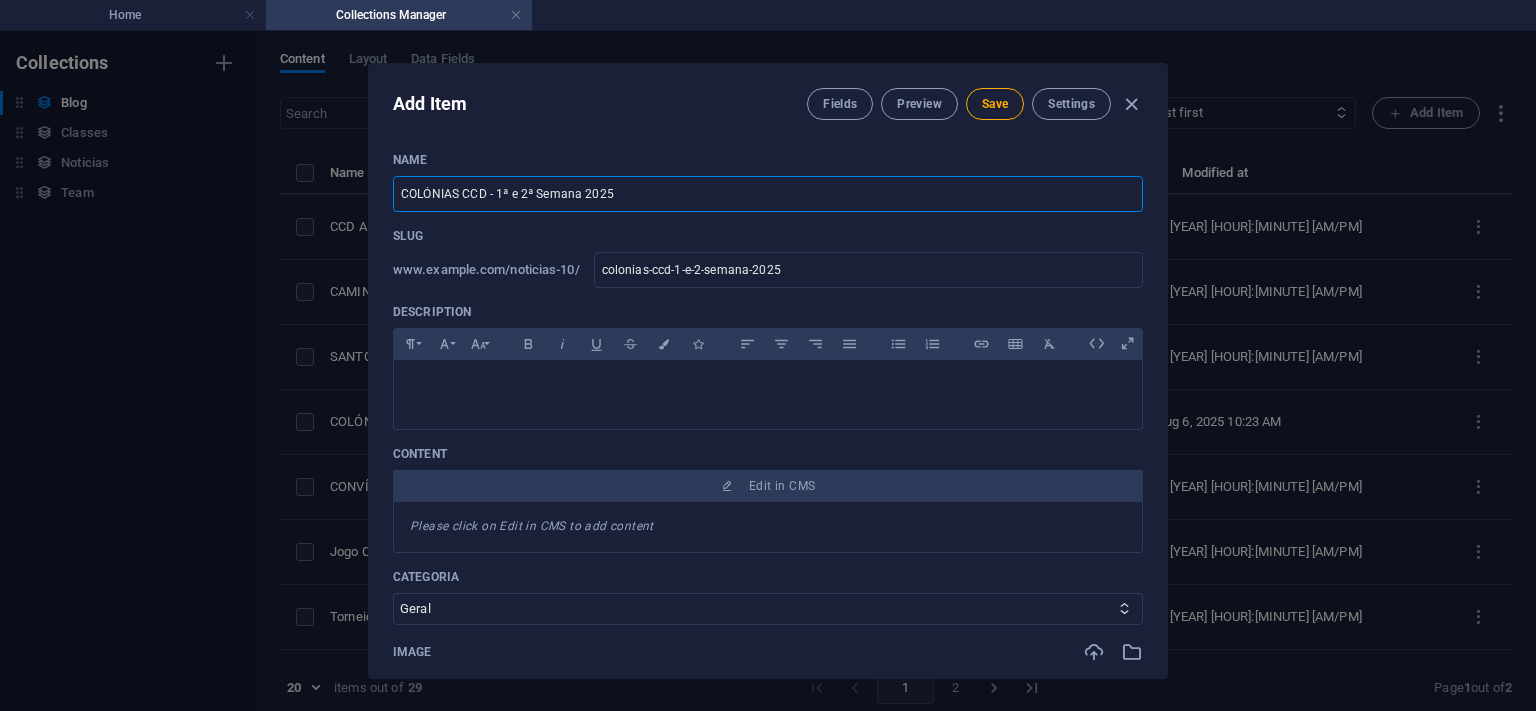 type on "COLÓNIAS CCD - ª e 2ª Semana [YEAR]" 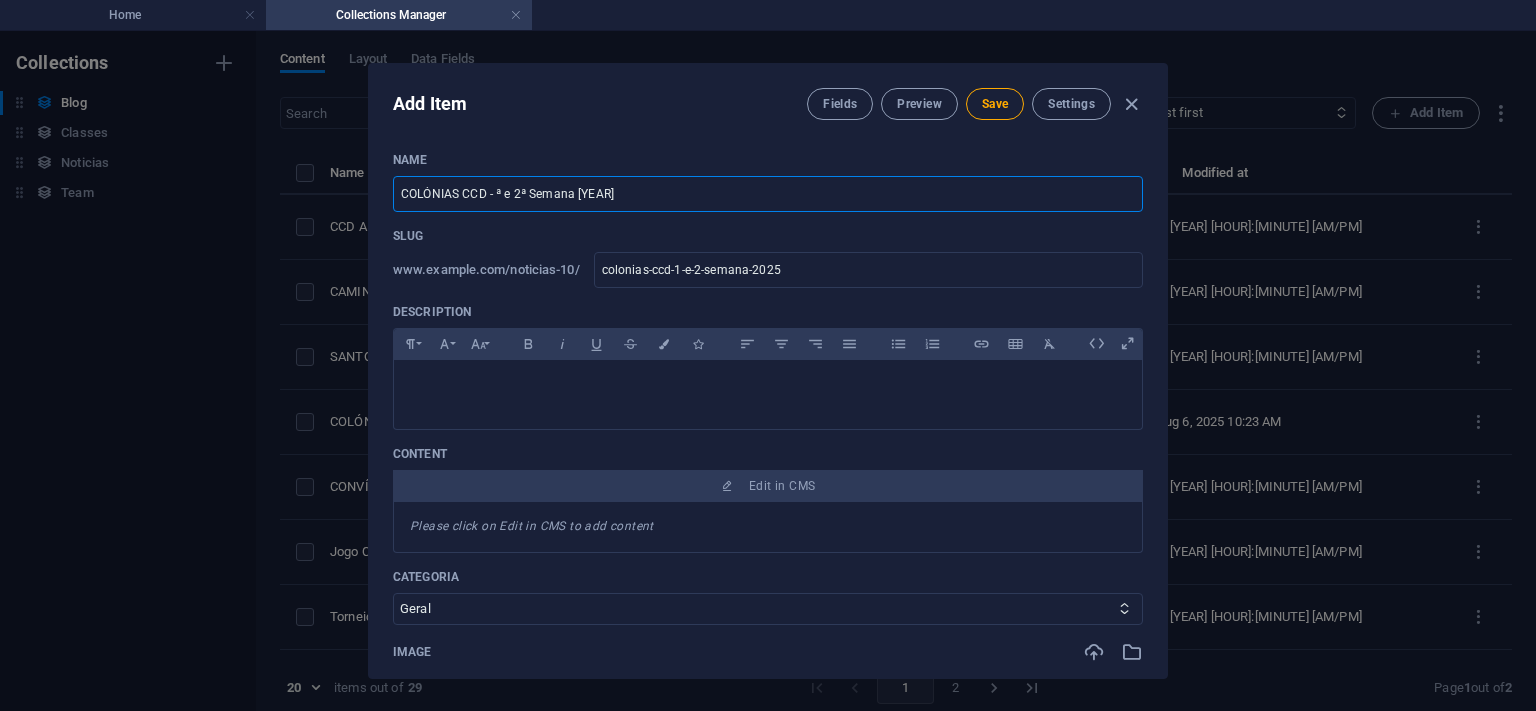 type on "colonias-ccd-e-2-semana-2025" 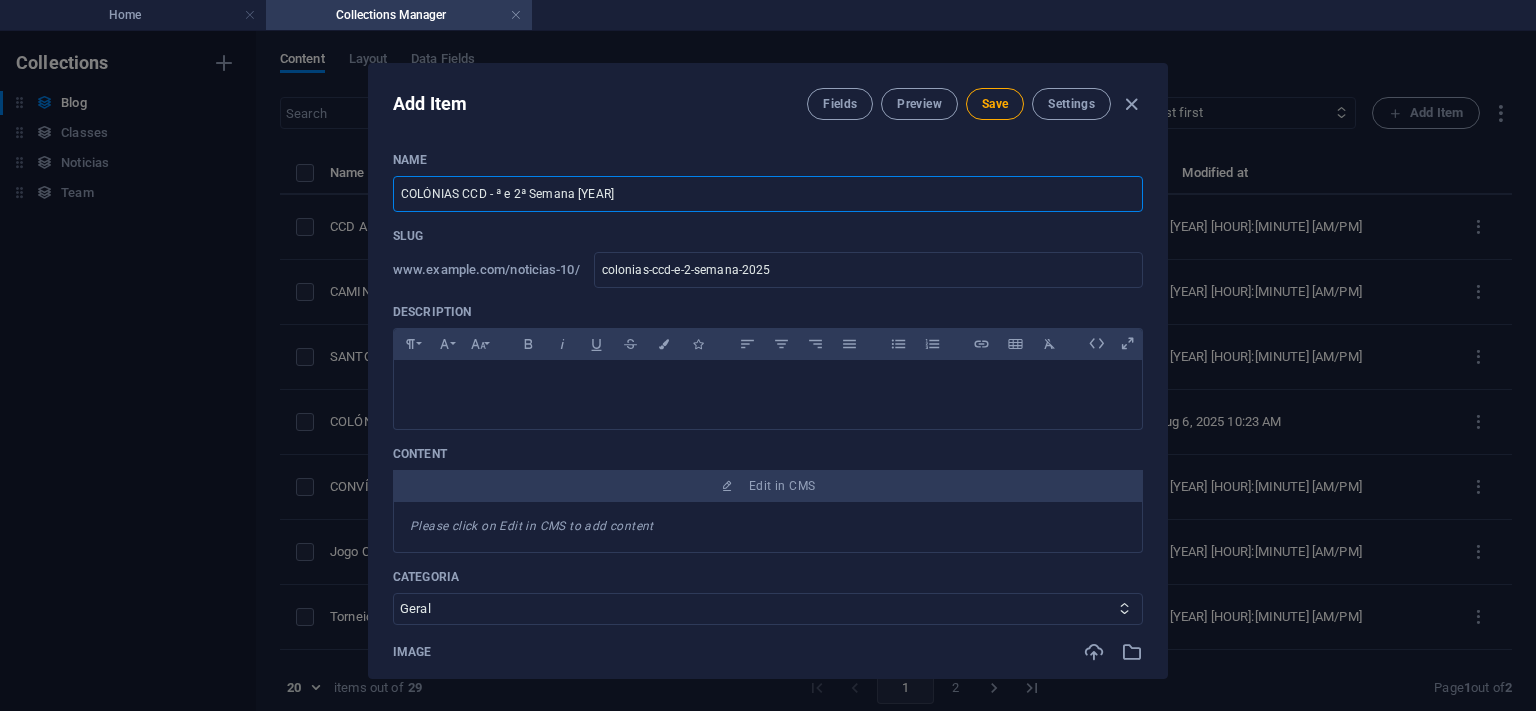 type on "COLÓNIAS CCD - 3ª e 2ª Semana 2025" 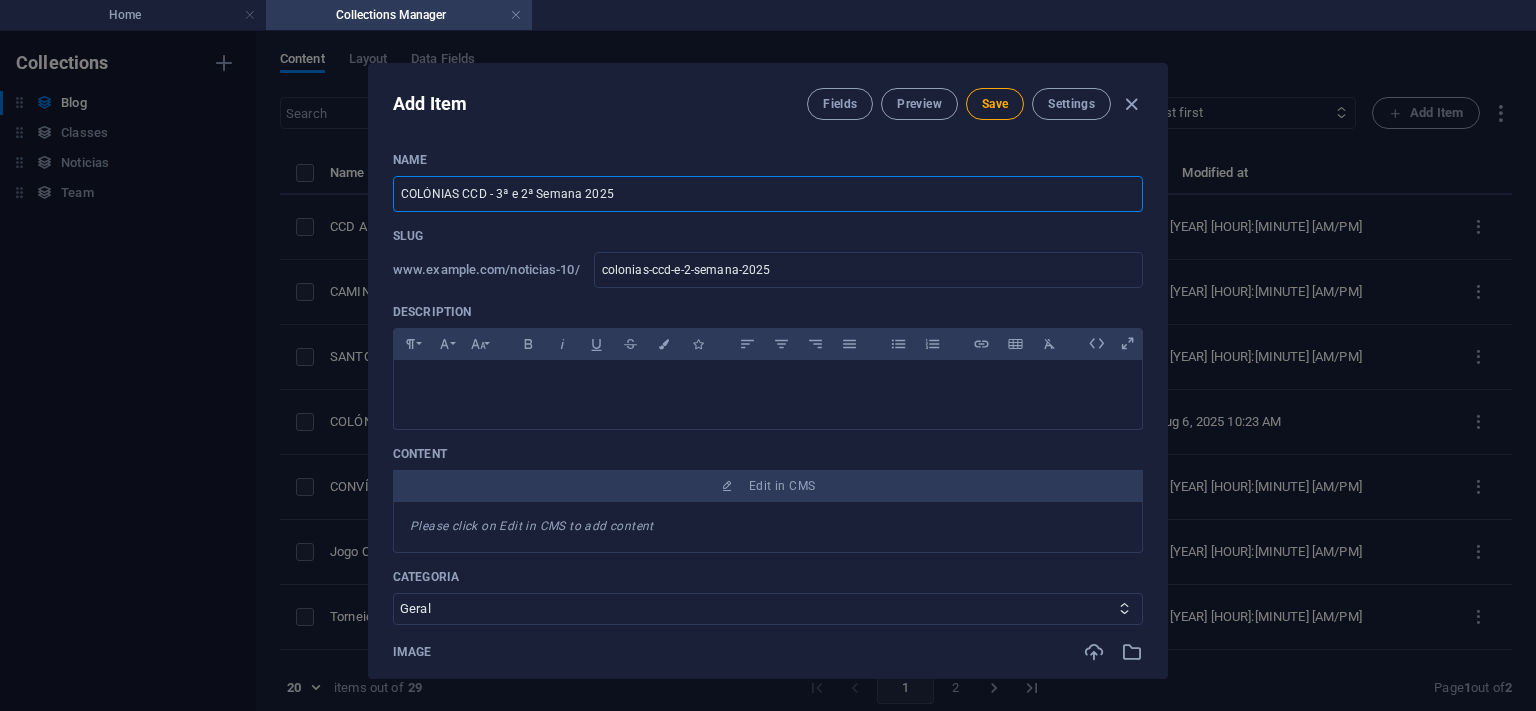 type on "colonias-ccd-3-e-2-semana-[YEAR]" 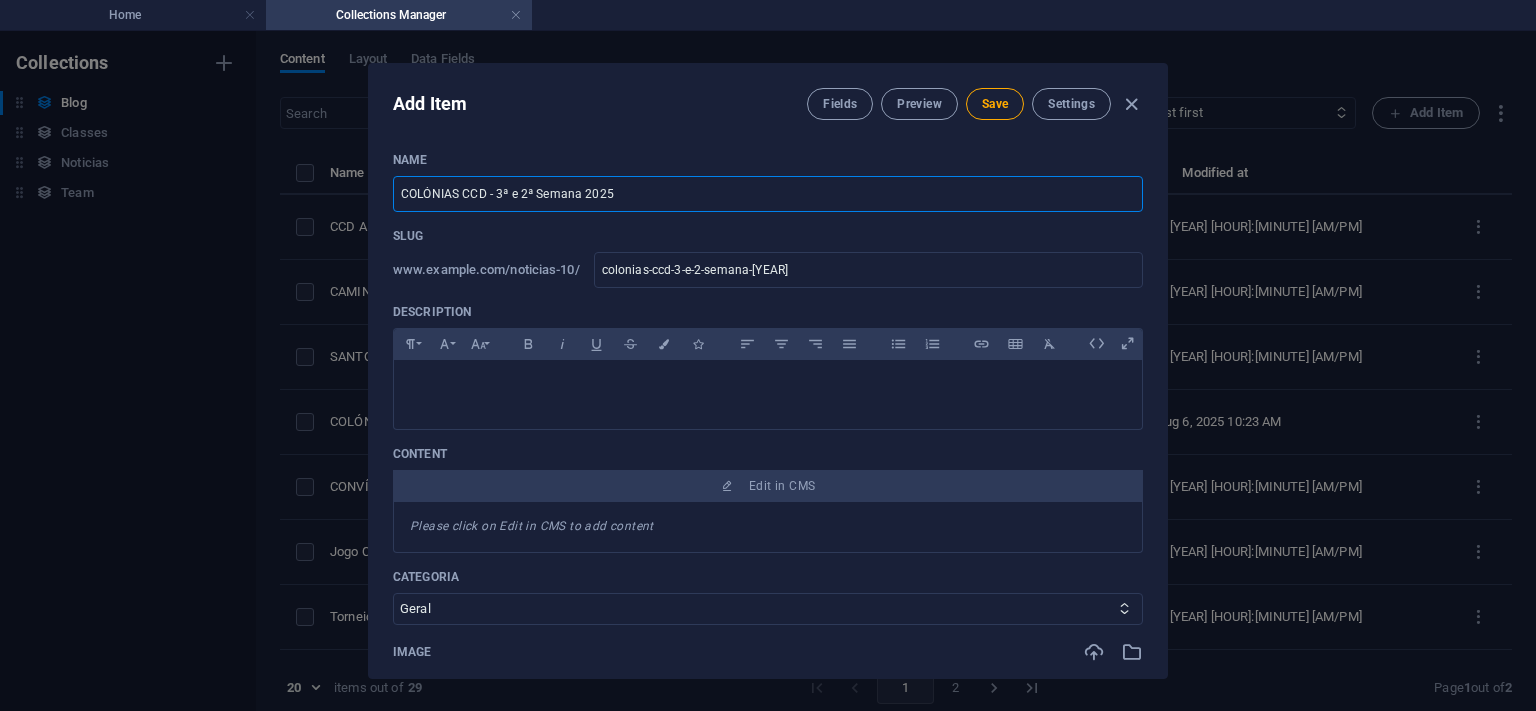 type on "COLÓNIAS CCD - 3ª e ª Semana 2025" 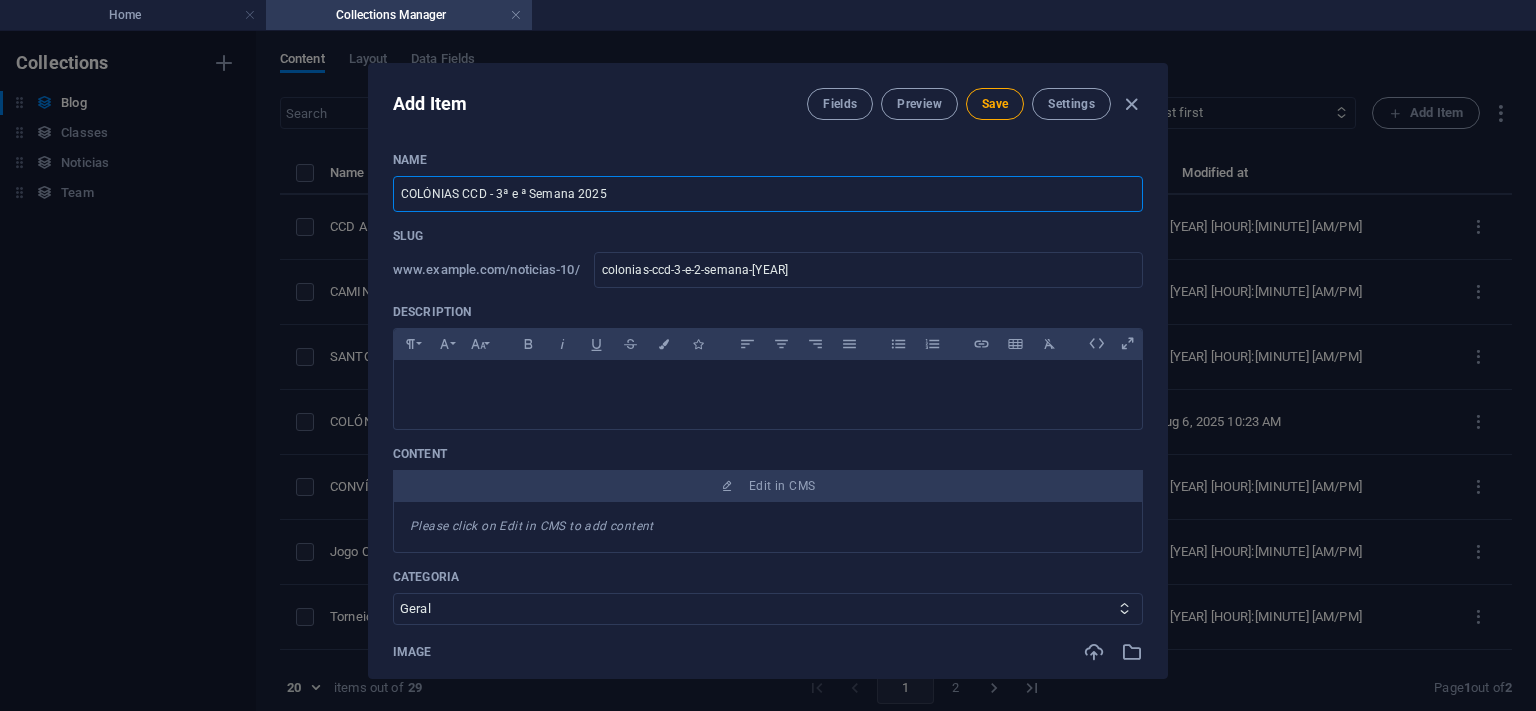 type on "colonias-ccd-3-e-semana-2025" 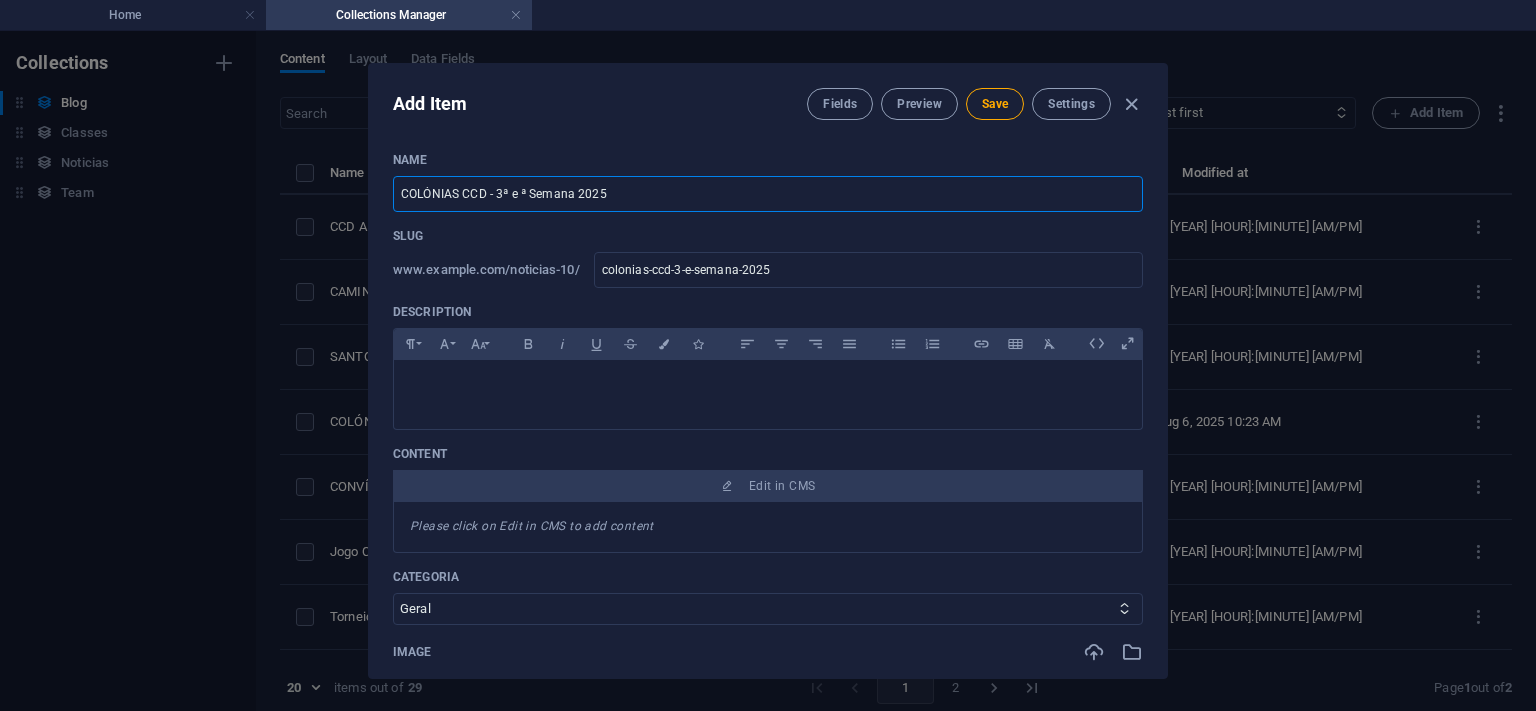 type on "COLÓNIAS CCD - 3ª e 4ª Semana [YEAR]" 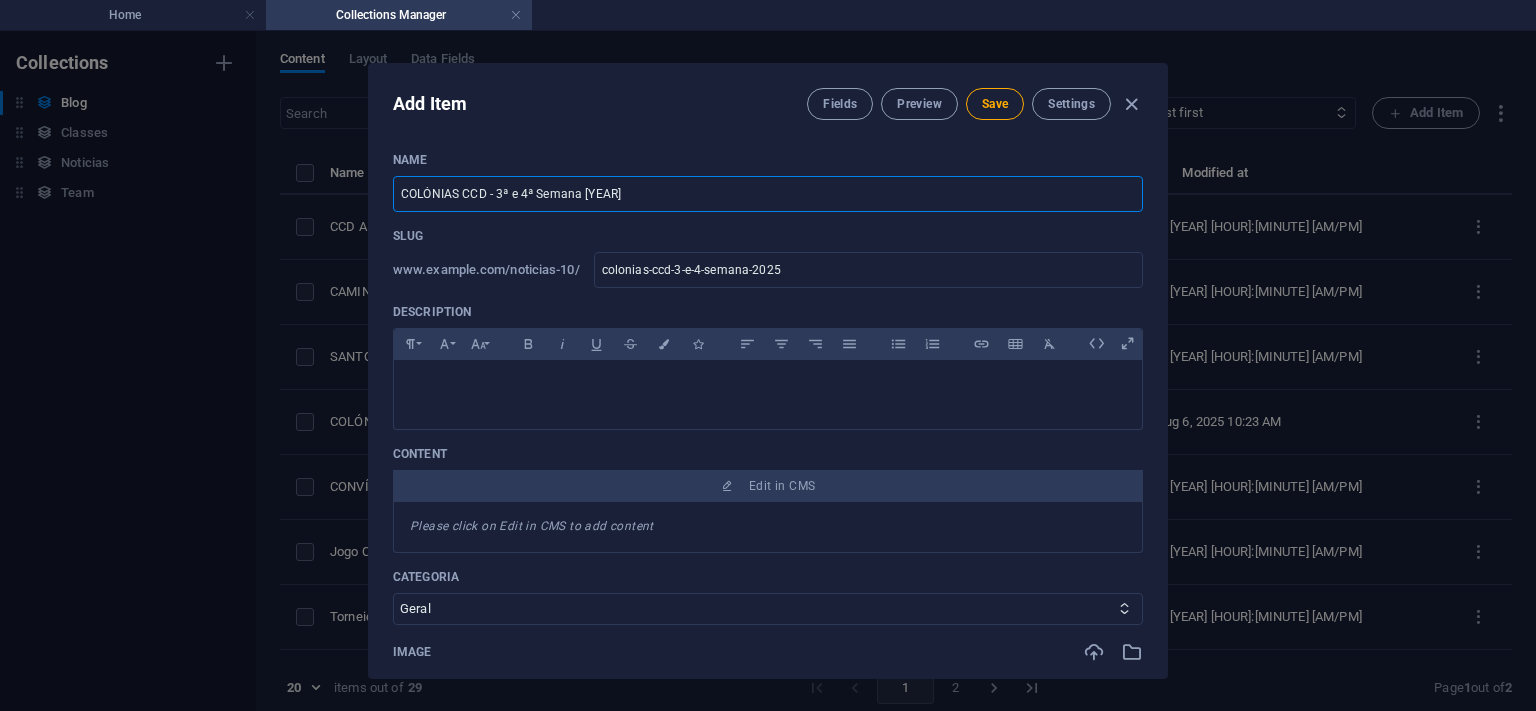 drag, startPoint x: 638, startPoint y: 193, endPoint x: 375, endPoint y: 173, distance: 263.75937 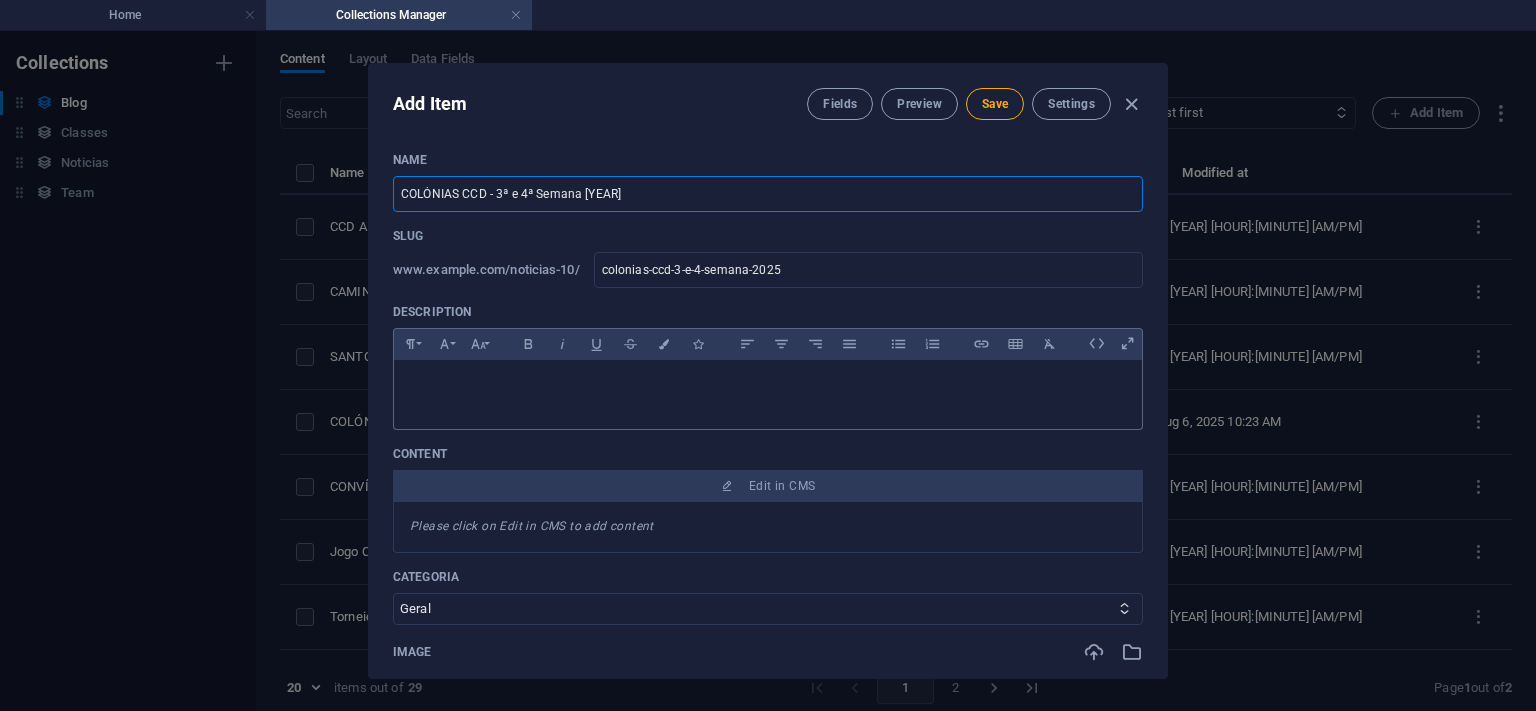 type on "COLÓNIAS CCD - 3ª e 4ª Semana [YEAR]" 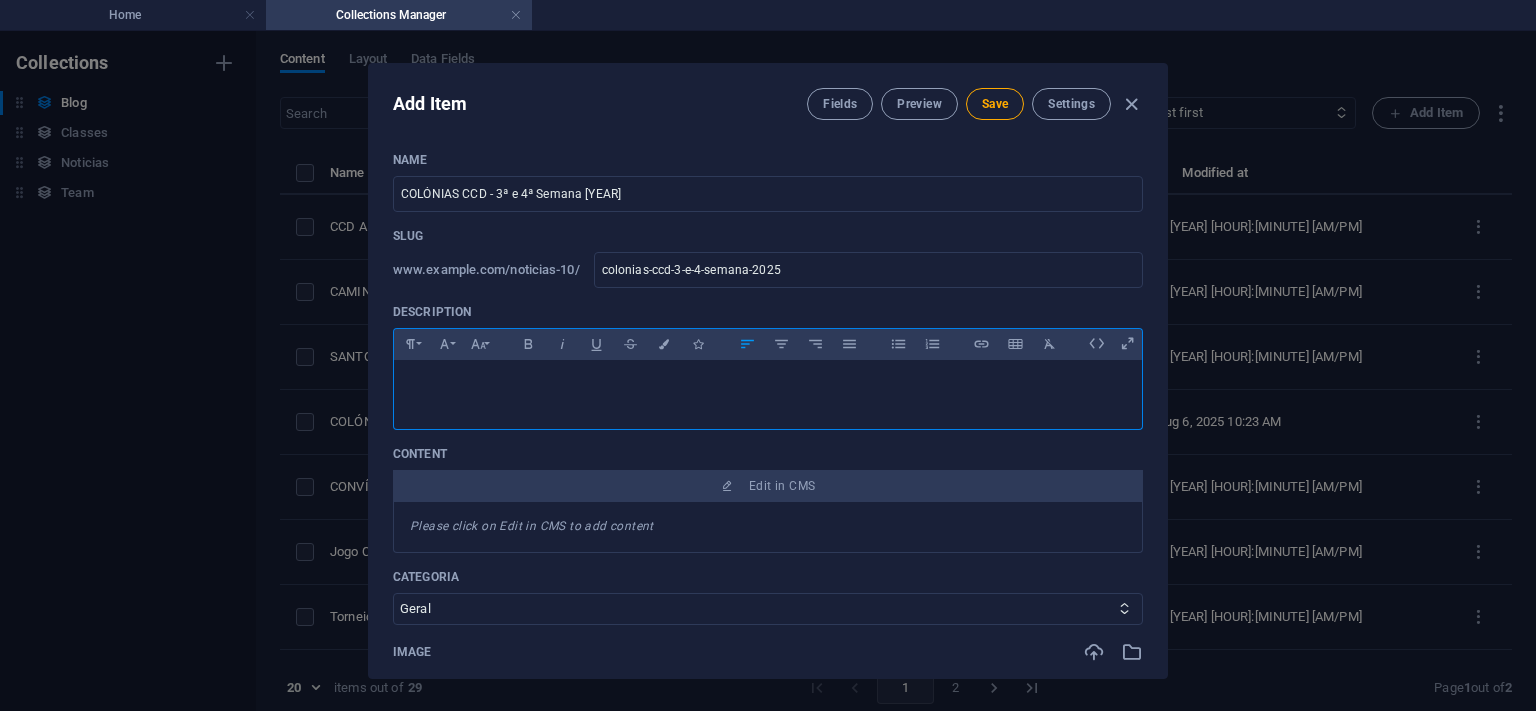 click at bounding box center [768, 385] 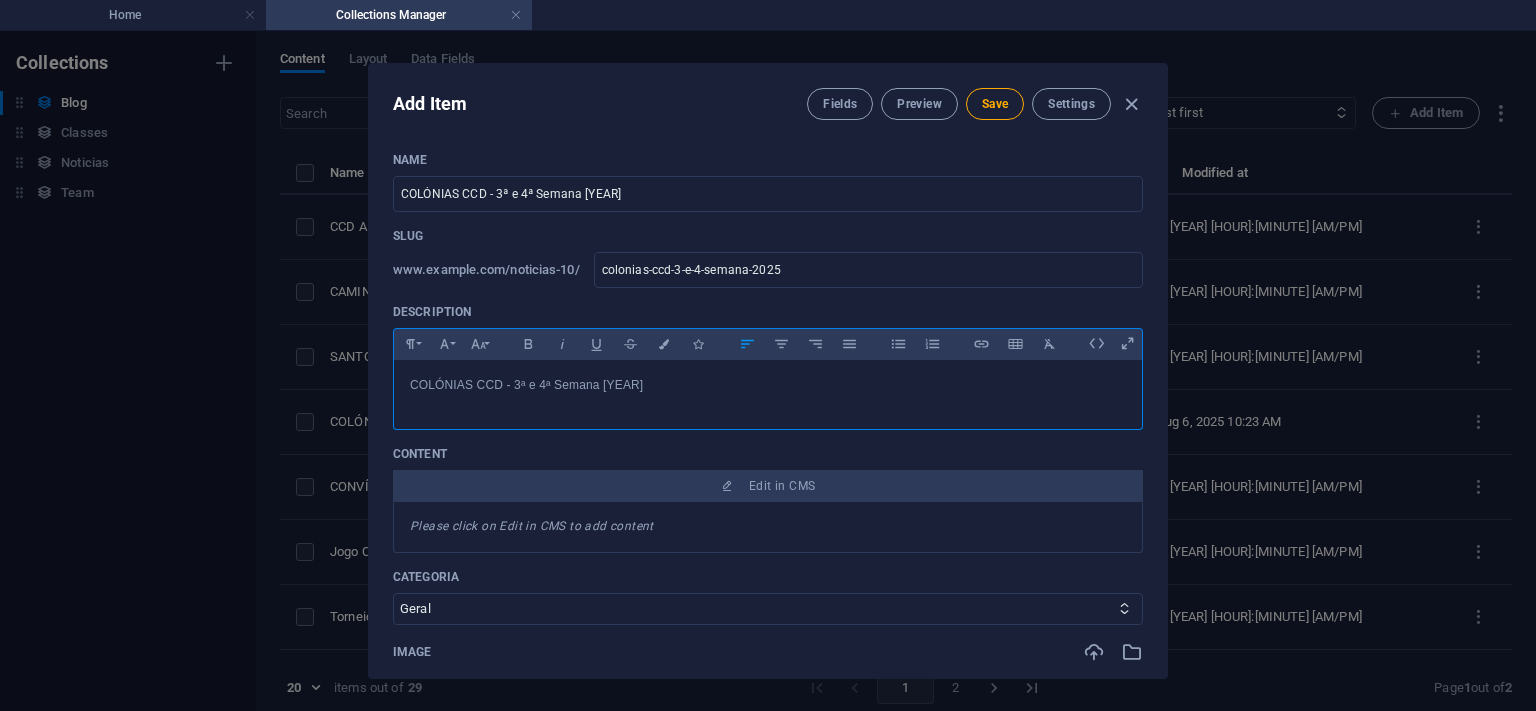 scroll, scrollTop: 0, scrollLeft: 7, axis: horizontal 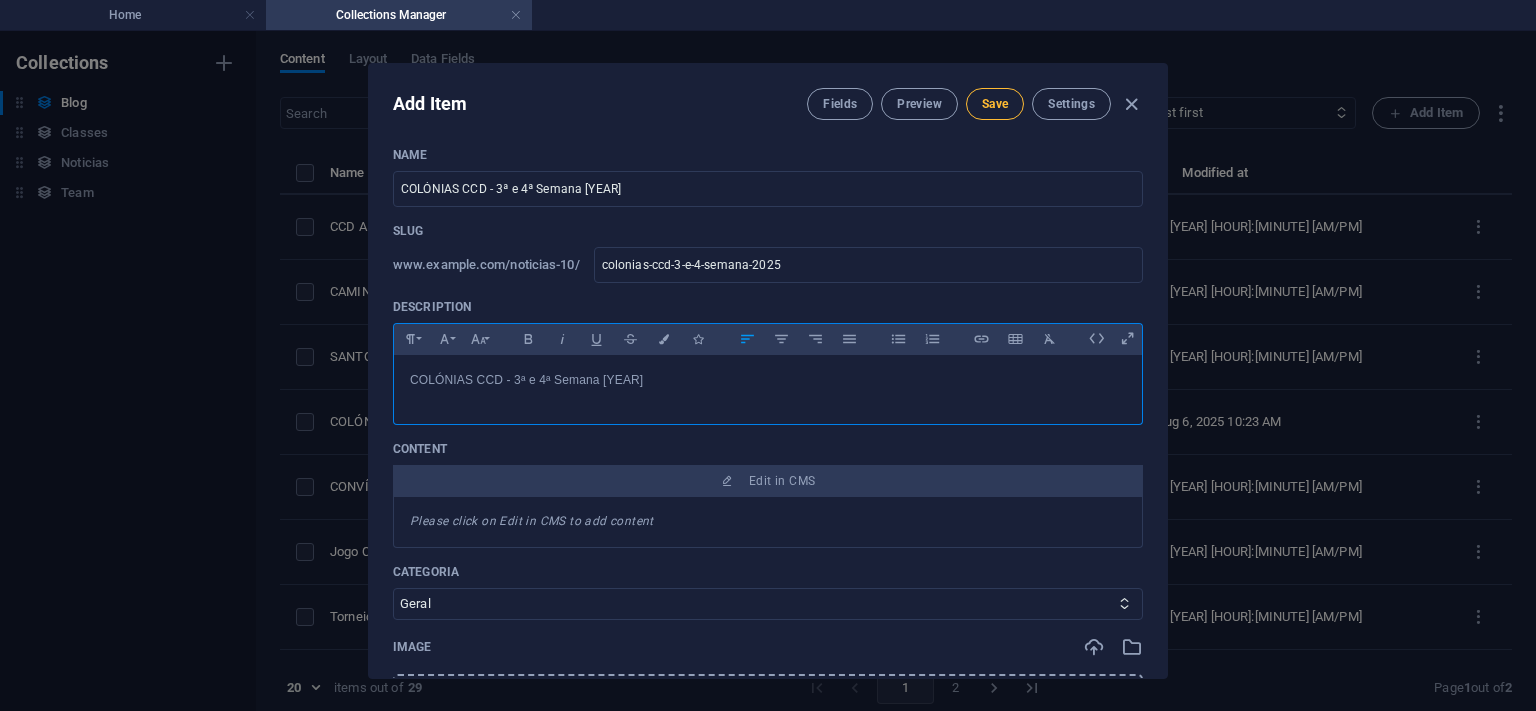 click on "Save" at bounding box center [995, 104] 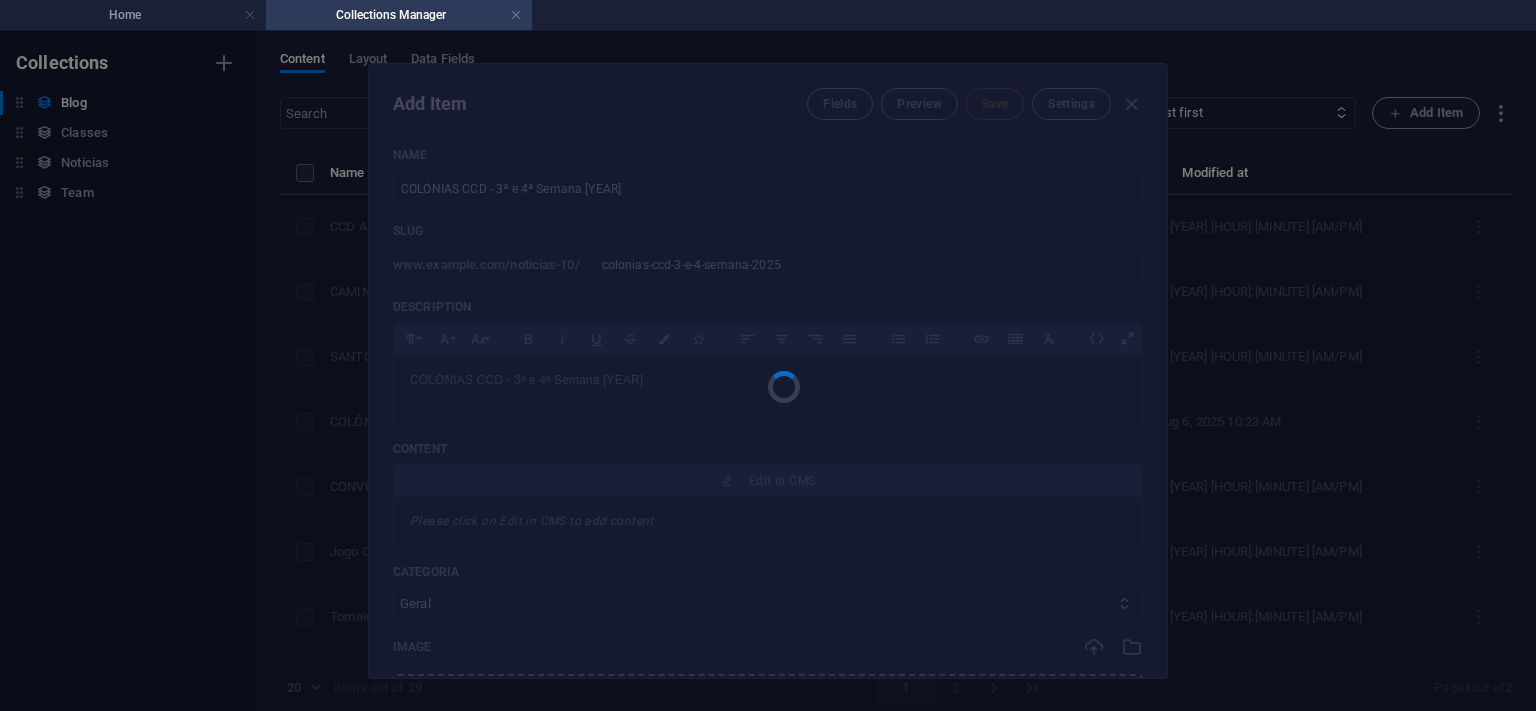 type on "colonias-ccd-3-e-4-semana-2025" 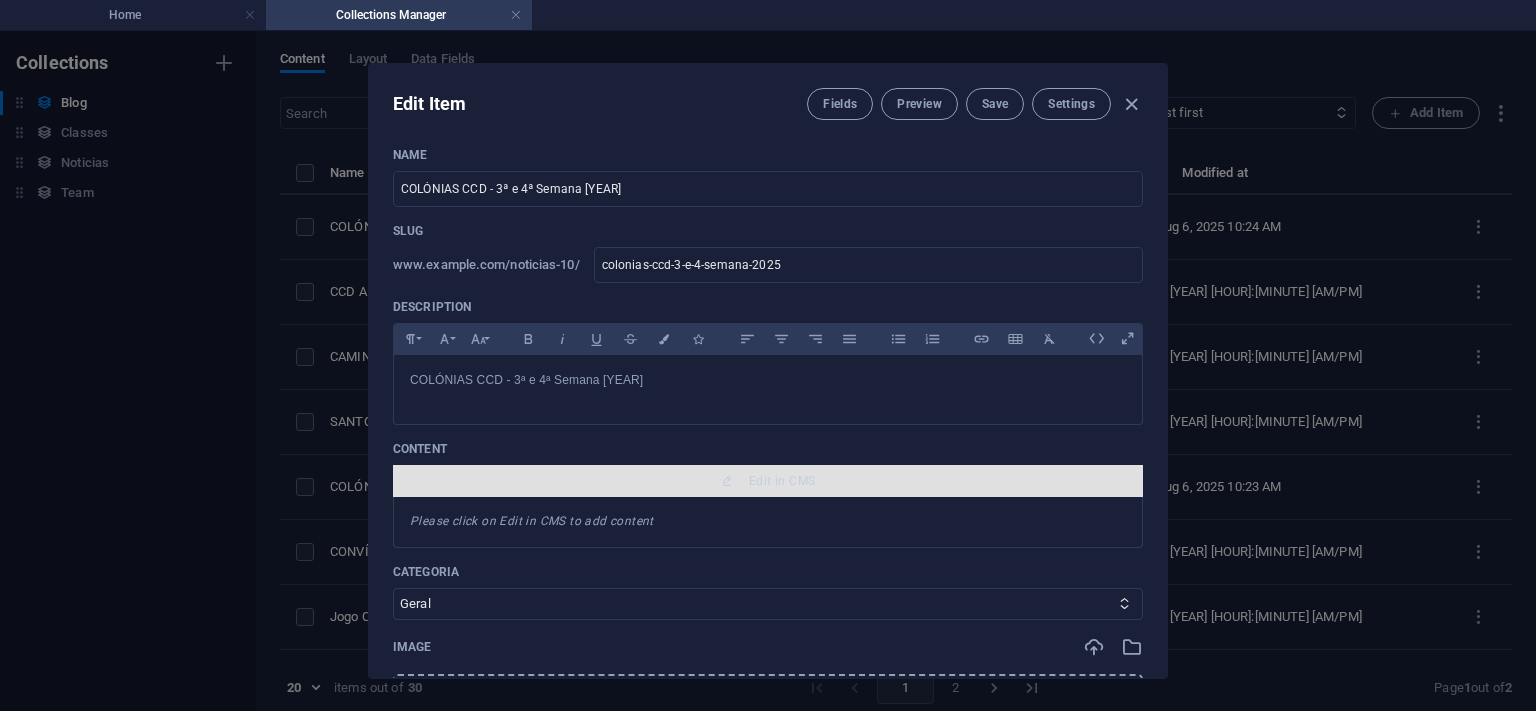 click on "Edit in CMS" at bounding box center [782, 481] 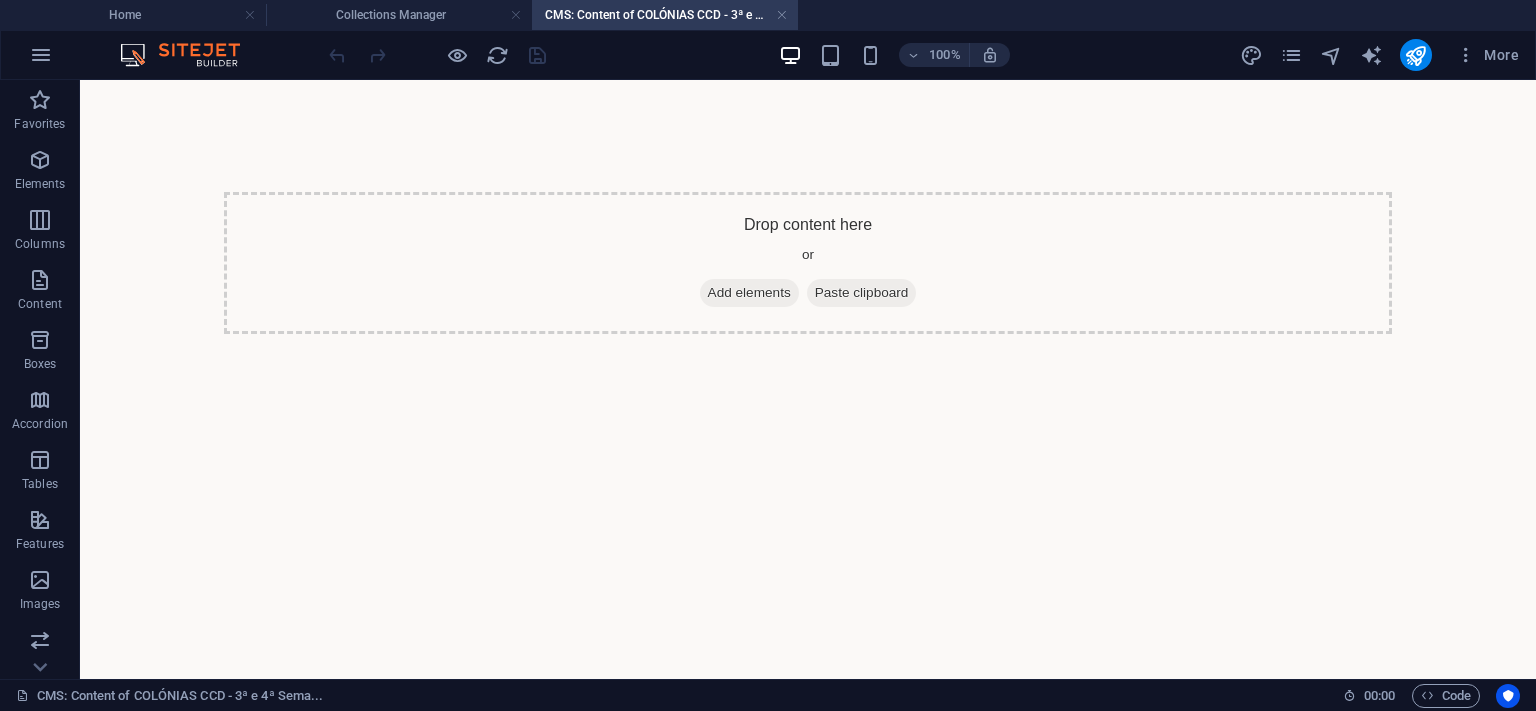 scroll, scrollTop: 0, scrollLeft: 0, axis: both 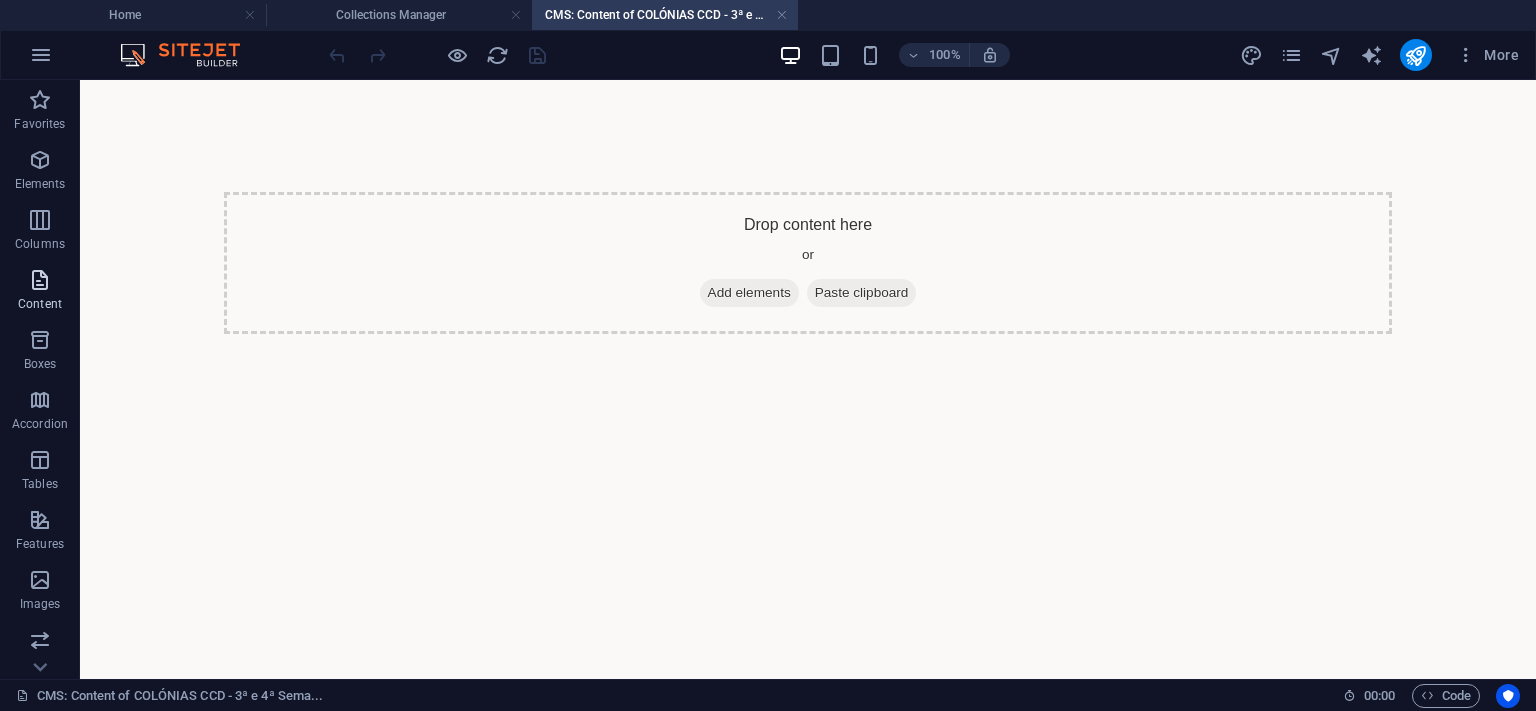 click at bounding box center [40, 280] 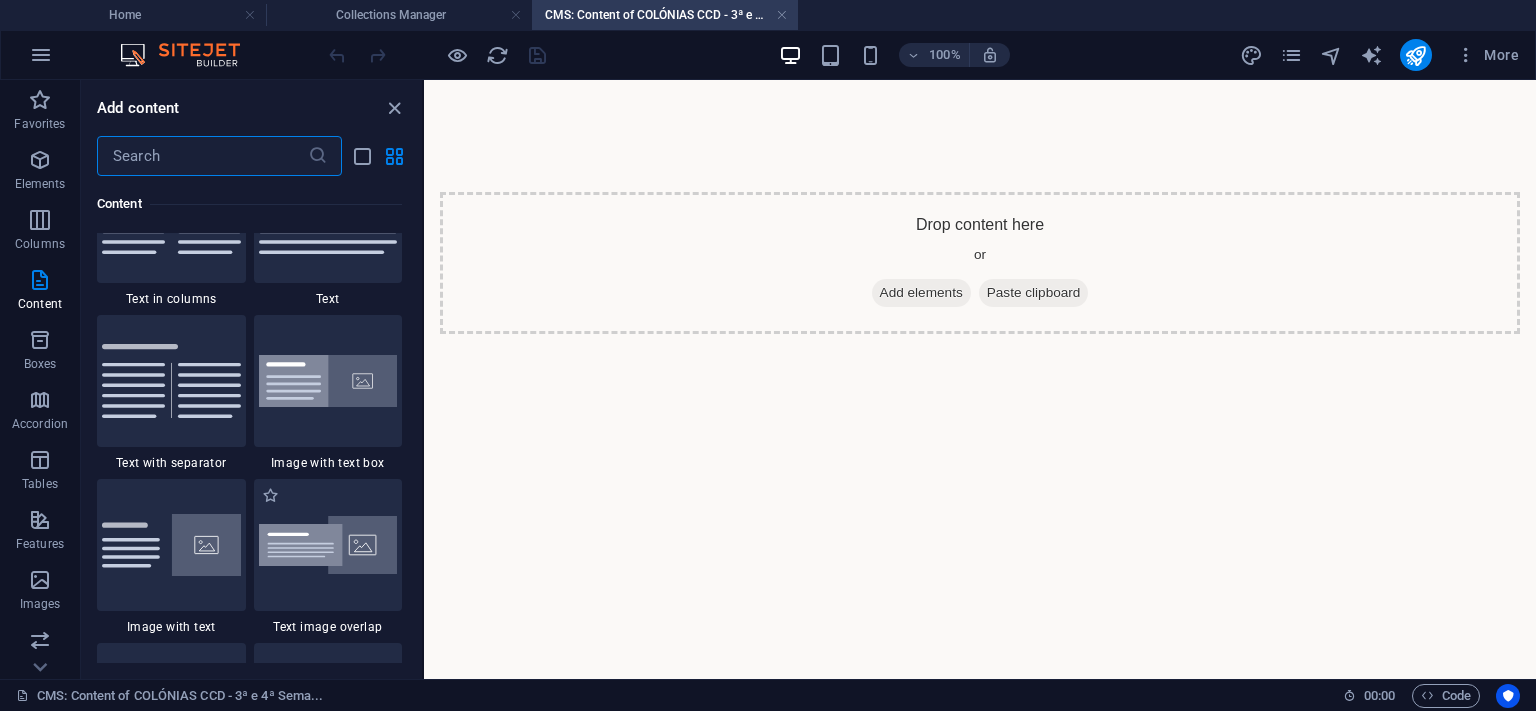 scroll, scrollTop: 3582, scrollLeft: 0, axis: vertical 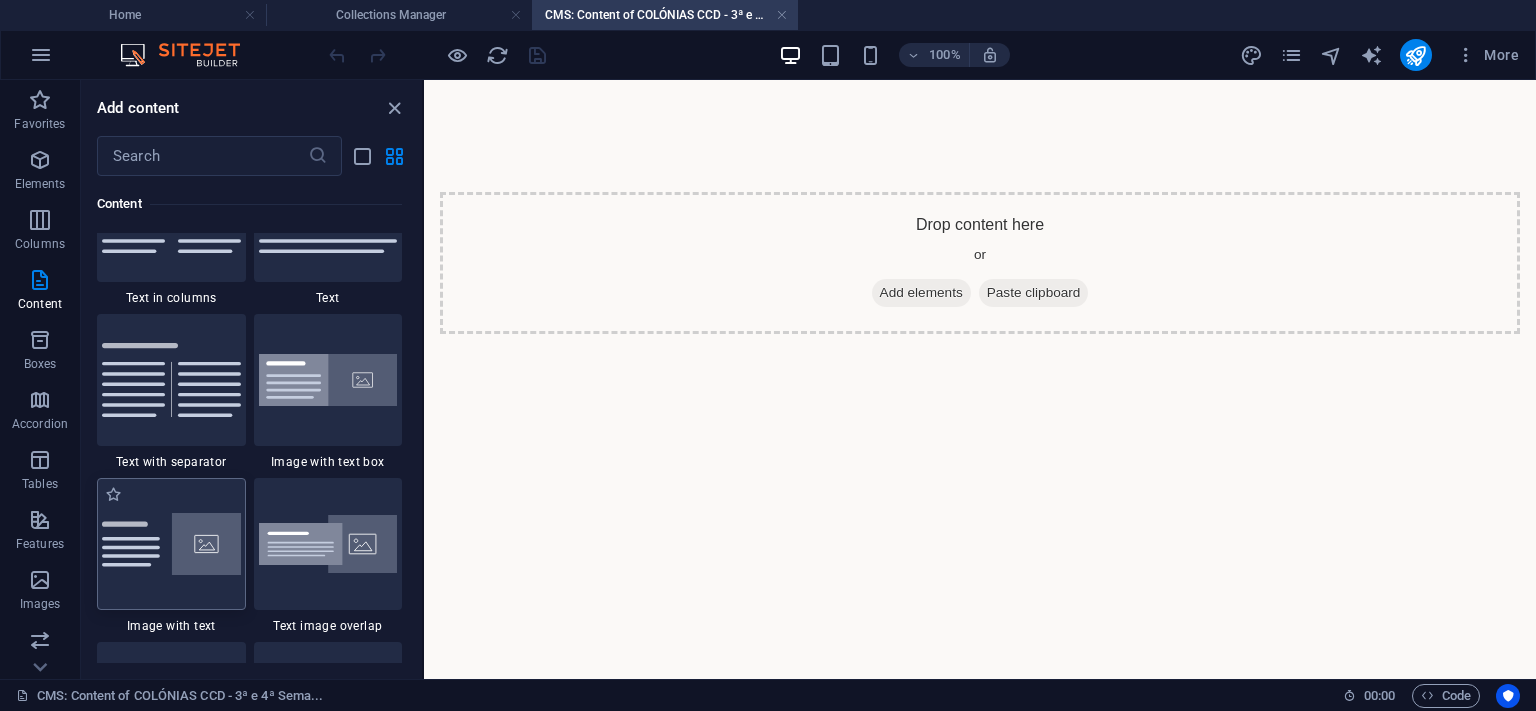 click at bounding box center (171, 544) 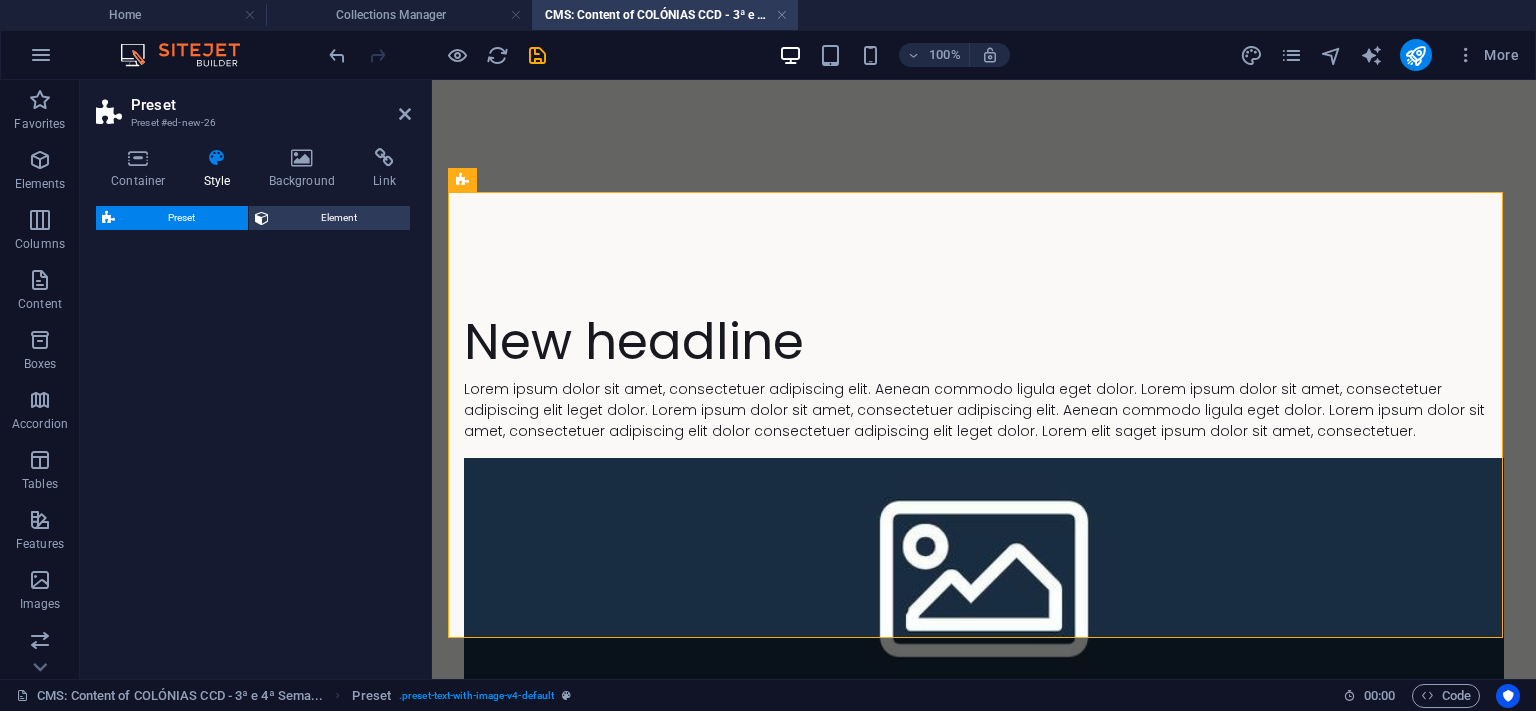 select on "rem" 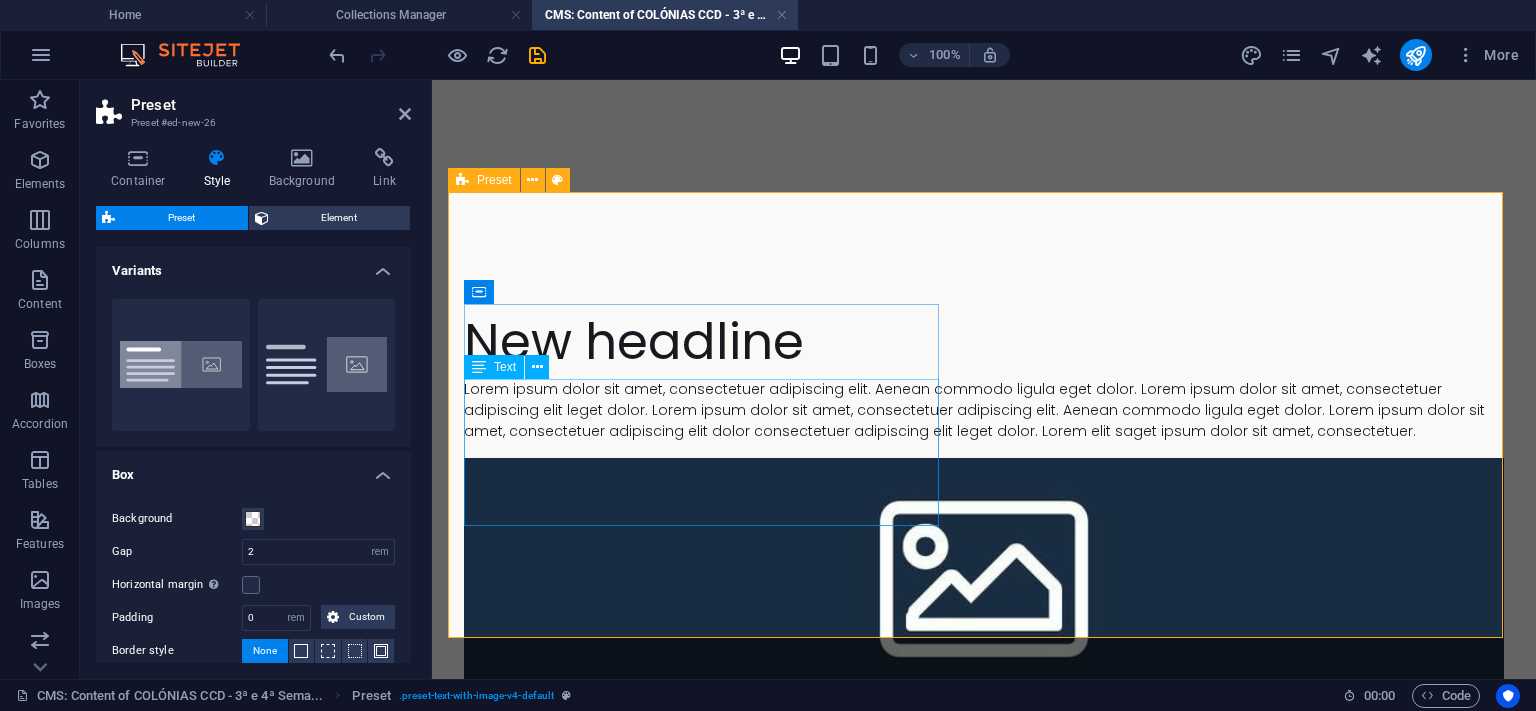 click on "Lorem ipsum dolor sit amet, consectetuer adipiscing elit. Aenean commodo ligula eget dolor. Lorem ipsum dolor sit amet, consectetuer adipiscing elit leget dolor. Lorem ipsum dolor sit amet, consectetuer adipiscing elit. Aenean commodo ligula eget dolor. Lorem ipsum dolor sit amet, consectetuer adipiscing elit dolor consectetuer adipiscing elit leget dolor. Lorem elit saget ipsum dolor sit amet, consectetuer." at bounding box center (984, 410) 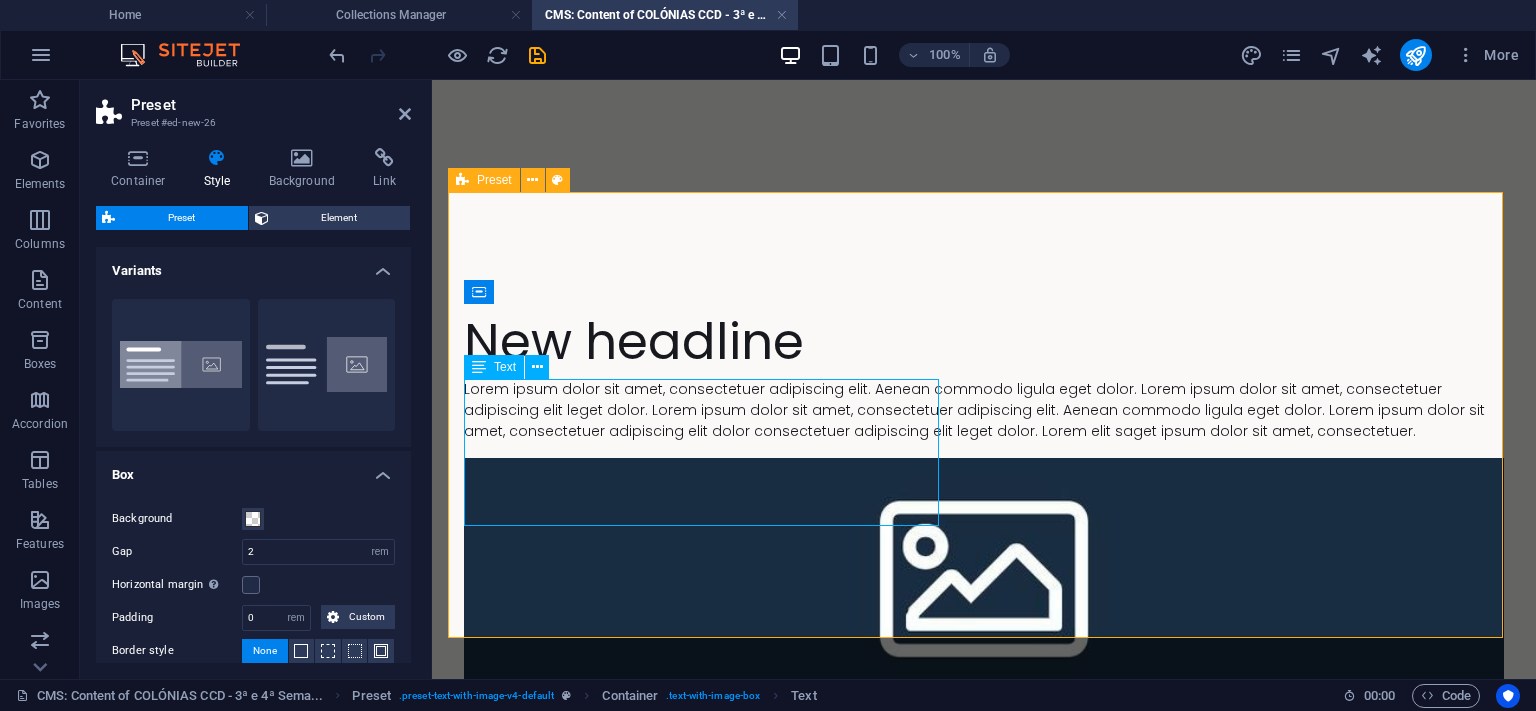 click on "Lorem ipsum dolor sit amet, consectetuer adipiscing elit. Aenean commodo ligula eget dolor. Lorem ipsum dolor sit amet, consectetuer adipiscing elit leget dolor. Lorem ipsum dolor sit amet, consectetuer adipiscing elit. Aenean commodo ligula eget dolor. Lorem ipsum dolor sit amet, consectetuer adipiscing elit dolor consectetuer adipiscing elit leget dolor. Lorem elit saget ipsum dolor sit amet, consectetuer." at bounding box center [984, 410] 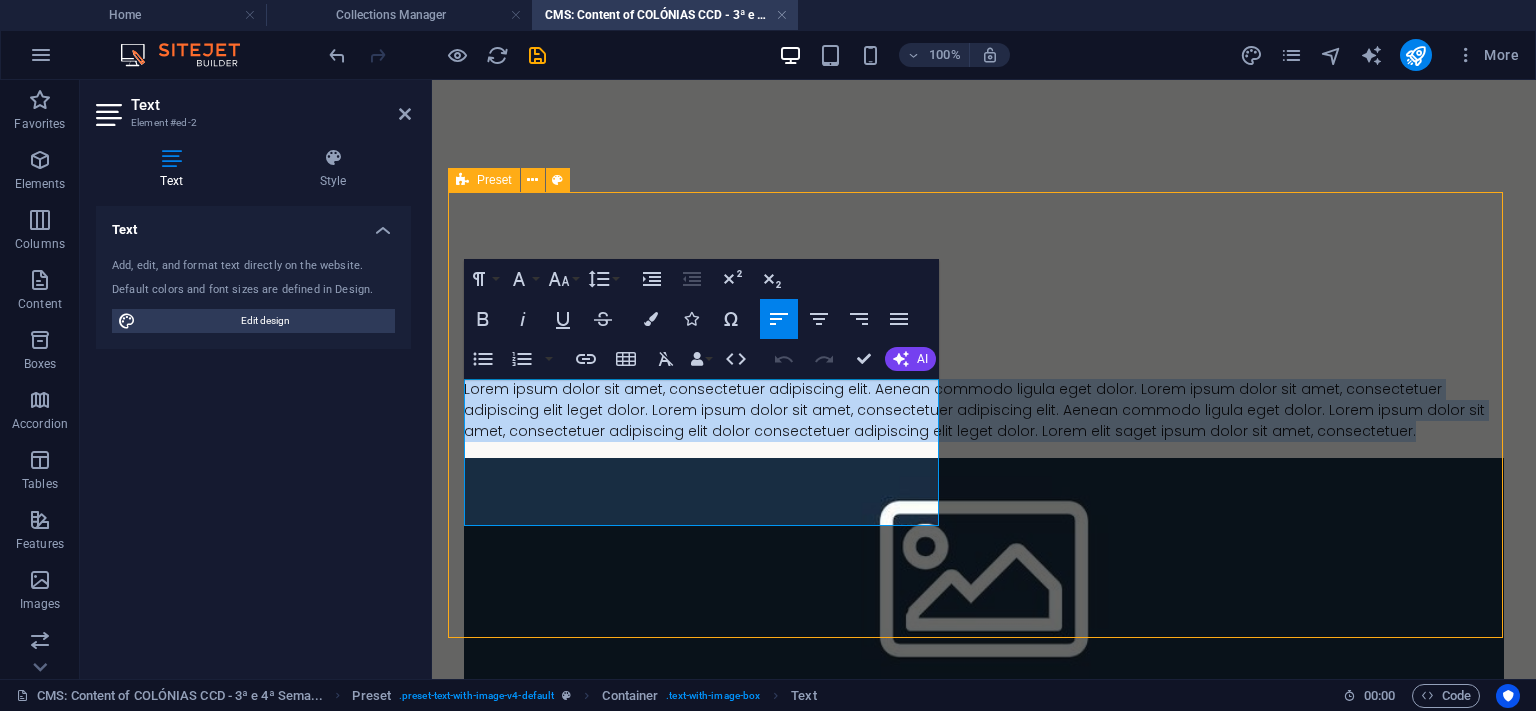 drag, startPoint x: 626, startPoint y: 514, endPoint x: 466, endPoint y: 390, distance: 202.4253 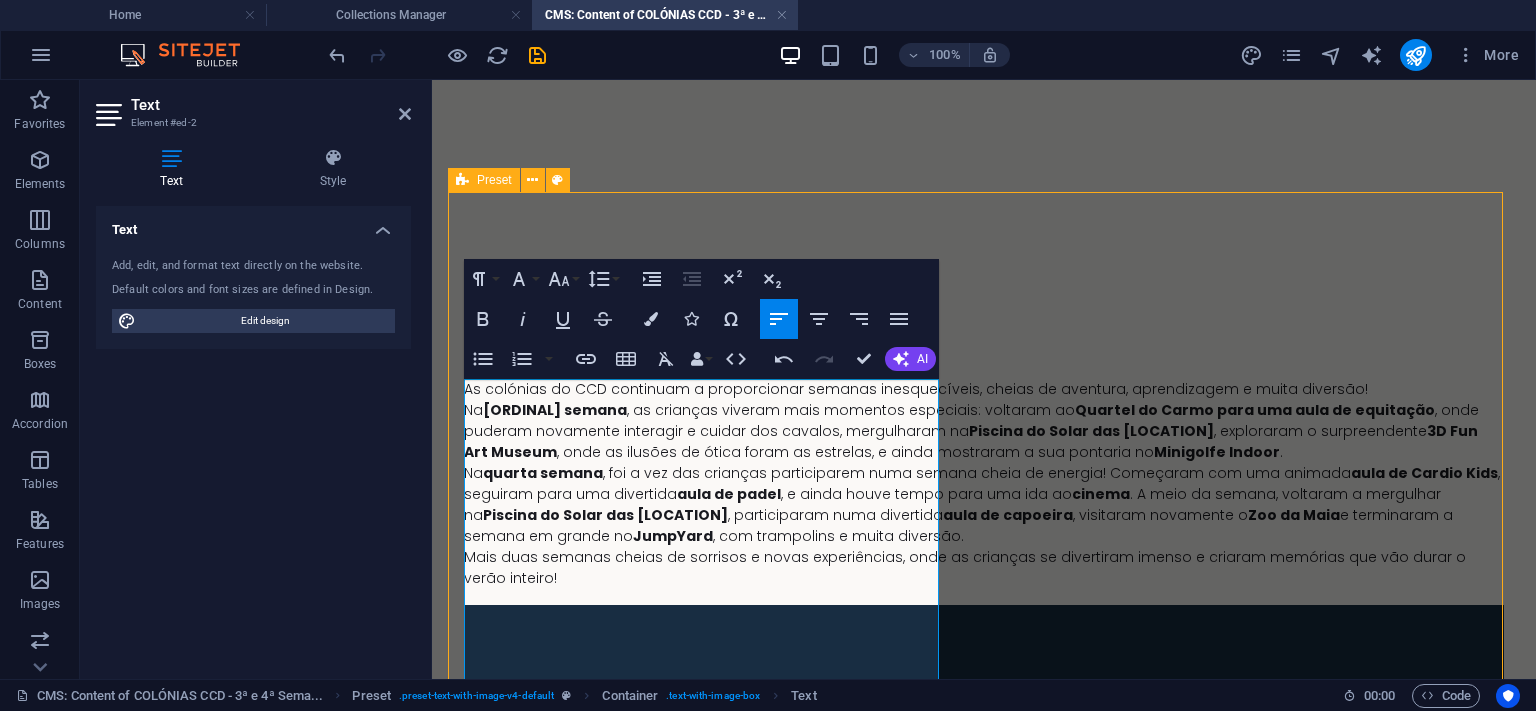 drag, startPoint x: 486, startPoint y: 428, endPoint x: 602, endPoint y: 437, distance: 116.34862 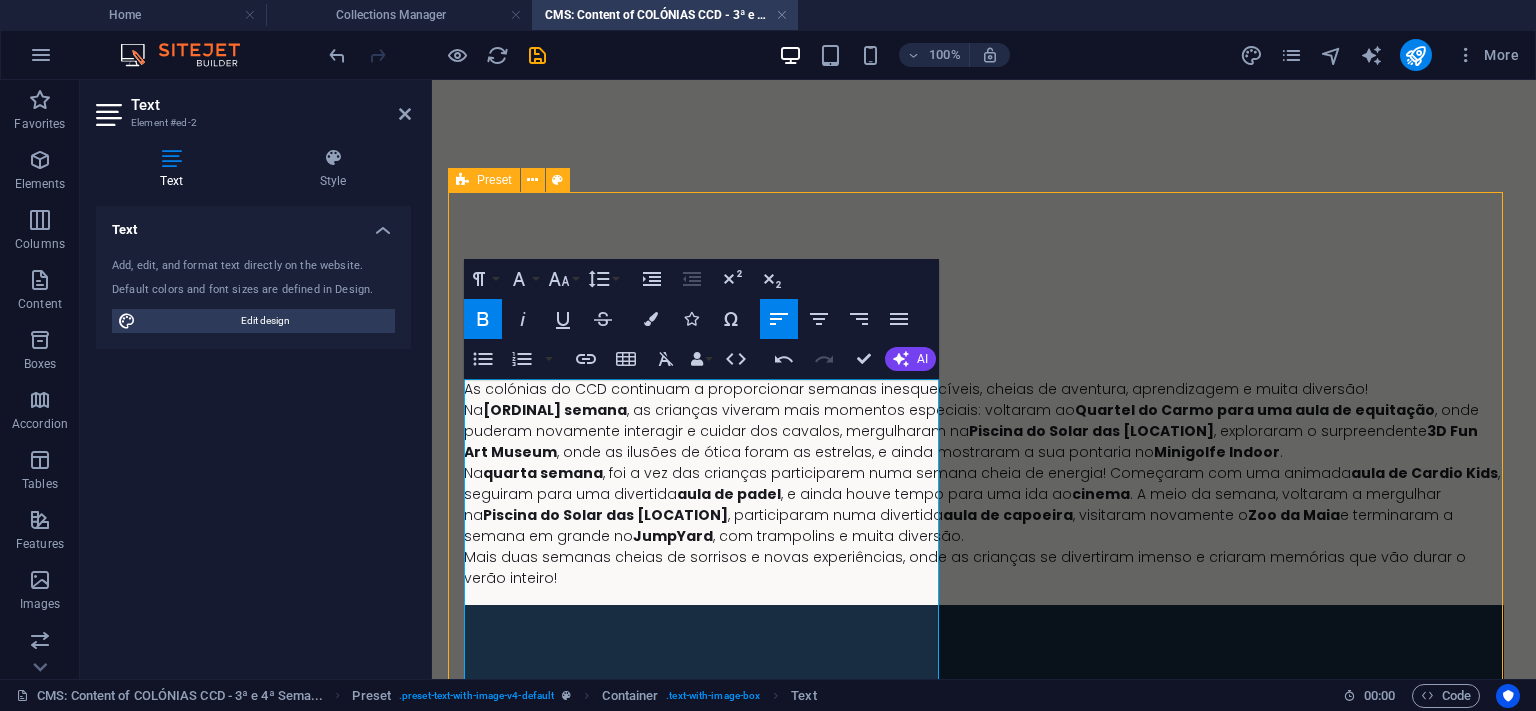 click 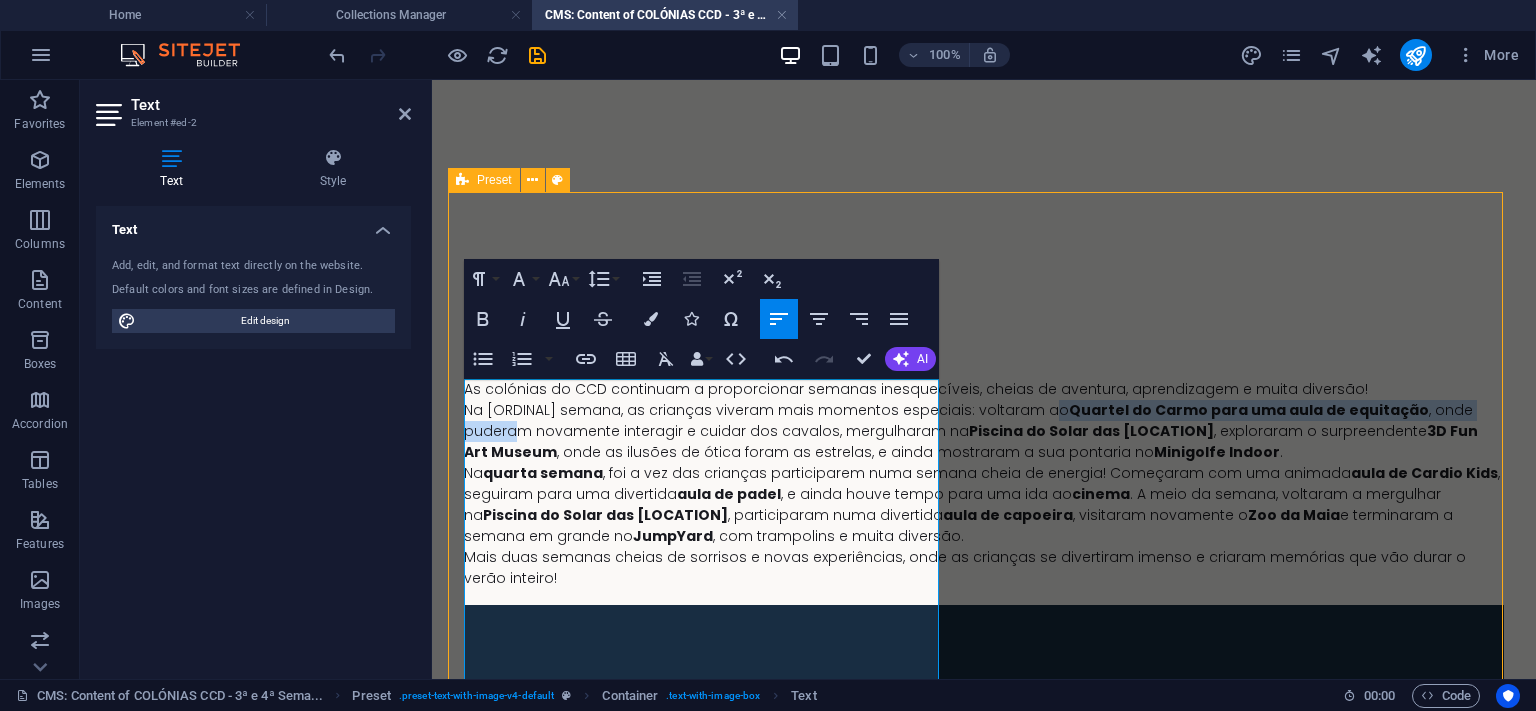 drag, startPoint x: 623, startPoint y: 449, endPoint x: 630, endPoint y: 463, distance: 15.652476 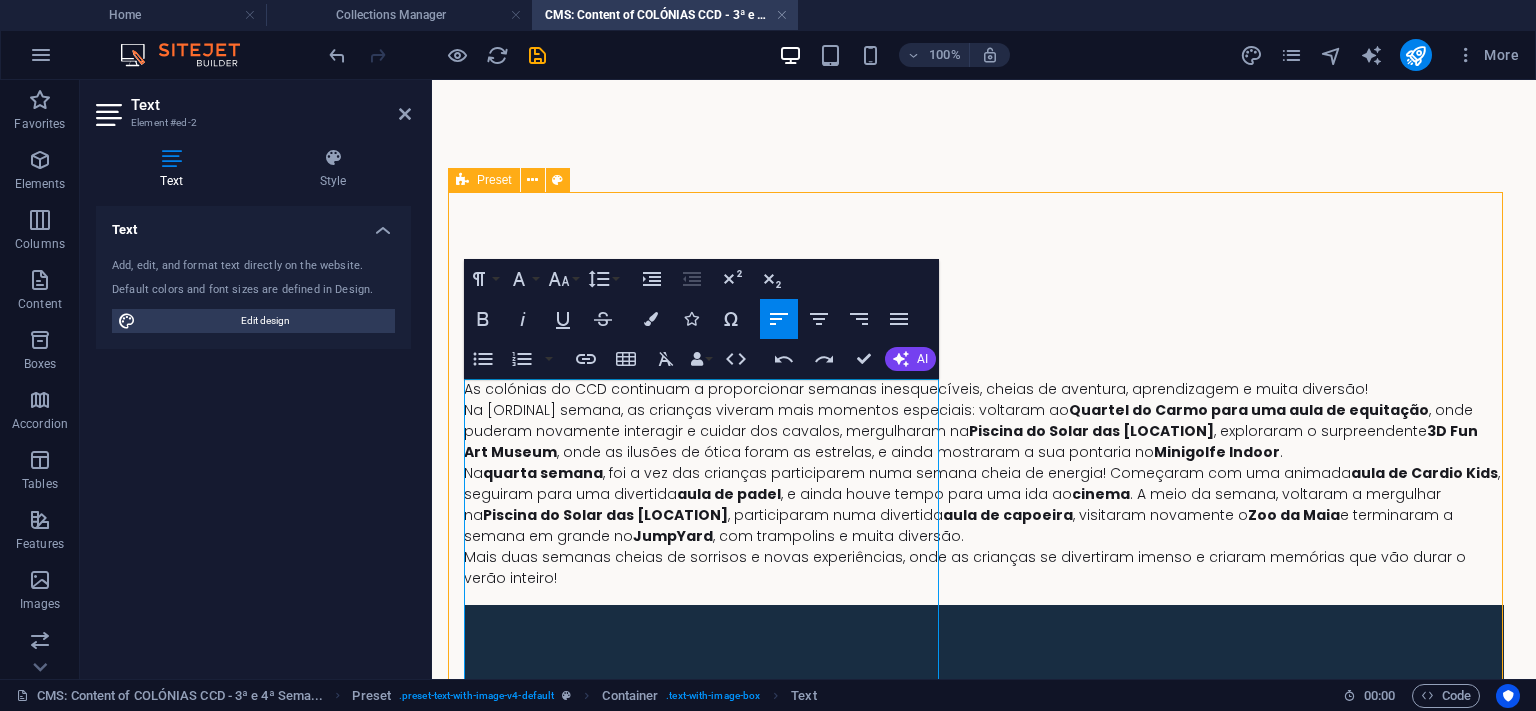 click on "Quartel do Carmo para uma aula de equitação" at bounding box center (1249, 410) 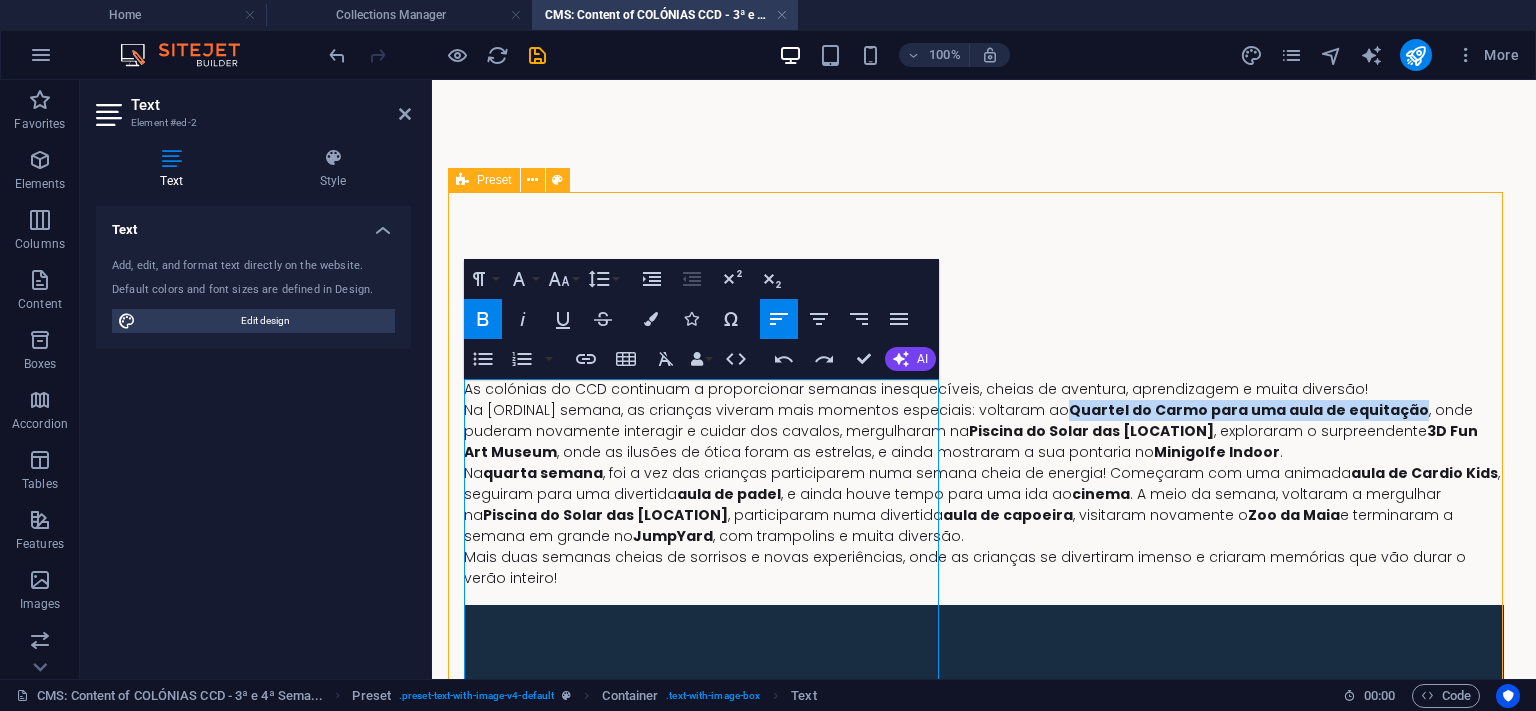 drag, startPoint x: 627, startPoint y: 450, endPoint x: 535, endPoint y: 472, distance: 94.59387 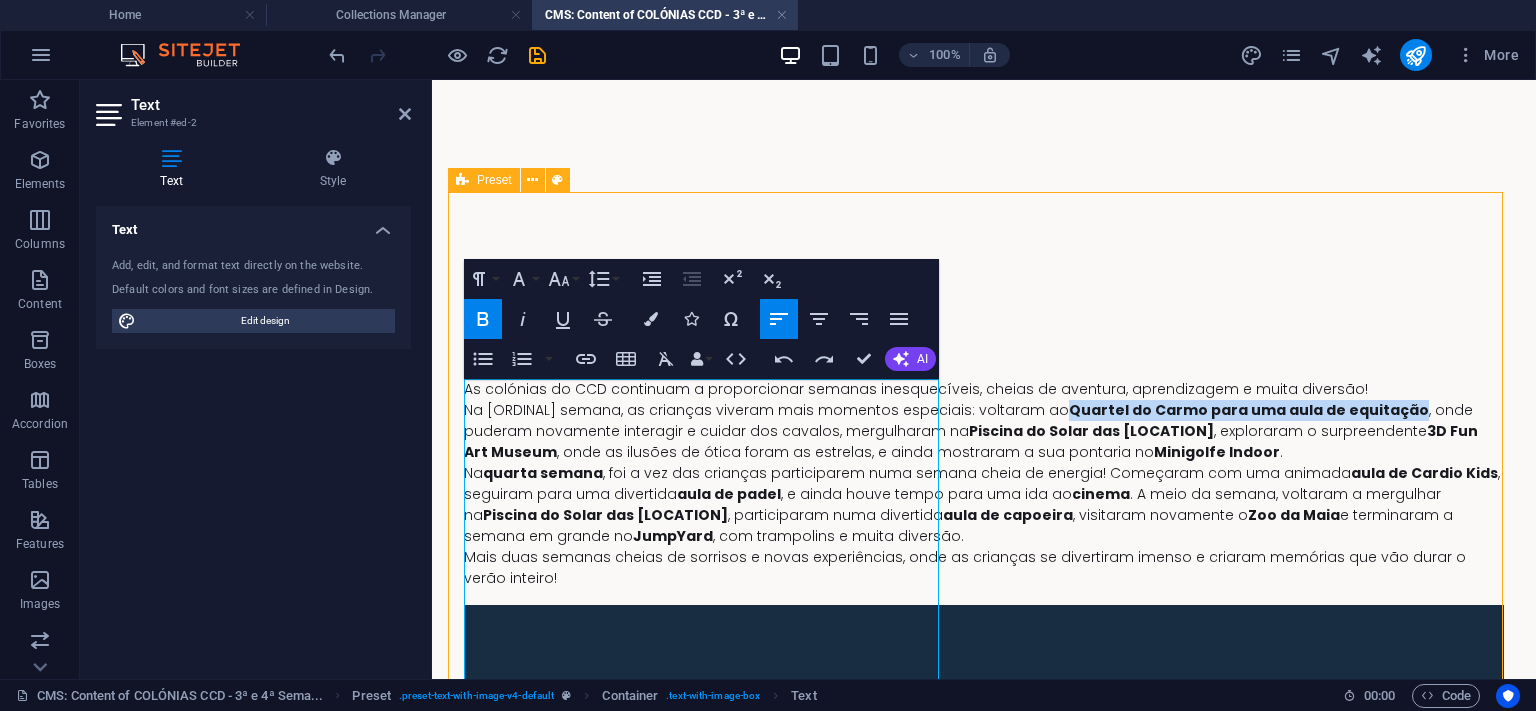 click 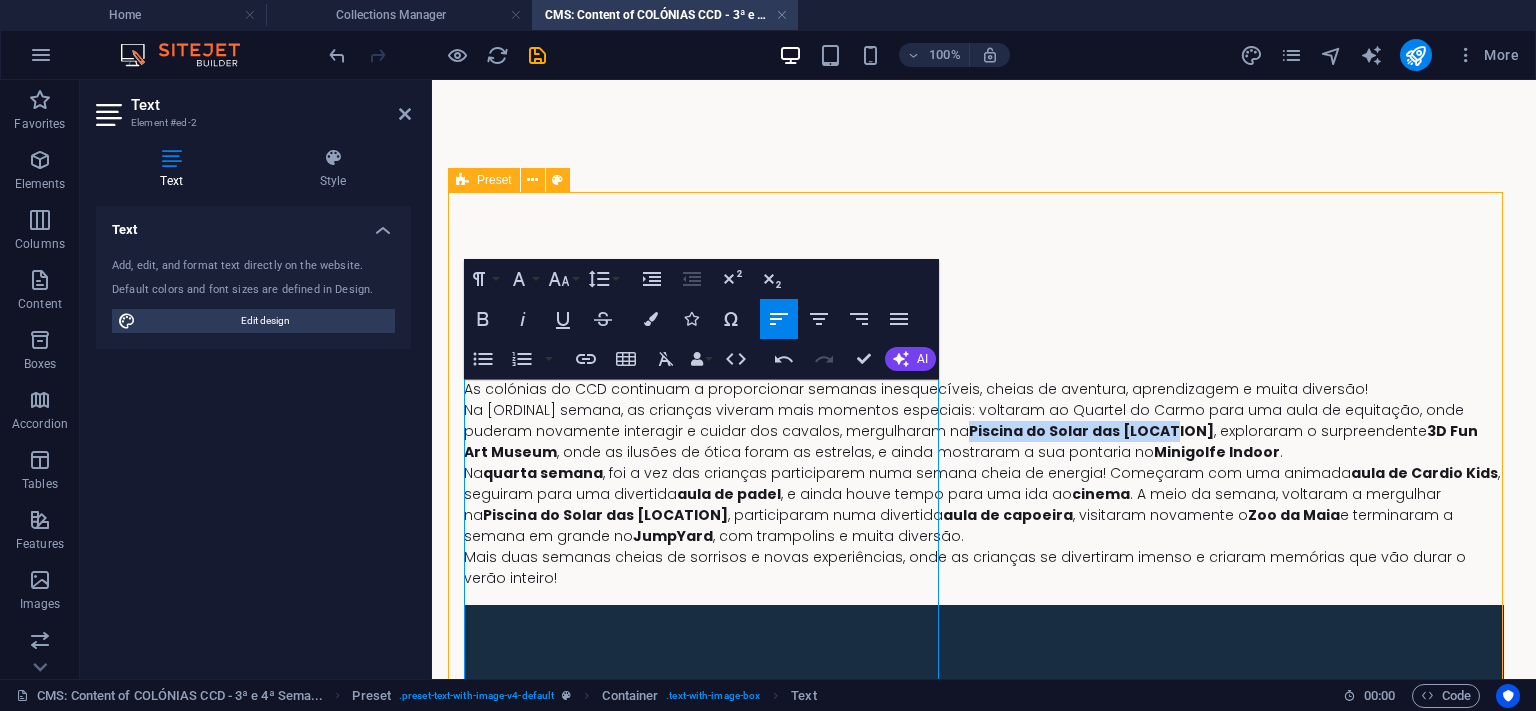 drag, startPoint x: 646, startPoint y: 490, endPoint x: 846, endPoint y: 503, distance: 200.42206 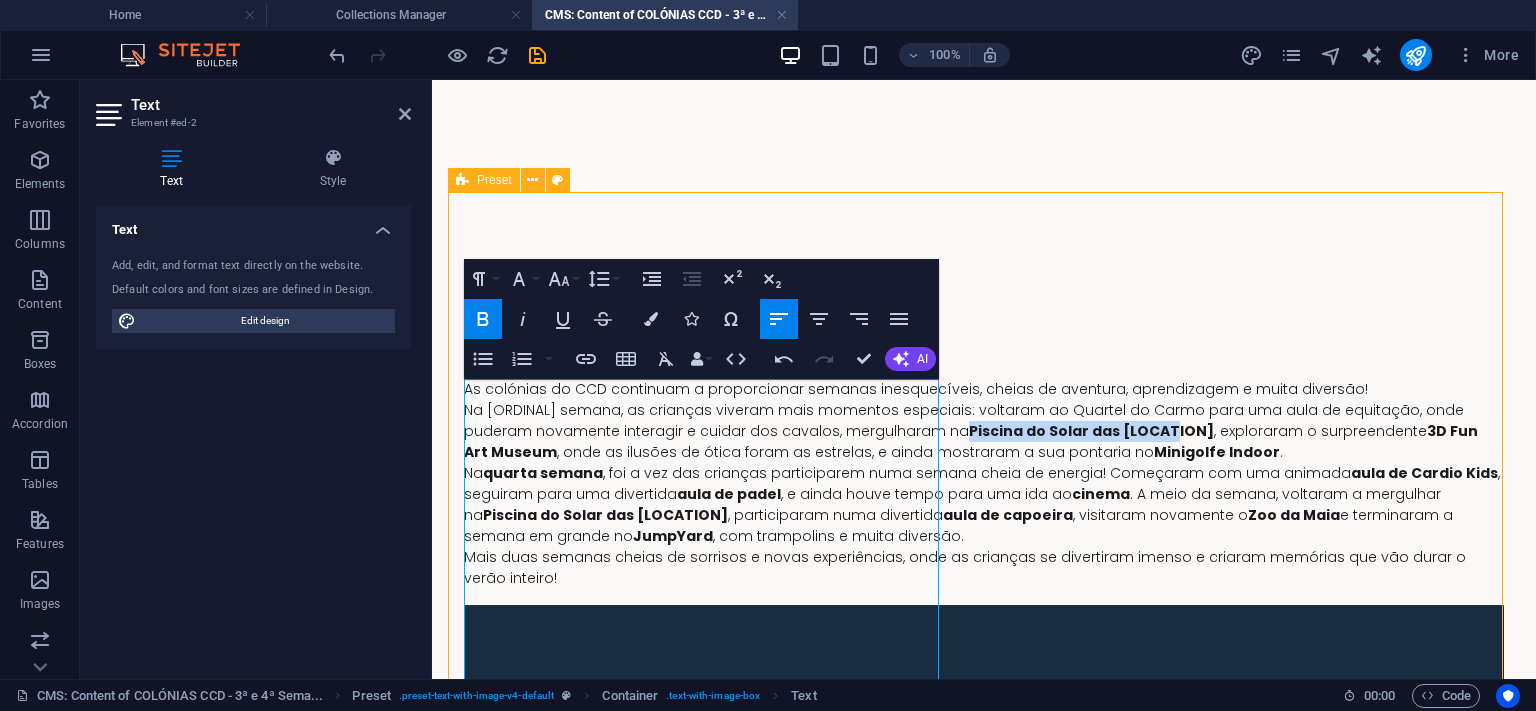 click 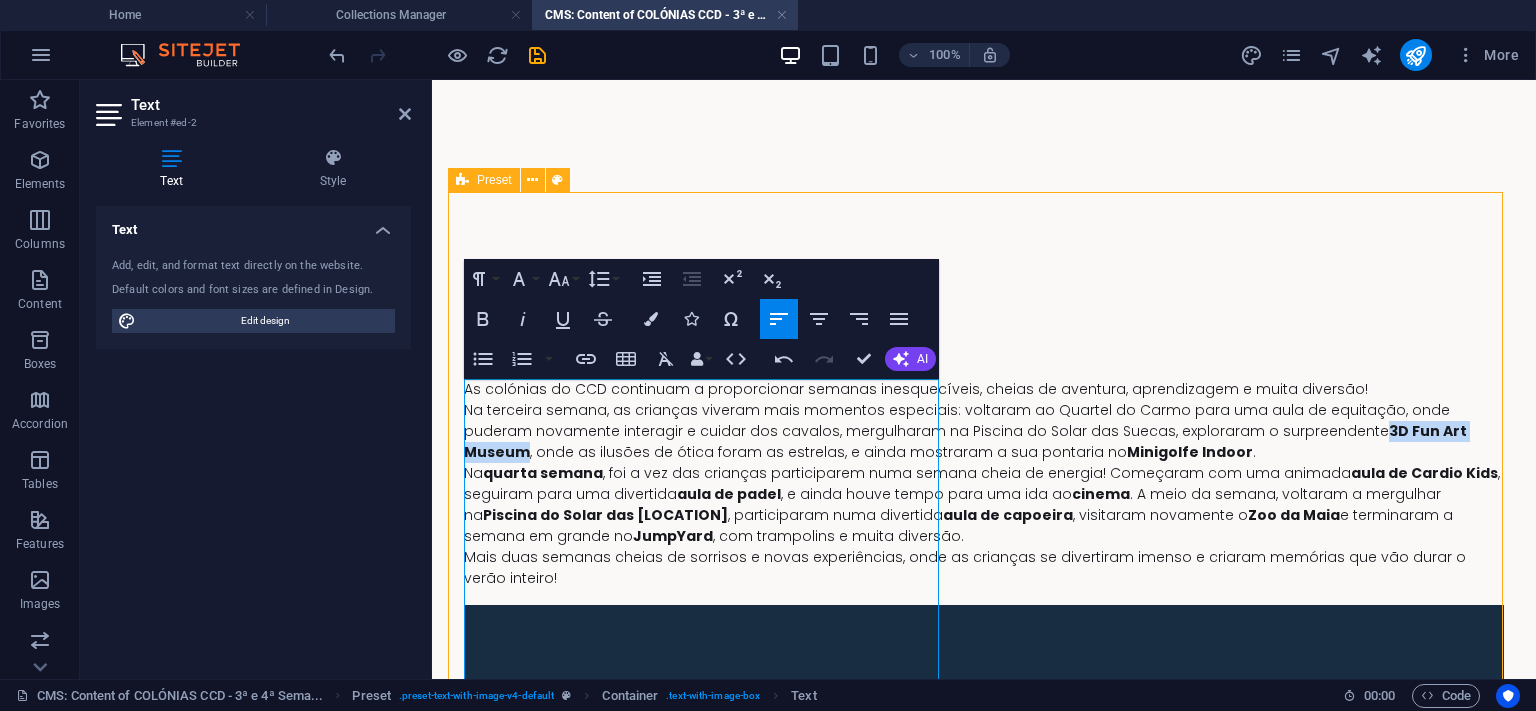 drag, startPoint x: 583, startPoint y: 518, endPoint x: 718, endPoint y: 520, distance: 135.01482 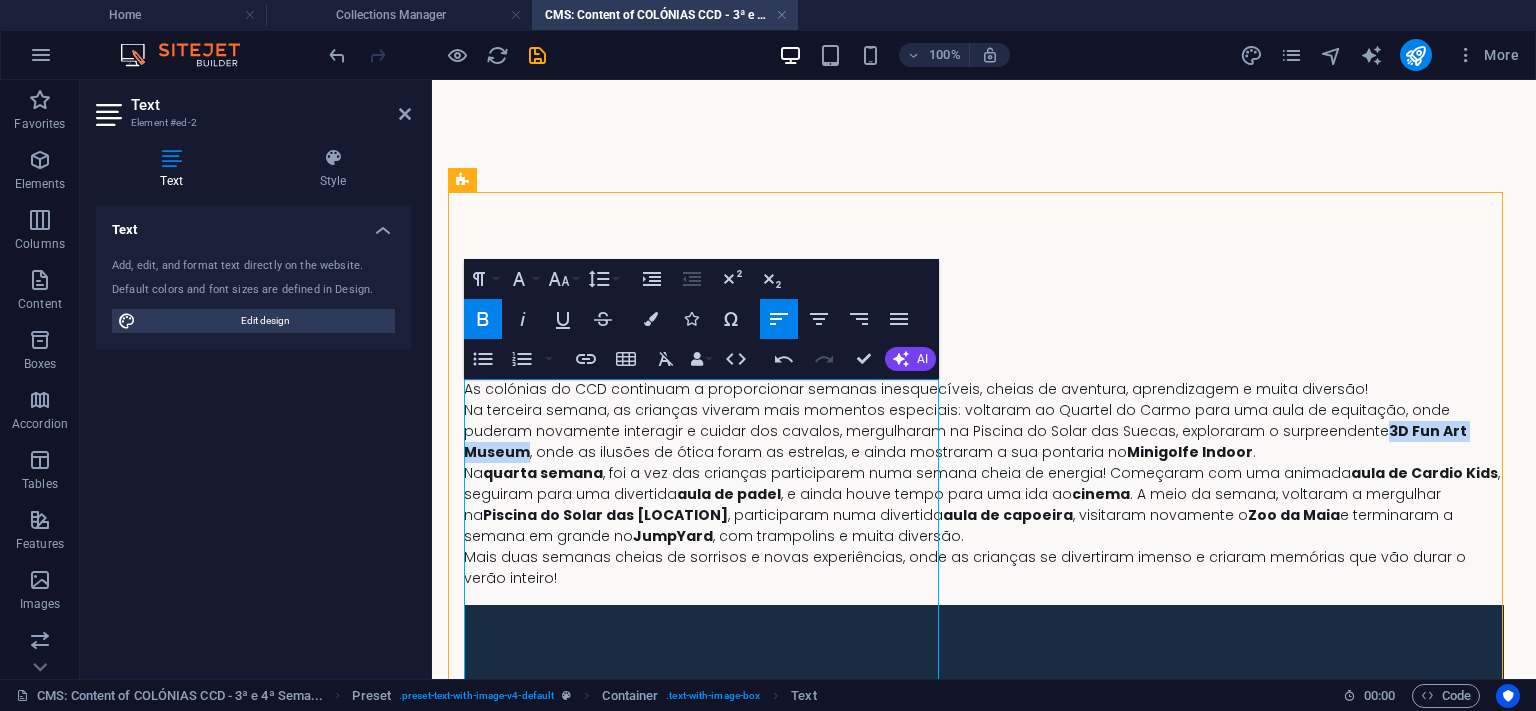 click on "Bold" at bounding box center [483, 319] 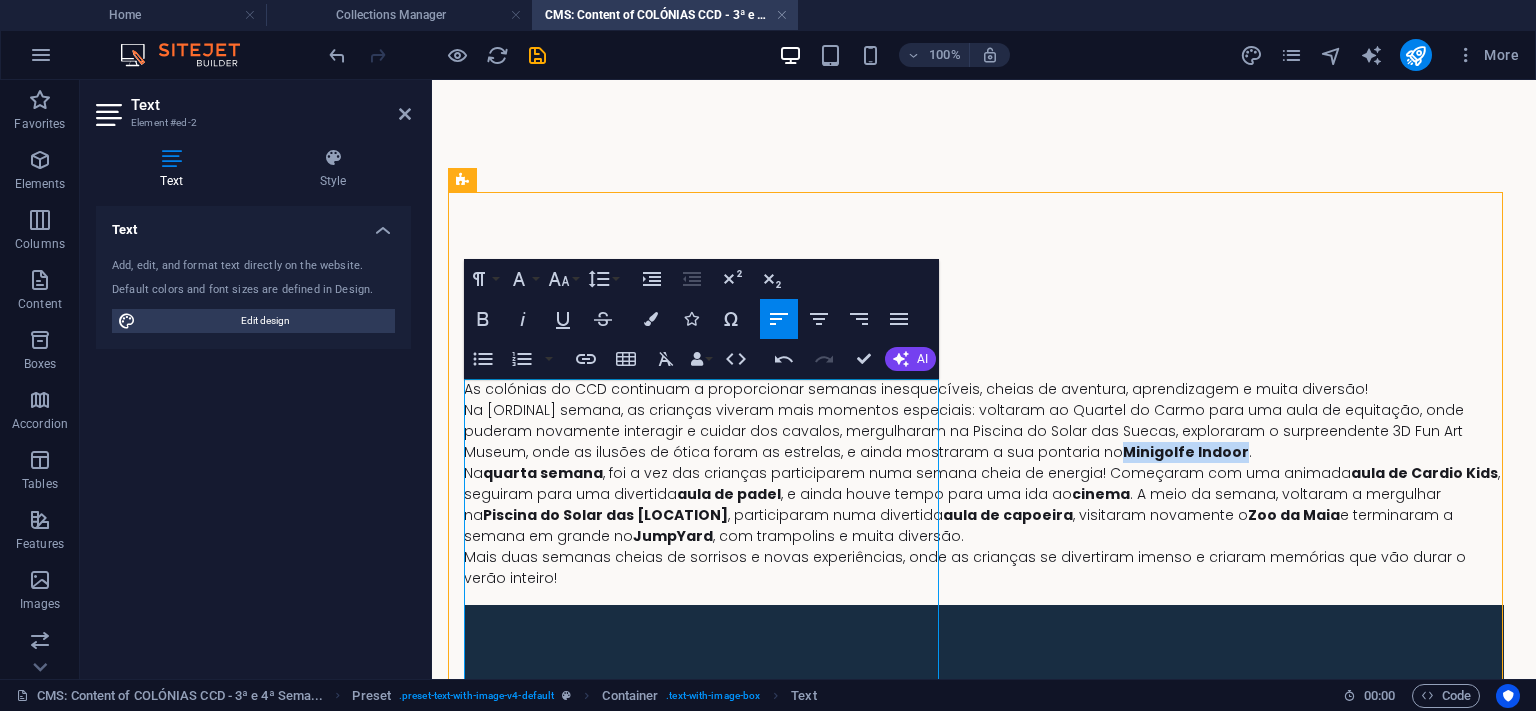 drag, startPoint x: 813, startPoint y: 538, endPoint x: 926, endPoint y: 540, distance: 113.0177 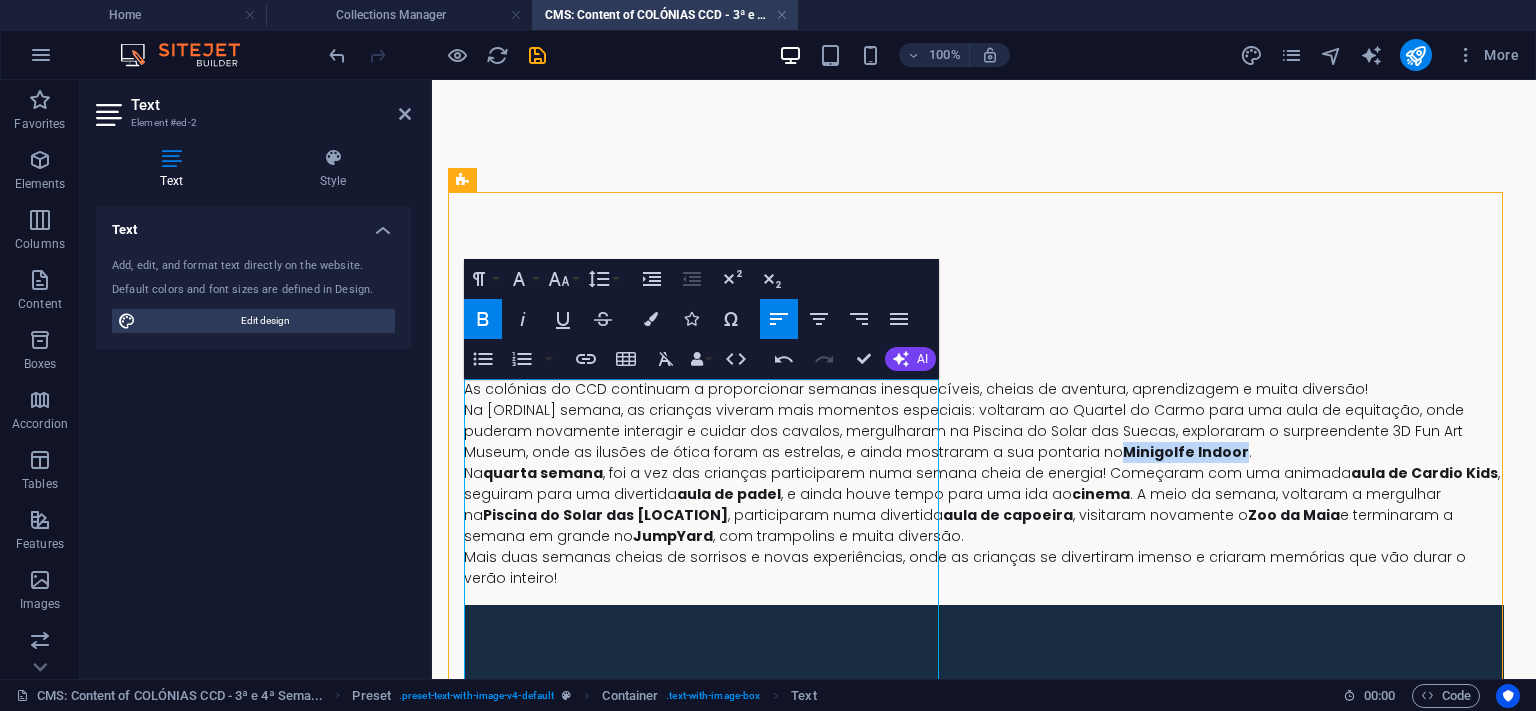 click 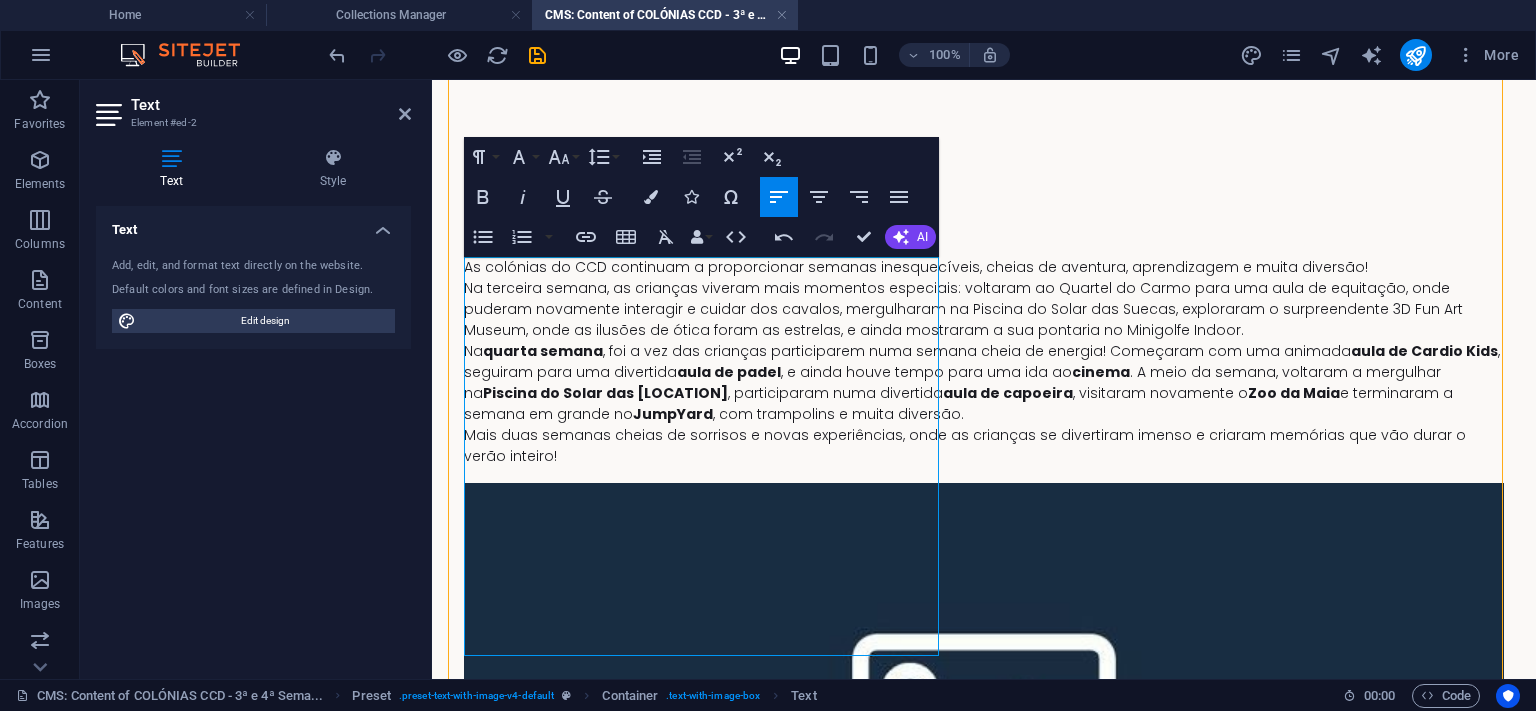 scroll, scrollTop: 123, scrollLeft: 0, axis: vertical 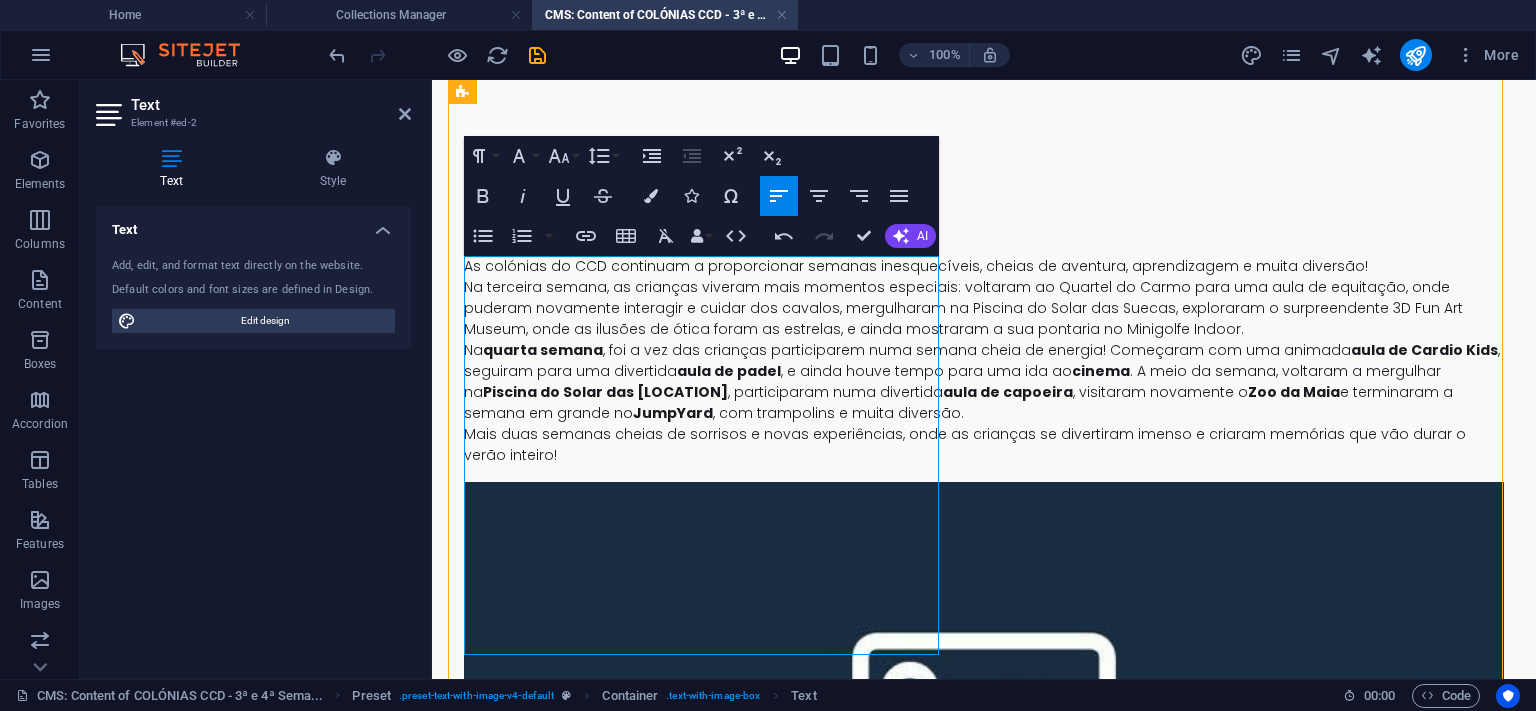drag, startPoint x: 486, startPoint y: 432, endPoint x: 595, endPoint y: 436, distance: 109.07337 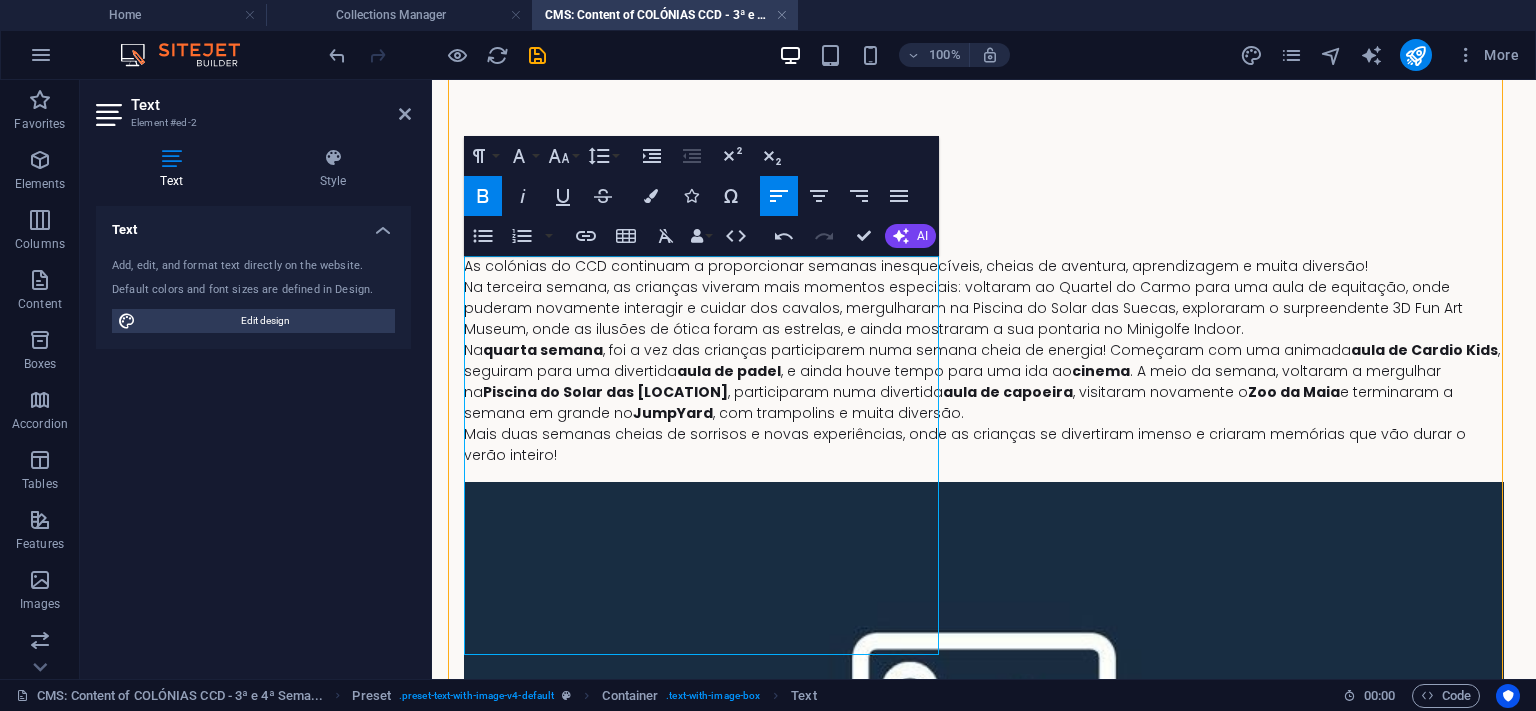 click 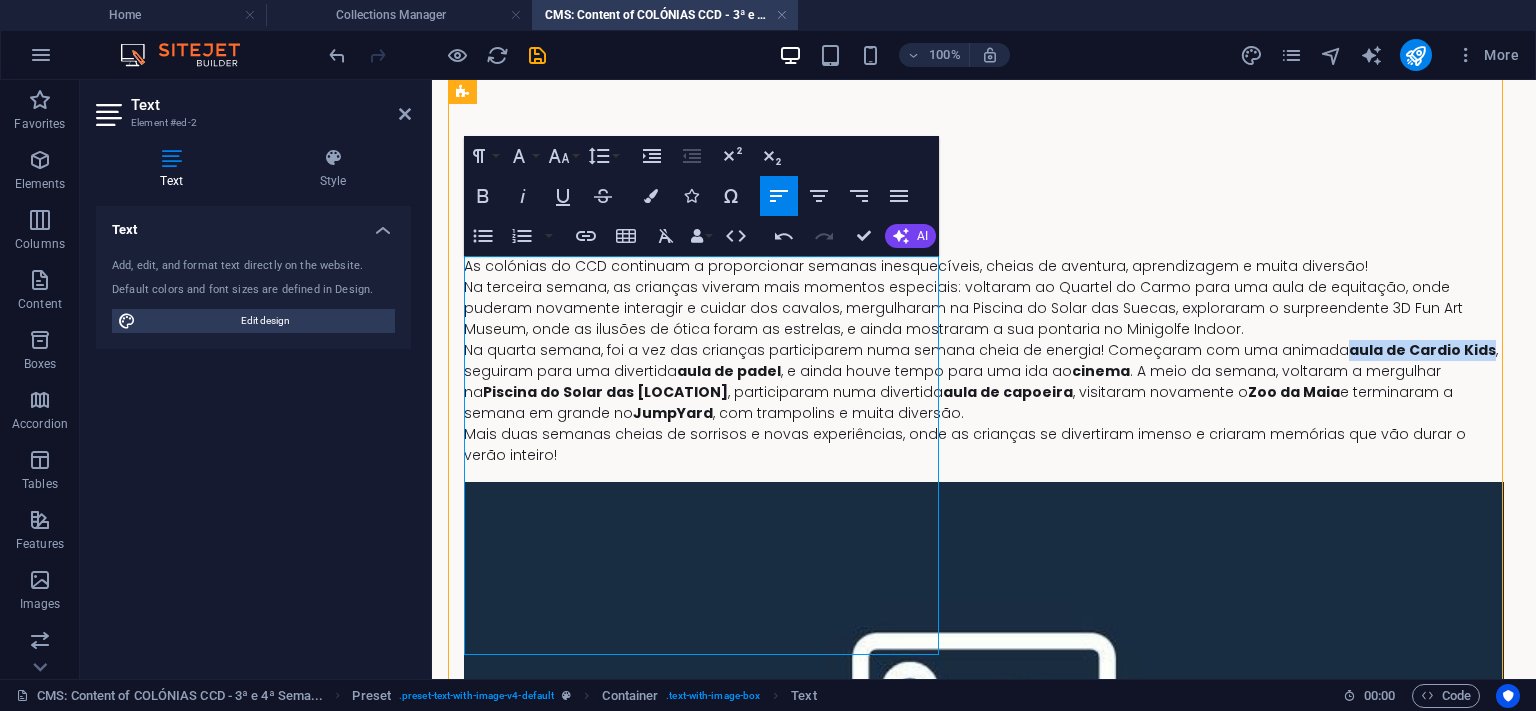 drag, startPoint x: 883, startPoint y: 456, endPoint x: 567, endPoint y: 474, distance: 316.51224 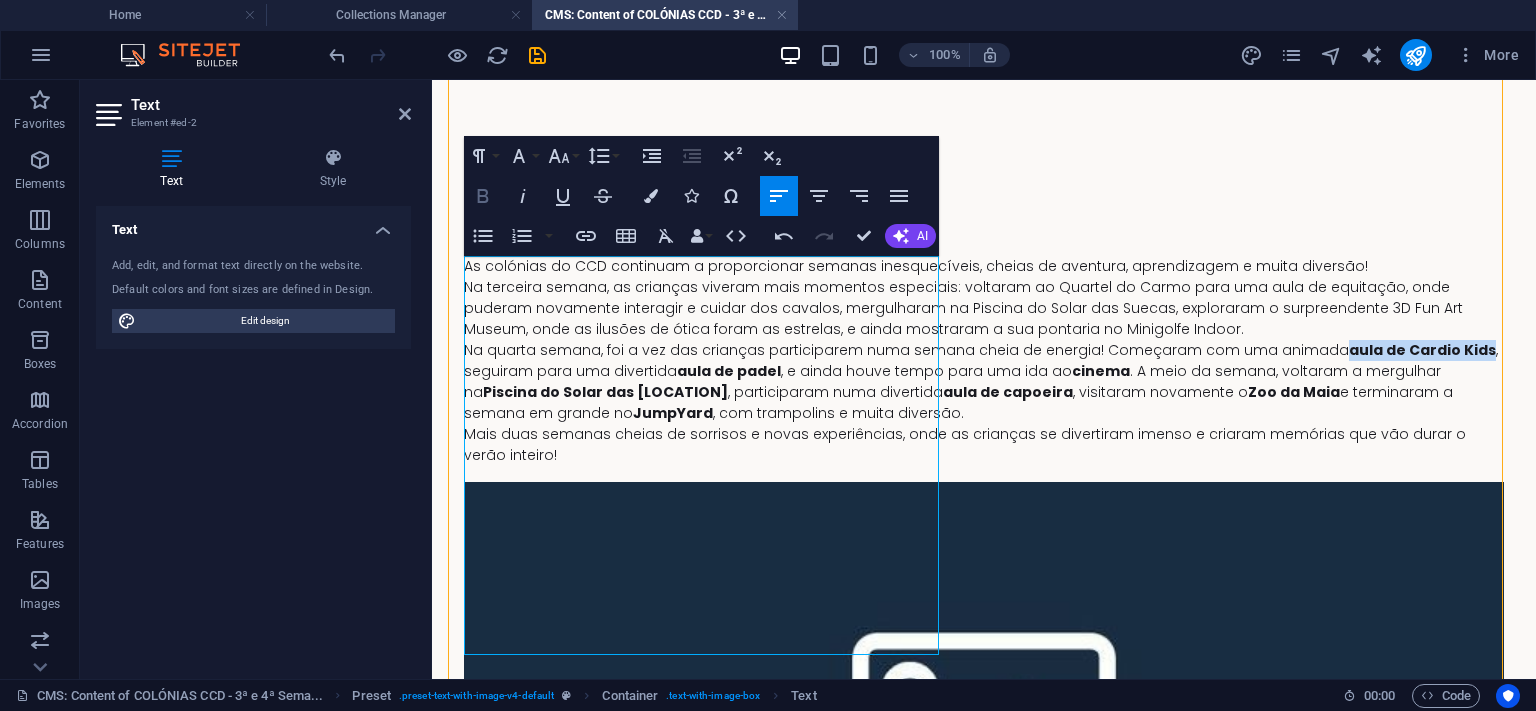 click 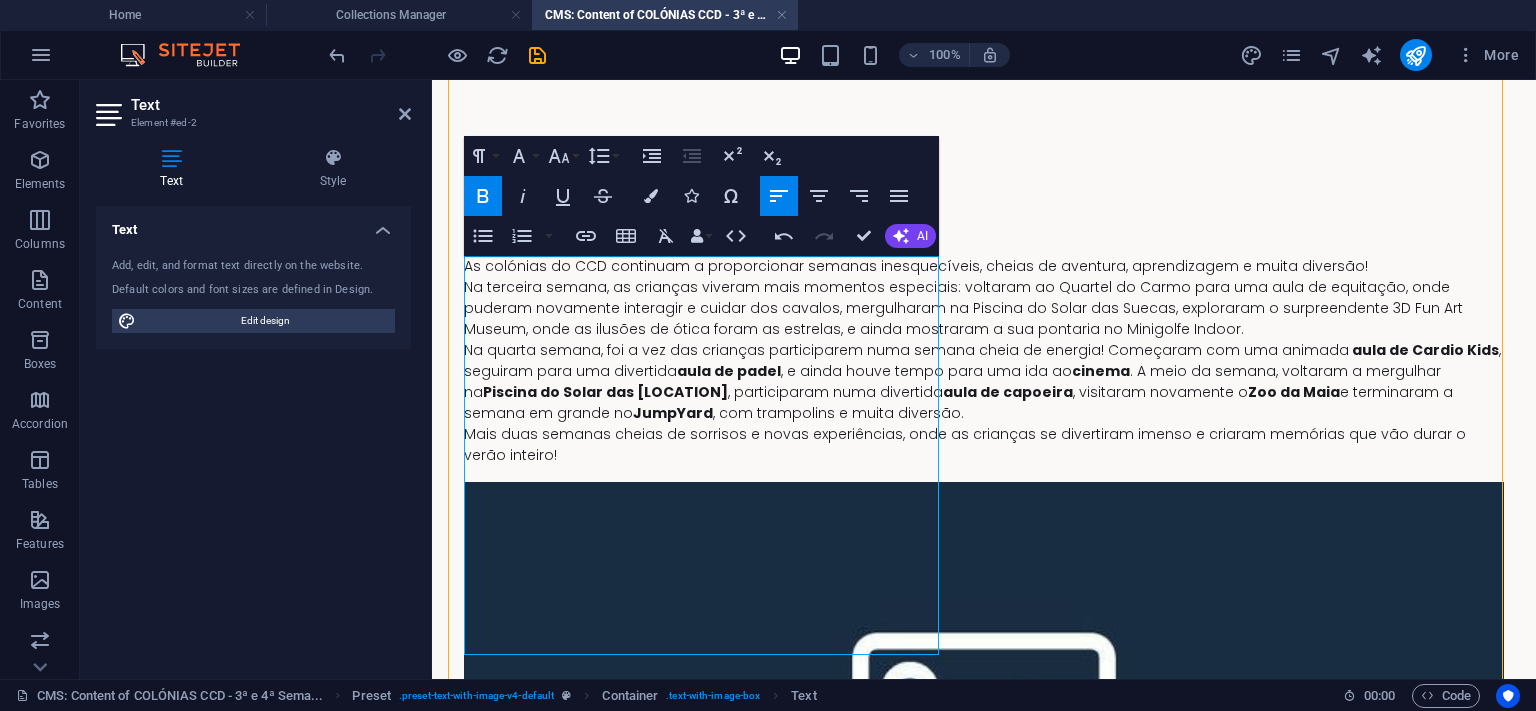 click 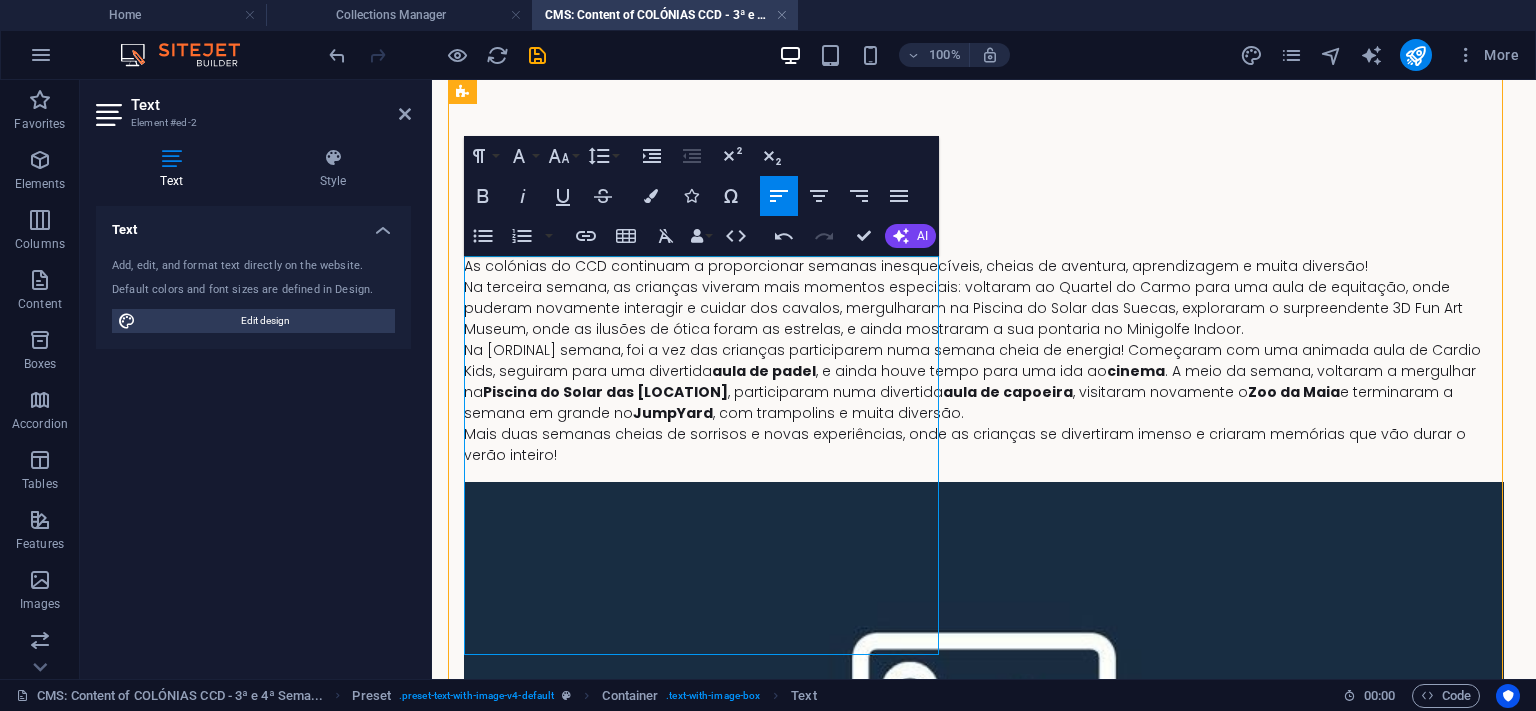 click on "Na [ORDINAL] semana, foi a vez das crianças participarem numa semana cheia de energia! Começaram com uma animada aula de Cardio Kids, seguiram para uma divertida aula de padel, e ainda houve tempo para uma ida ao cinema. A meio da semana, voltaram a mergulhar na Piscina do Solar das Suecas, participaram numa divertida aula de capoeira, visitaram novamente o Zoo da Maia e terminaram a semana em grande no JumpYard, com trampolins e muita diversão." at bounding box center (984, 382) 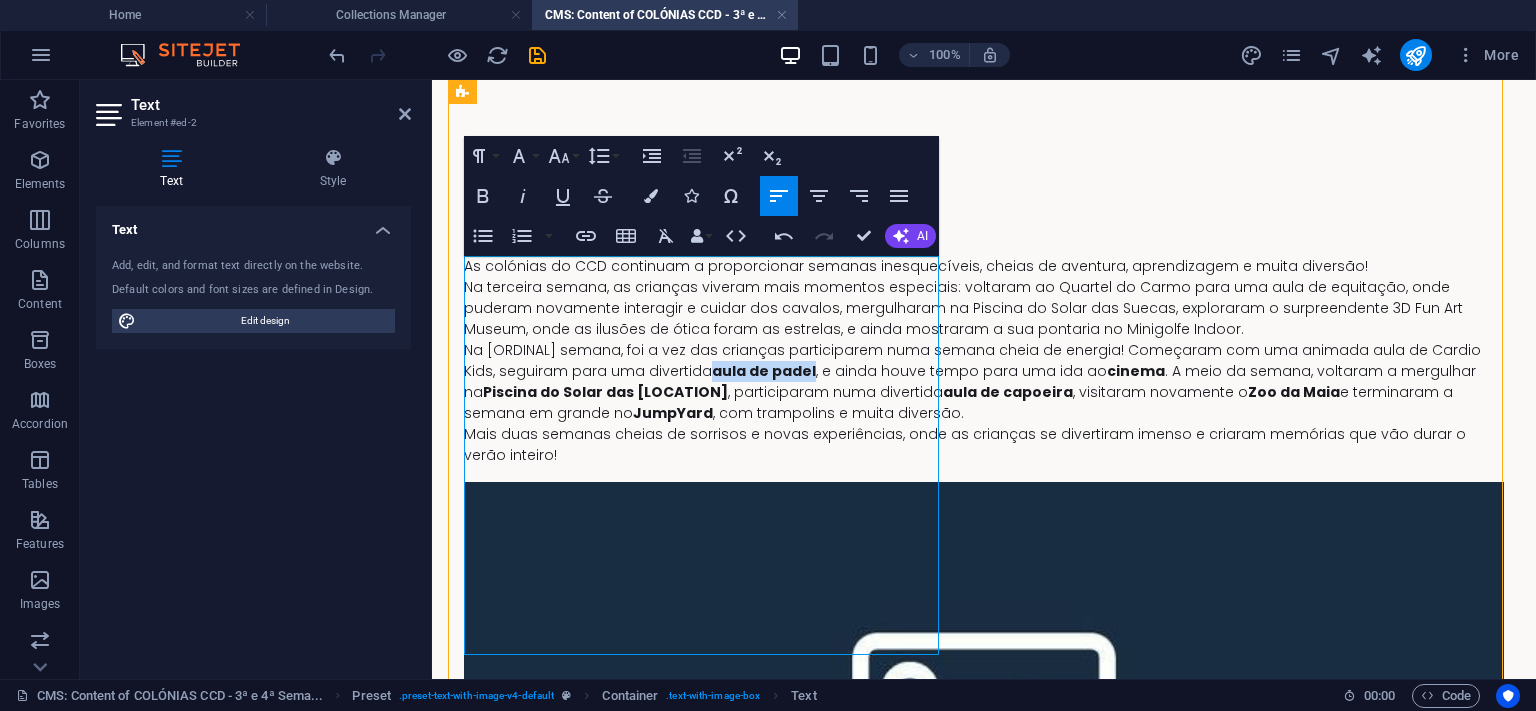drag, startPoint x: 758, startPoint y: 480, endPoint x: 854, endPoint y: 480, distance: 96 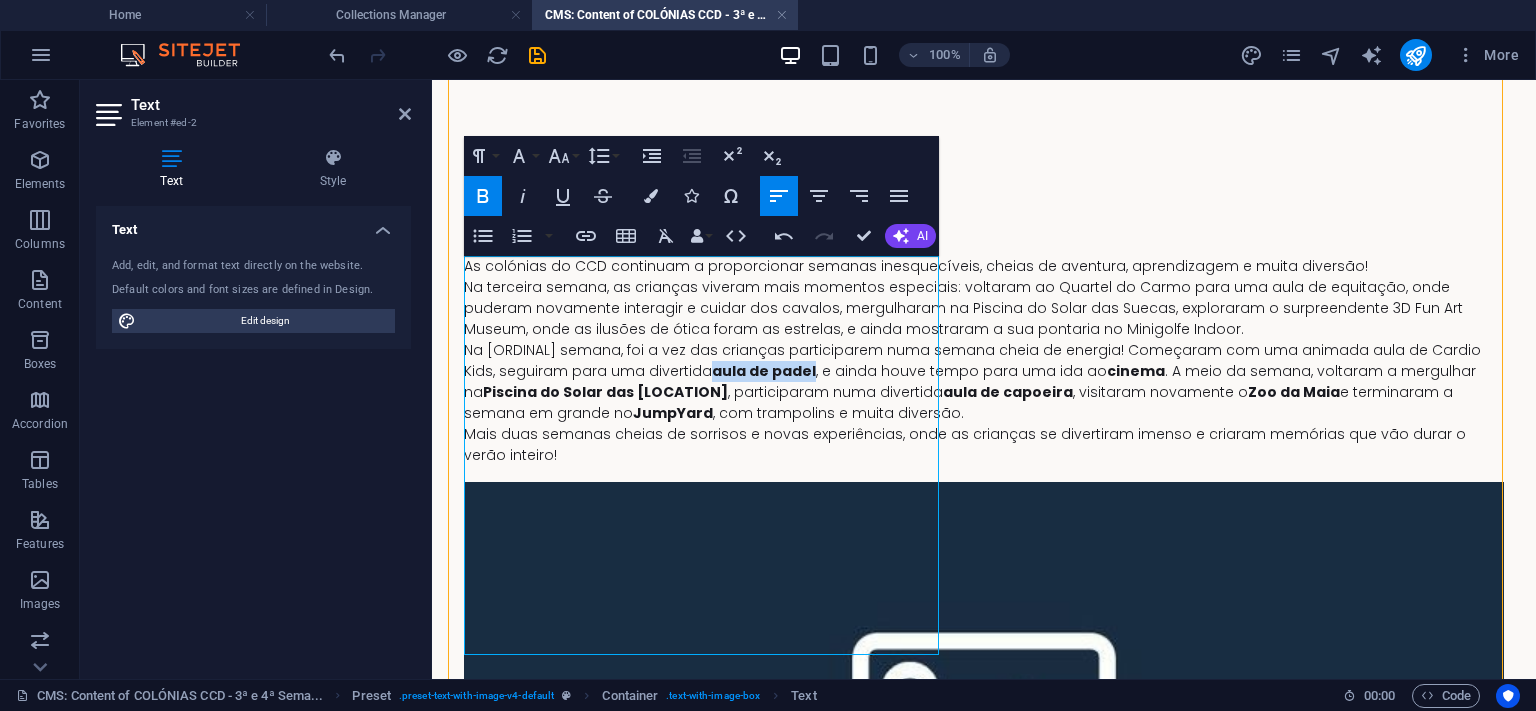 click 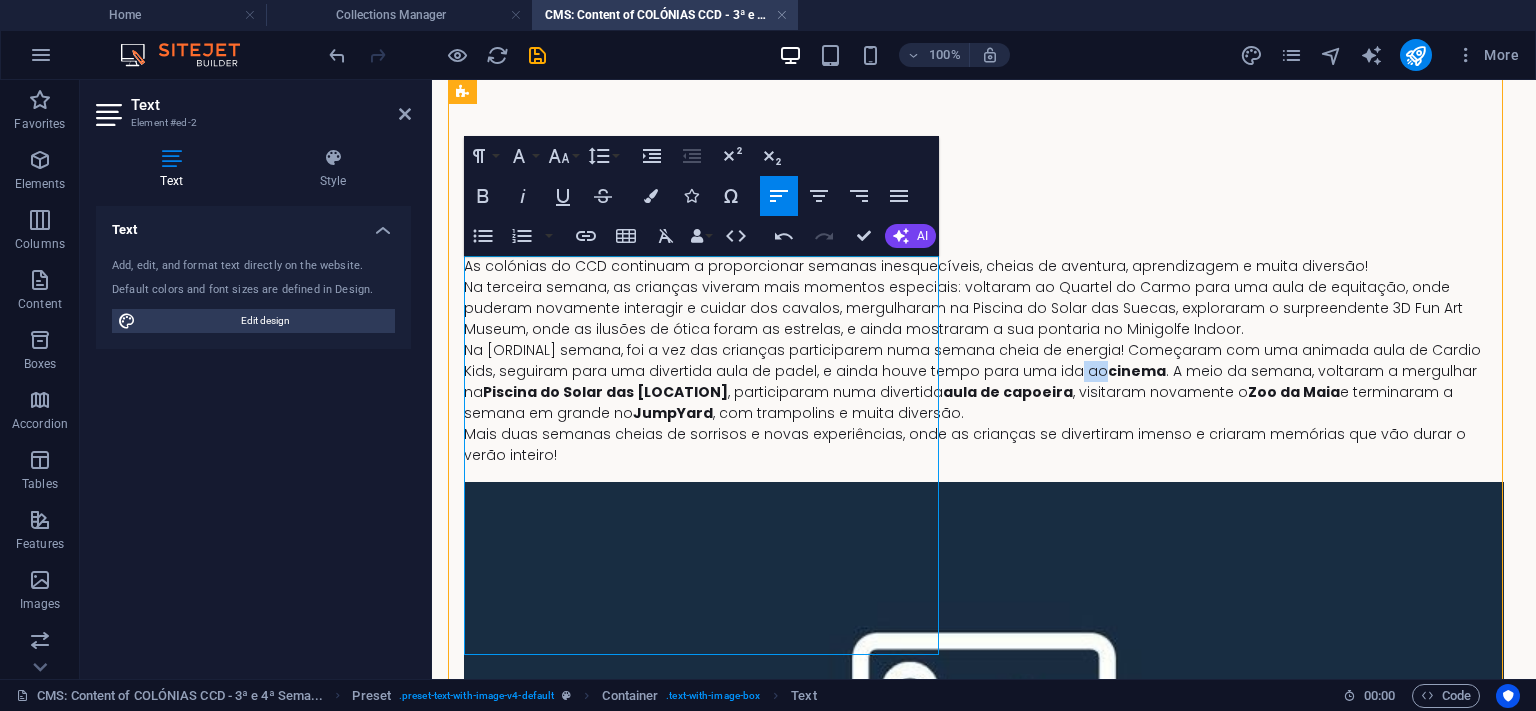 click on "Na quarta semana, foi a vez das crianças participarem numa semana cheia de energia! Começaram com uma animada aula de Cardio Kids, seguiram para uma divertida aula de padel, e ainda houve tempo para uma ida ao cinema. A meio da semana, voltaram a mergulhar na Piscina do Solar das Suecas, participaram numa divertida aula de capoeira, visitaram novamente o Zoo da [LOCATION] e terminaram a semana em grande no JumpYard, com trampolins e muita diversão." at bounding box center [984, 382] 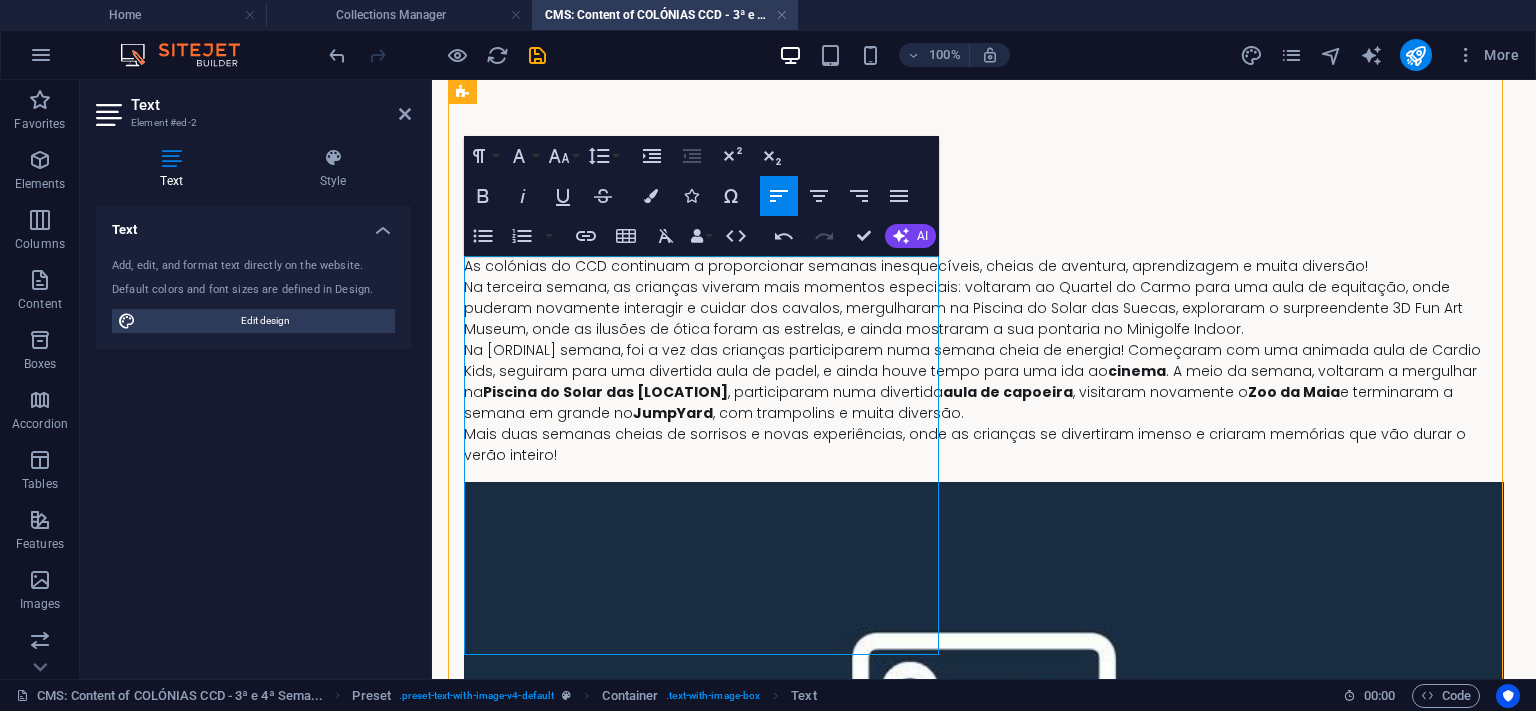click on "cinema" at bounding box center [1137, 371] 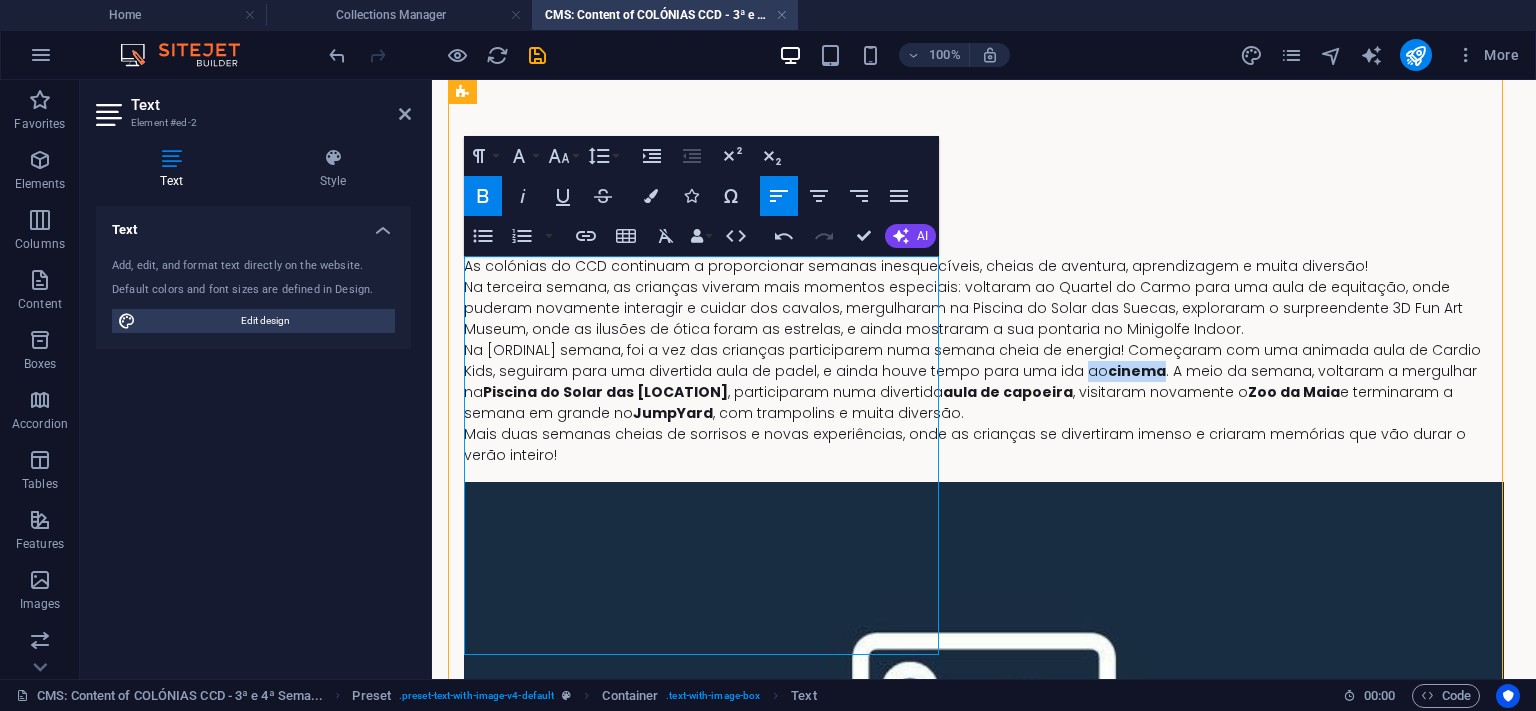 drag, startPoint x: 682, startPoint y: 495, endPoint x: 734, endPoint y: 499, distance: 52.153618 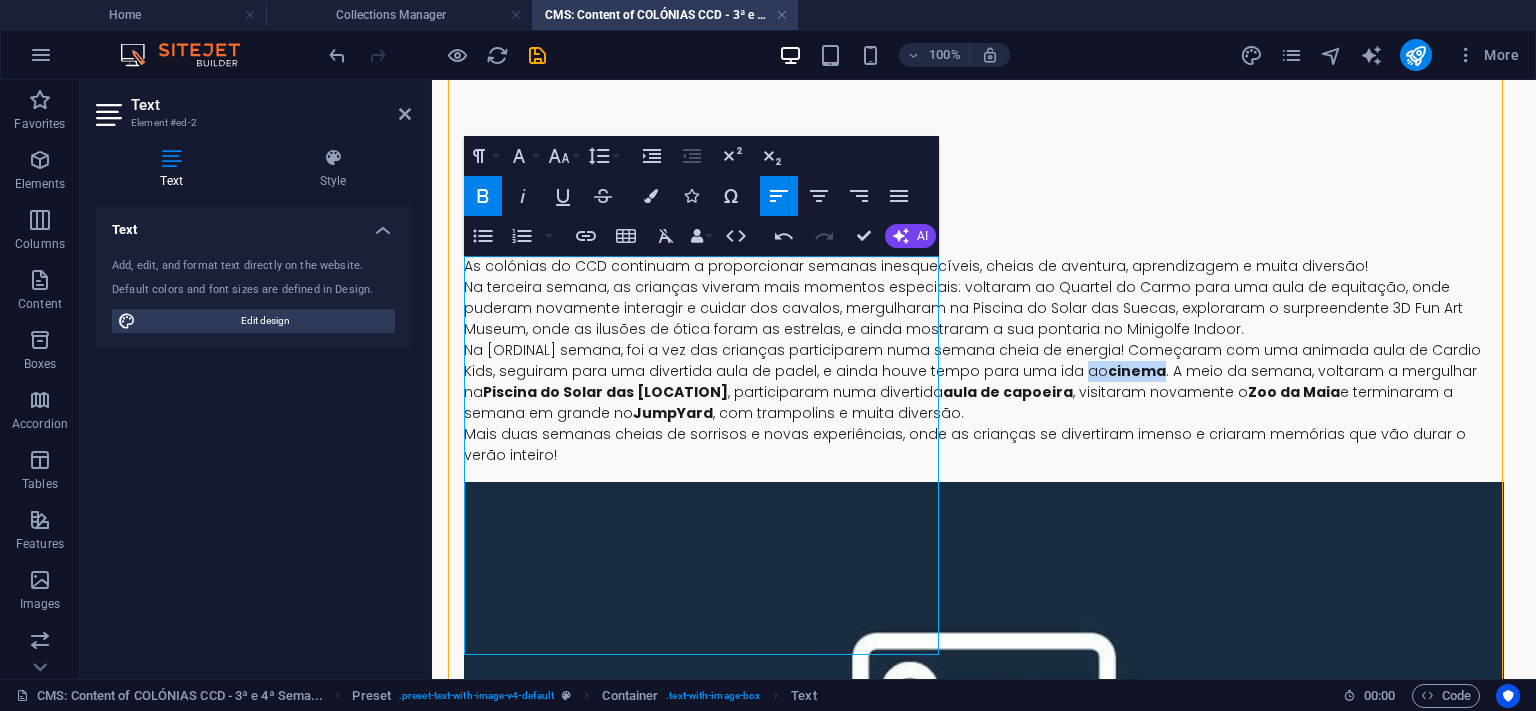 click 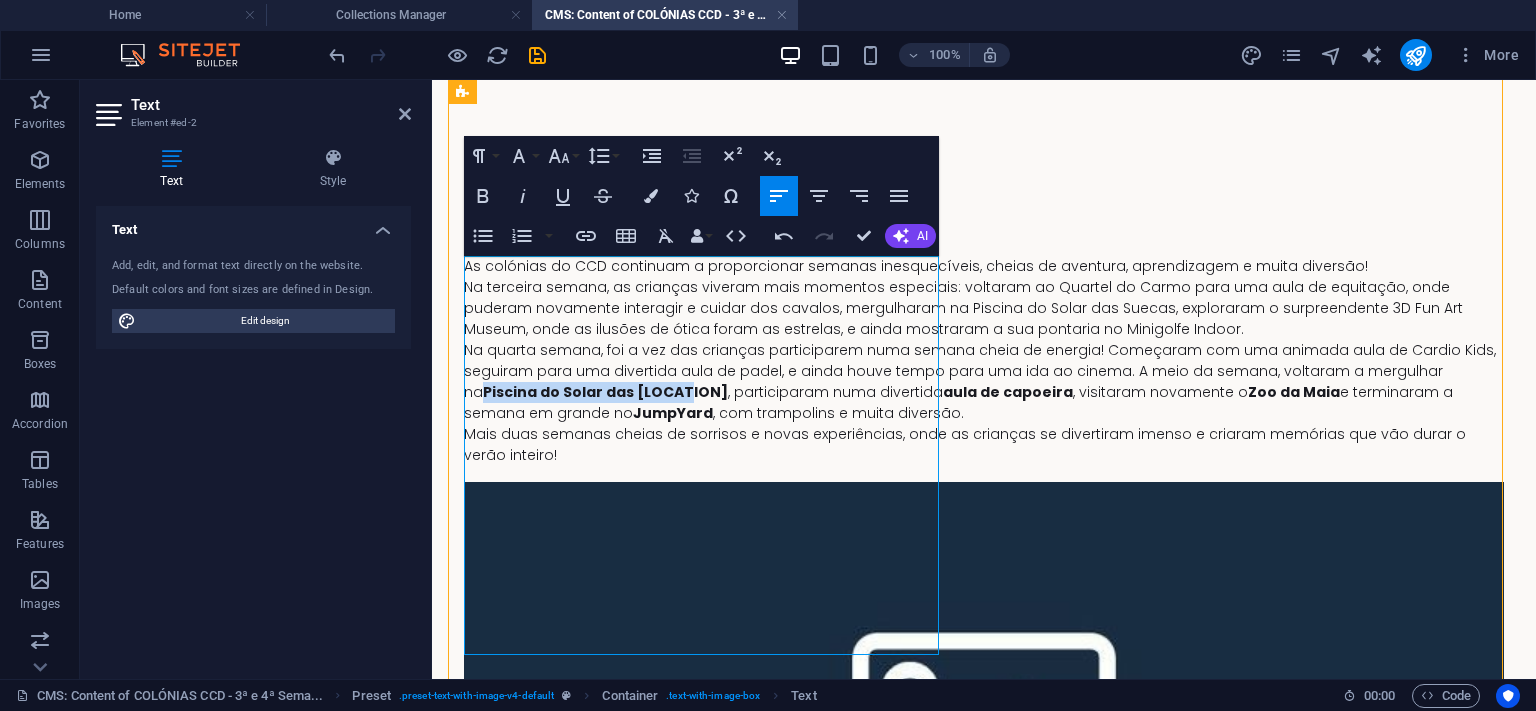 drag, startPoint x: 646, startPoint y: 518, endPoint x: 839, endPoint y: 522, distance: 193.04144 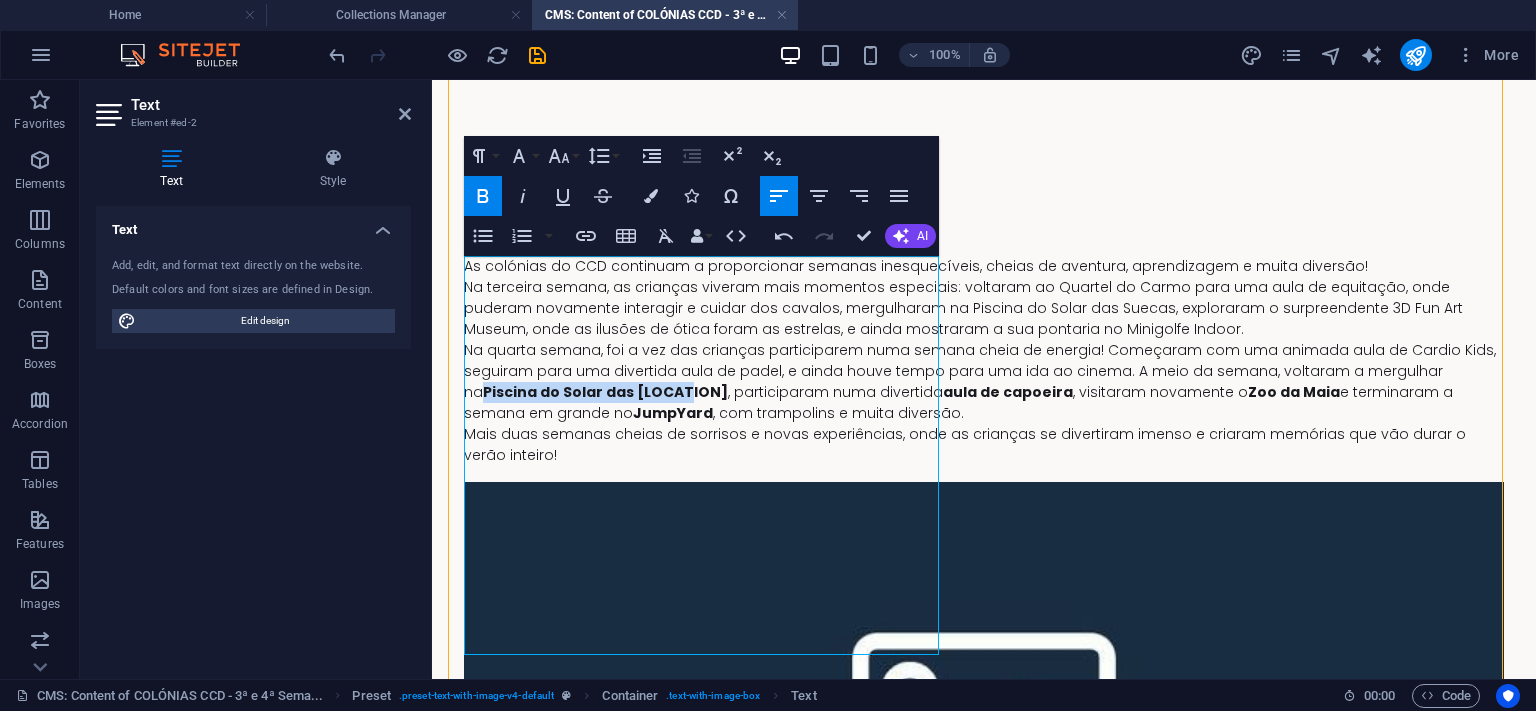 click 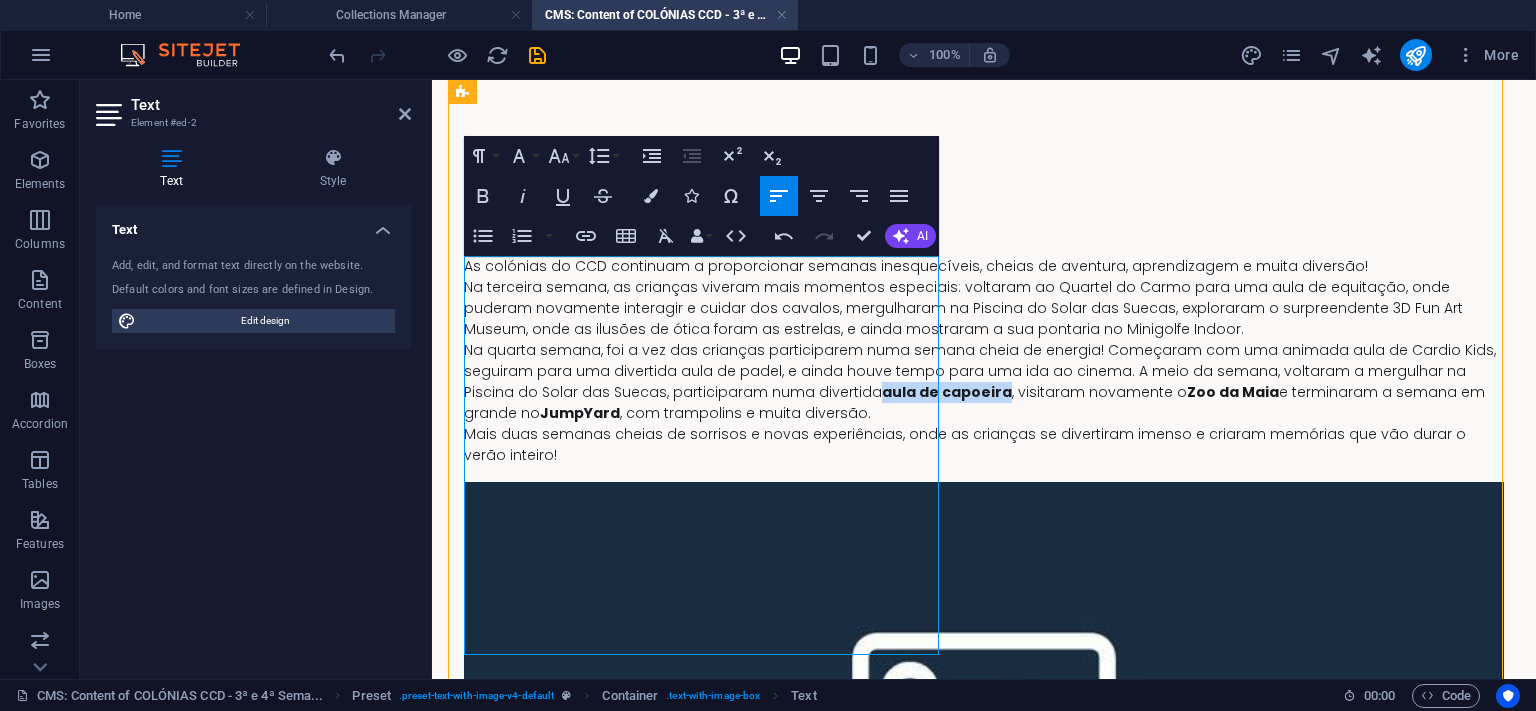 drag, startPoint x: 576, startPoint y: 540, endPoint x: 694, endPoint y: 544, distance: 118.06778 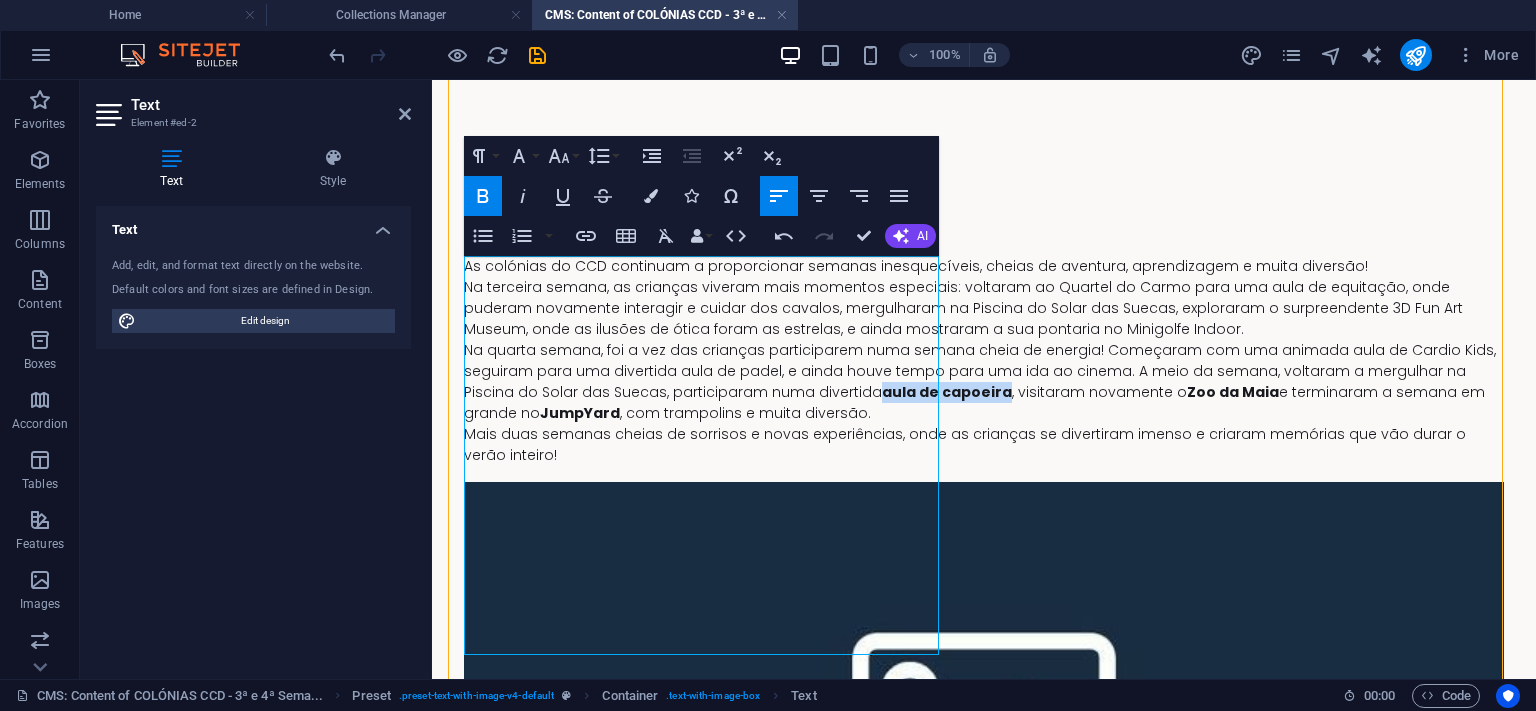 click on "Bold" at bounding box center (483, 196) 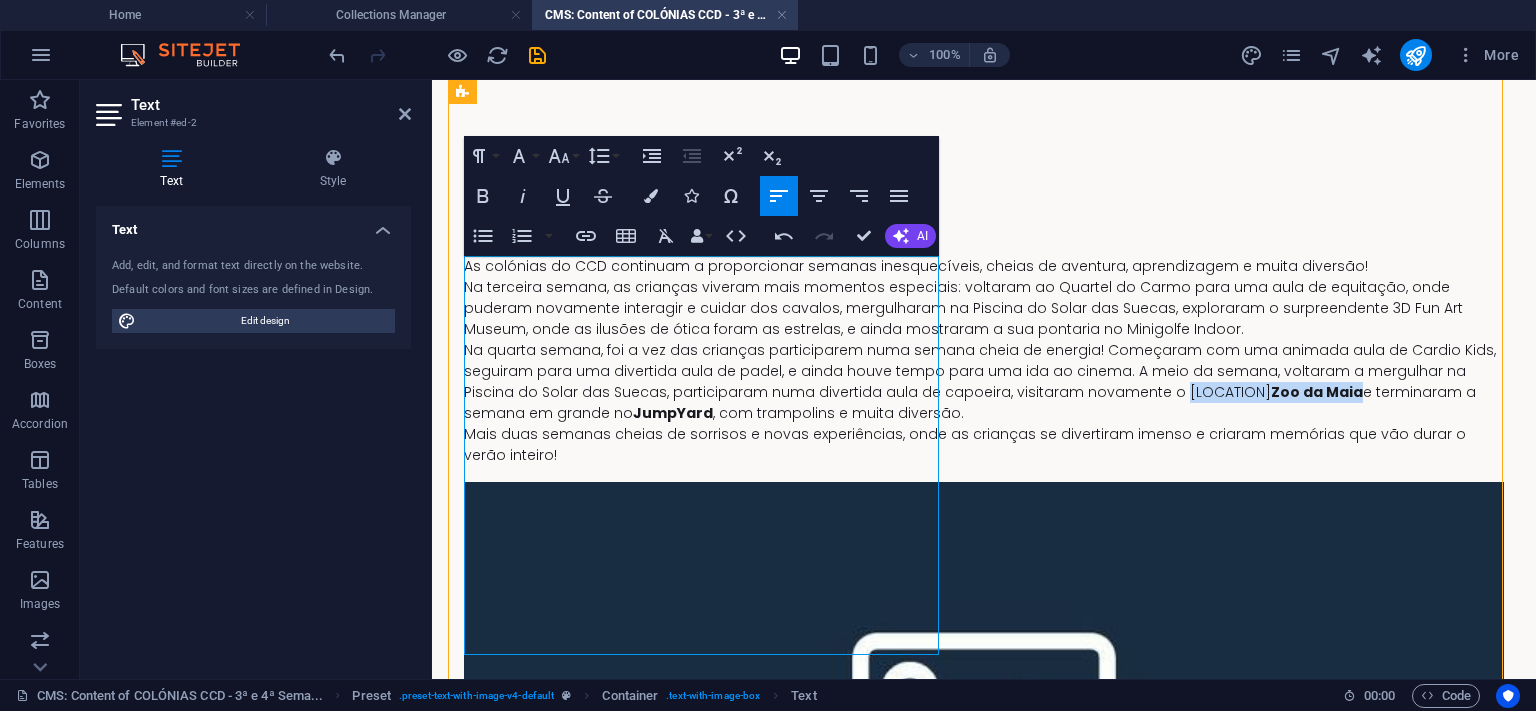 drag, startPoint x: 866, startPoint y: 542, endPoint x: 498, endPoint y: 558, distance: 368.34766 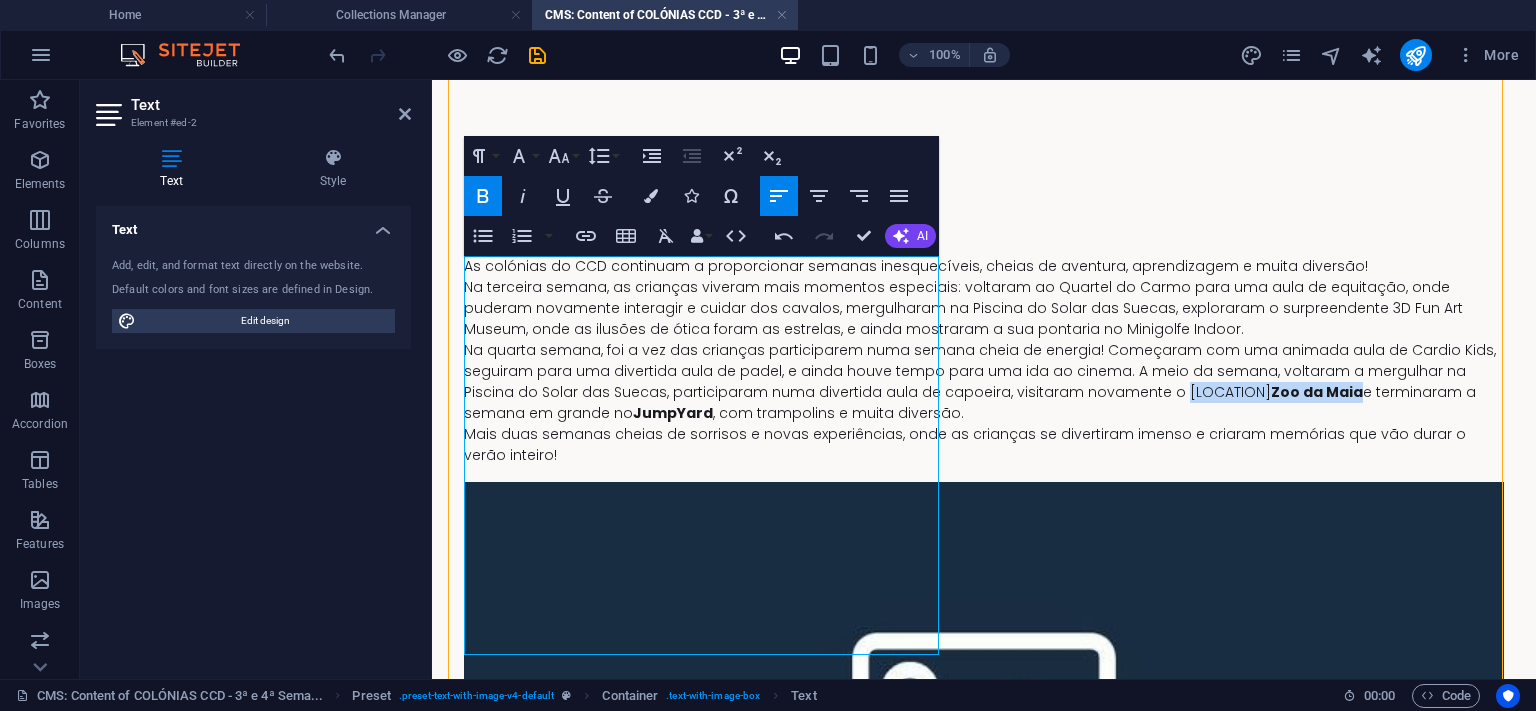 click 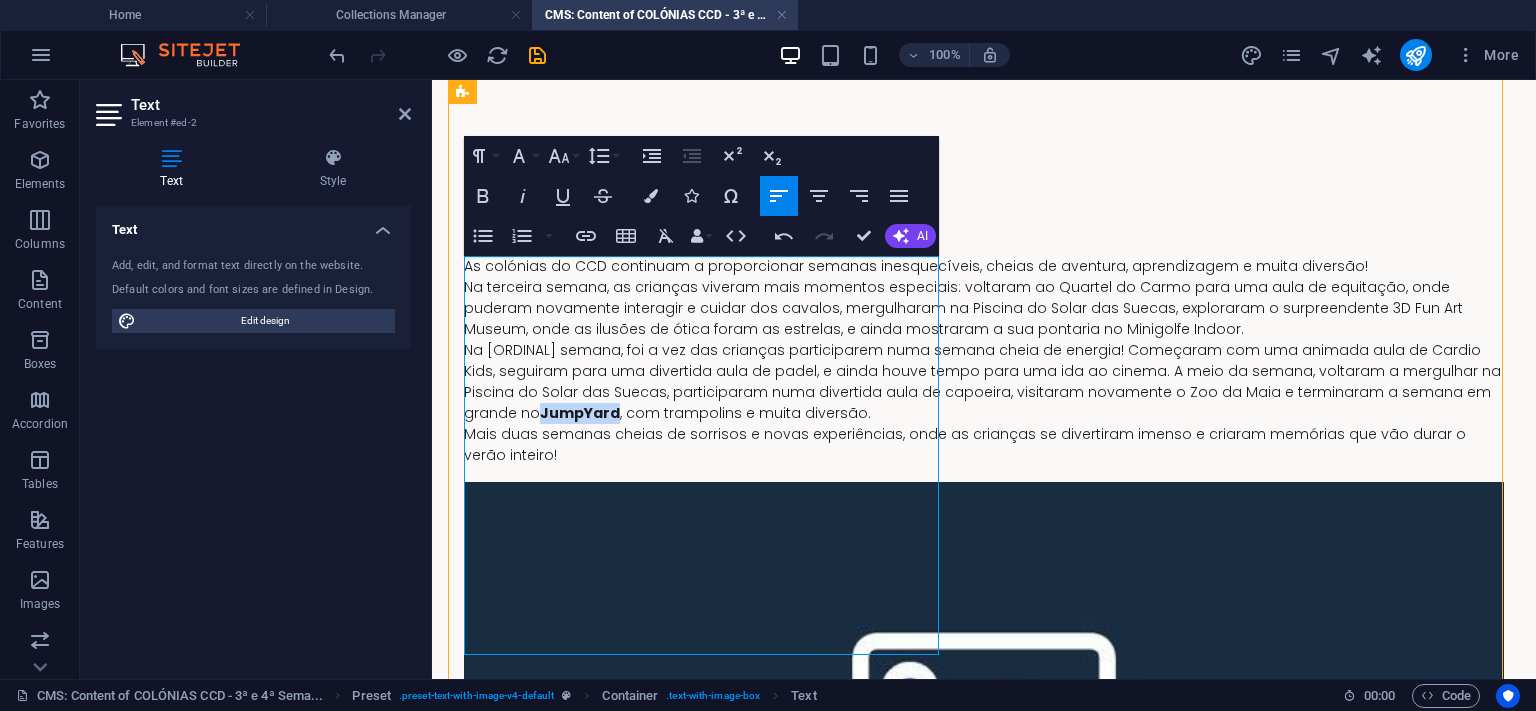 drag, startPoint x: 782, startPoint y: 563, endPoint x: 854, endPoint y: 563, distance: 72 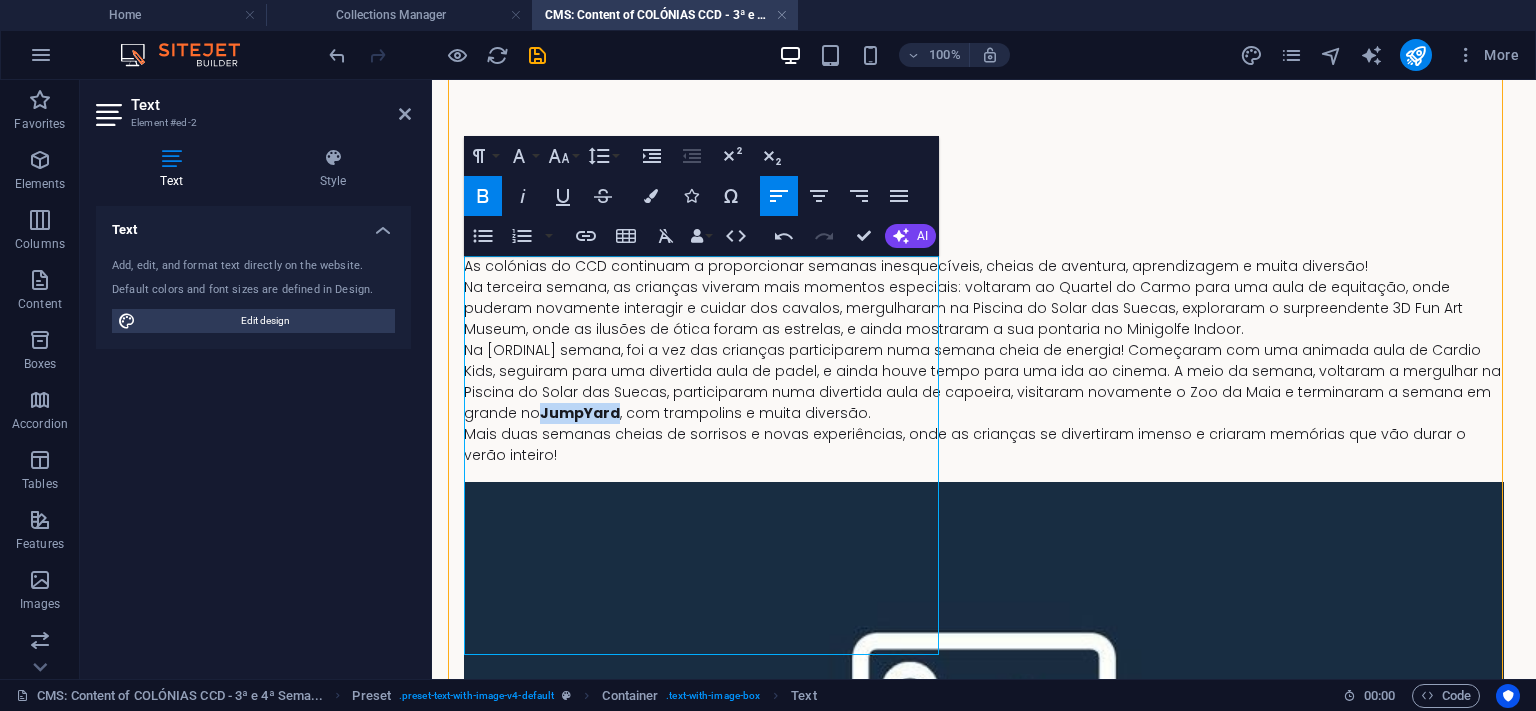 click 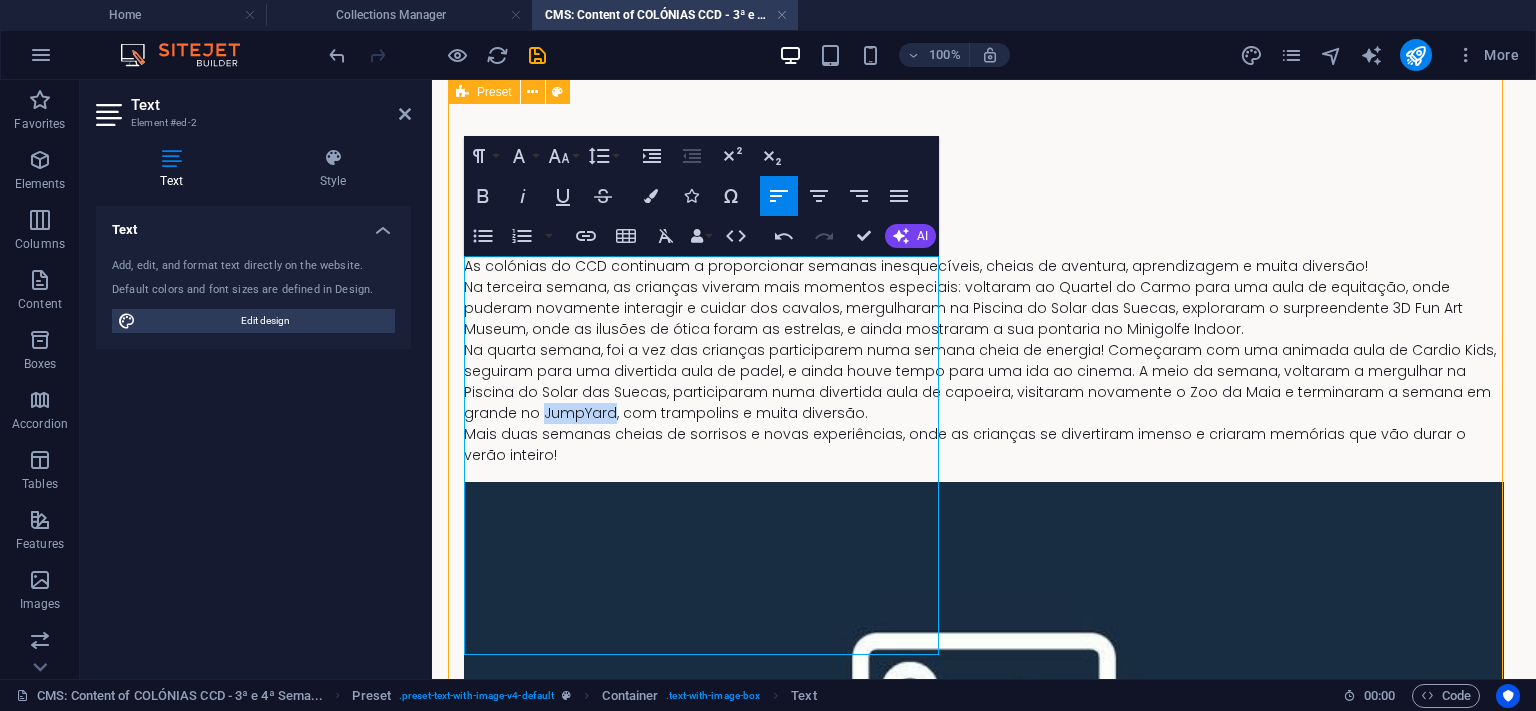 click on "New headline As colónias do CCD continuam a proporcionar semanas inesquecíveis, cheias de aventura, aprendizagem e muita diversão! Na terceira semana, as crianças viveram mais momentos especiais: voltaram ao Quartel do Carmo para uma aula de equitação, onde puderam novamente interagir e cuidar dos cavalos, mergulharam na Piscina do Solar das Suecas, exploraram o surpreendente [LOCATION], onde as ilusões de ótica foram as estrelas, e ainda mostraram a sua pontaria no Minigolfe Indoor. Na quarta semana, foi a vez das crianças participarem numa semana cheia de energia! Começaram com uma animada aula de Cardio Kids, seguiram para uma divertida aula de padel, e ainda houve tempo para uma ida ao cinema. A meio da semana, voltaram a mergulhar na Piscina do Solar das Suecas, participaram numa divertida aula de capoeira, visitaram novamente o Zoo da [LOCATION] e terminaram a semana em grande no JumpYard, com trampolins e muita diversão. Drop content here or  Add elements  Paste clipboard" at bounding box center (984, 639) 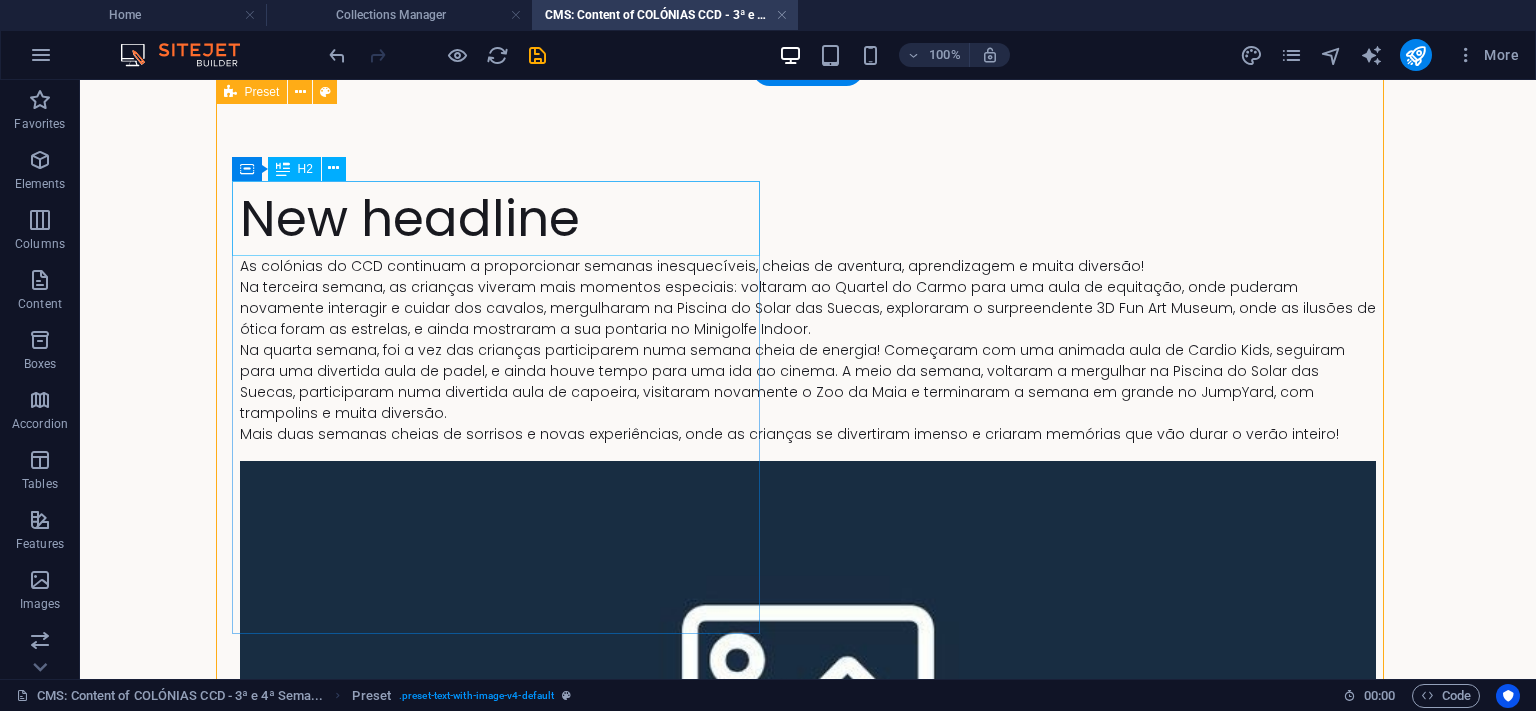 click on "New headline" at bounding box center [808, 218] 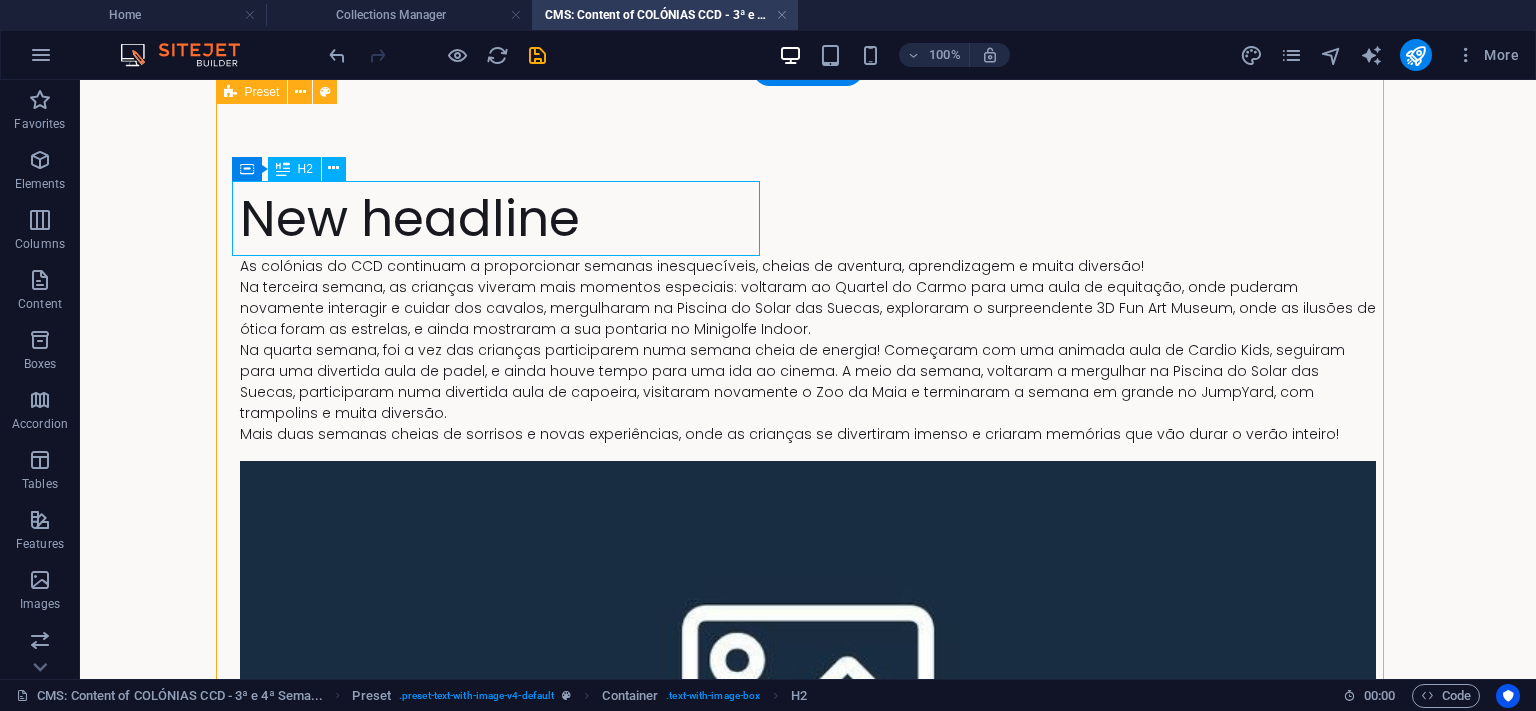 click on "New headline" at bounding box center (808, 218) 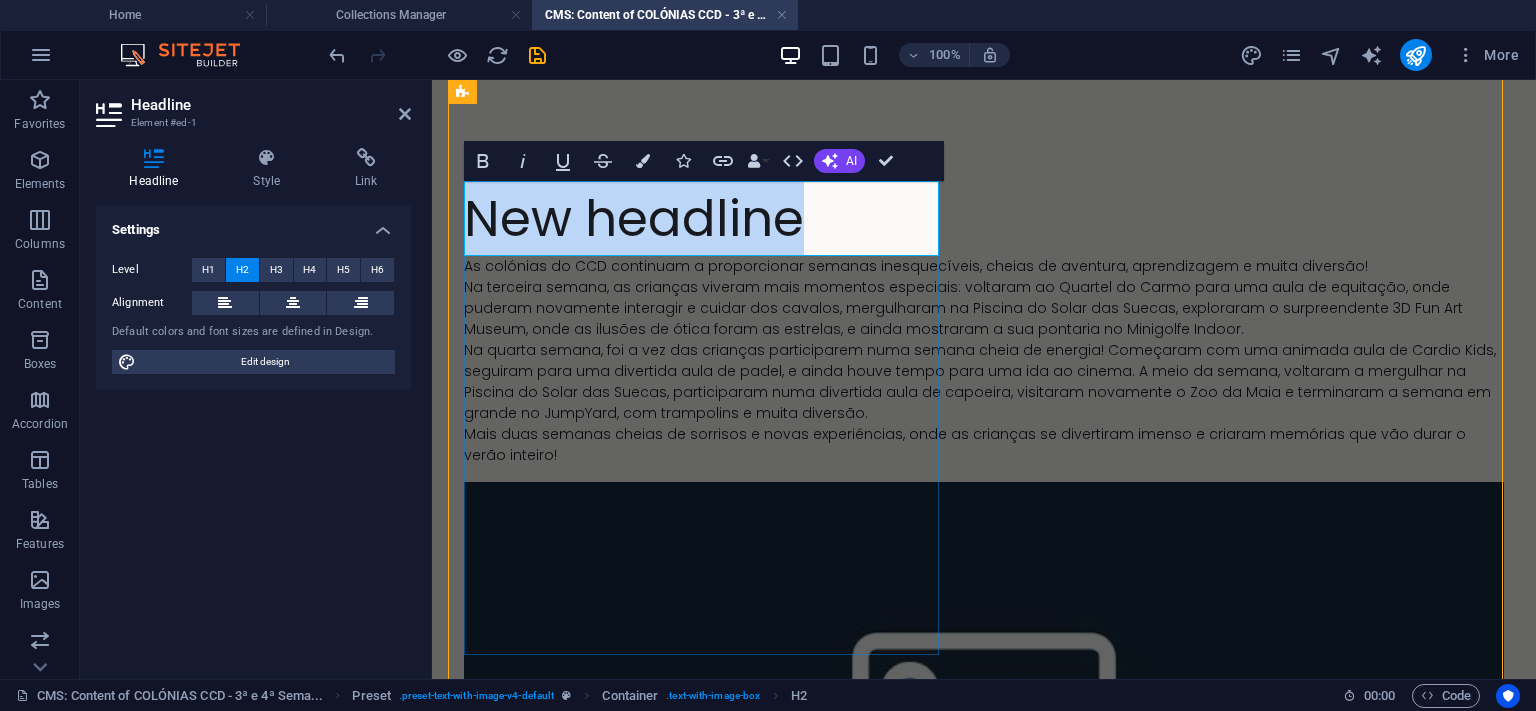 type 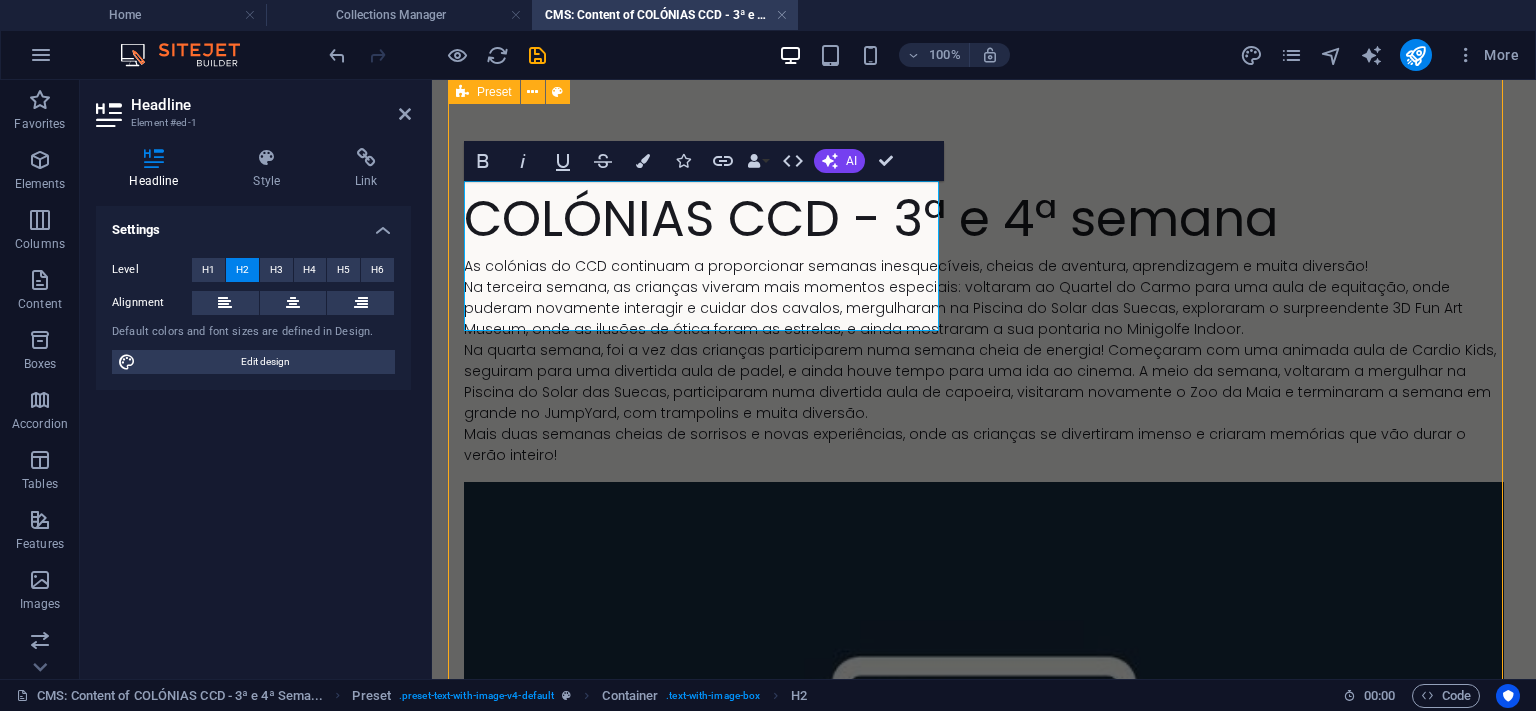 click on "COLÓNIAS CCD - 3ª e 4ª semana As colónias do CCD continuam a proporcionar semanas inesquecíveis, cheias de aventura, aprendizagem e muita diversão! Na terceira semana, as crianças viveram mais momentos especiais: voltaram ao Quartel do Carmo para uma aula de equitação, onde puderam novamente interagir e cuidar dos cavalos, mergulharam na Piscina do Solar das Suecas, exploraram o surpreendente 3D Fun Art Museum, onde as ilusões de ótica foram as estrelas, e ainda mostraram a sua pontaria no Minigolfe Indoor. Na quarta semana, foi a vez das crianças participarem numa semana cheia de energia! Começaram com uma animada aula de Cardio Kids, seguiram para uma divertida aula de padel, e ainda houve tempo para uma ida ao cinema. A meio da semana, voltaram a mergulhar na Piscina do Solar das Suecas, participaram numa divertida aula de capoeira, visitaram novamente o Zoo da Maia e terminaram a semana em grande no JumpYard, com trampolins e muita diversão. Drop content here or Add elements" at bounding box center [984, 677] 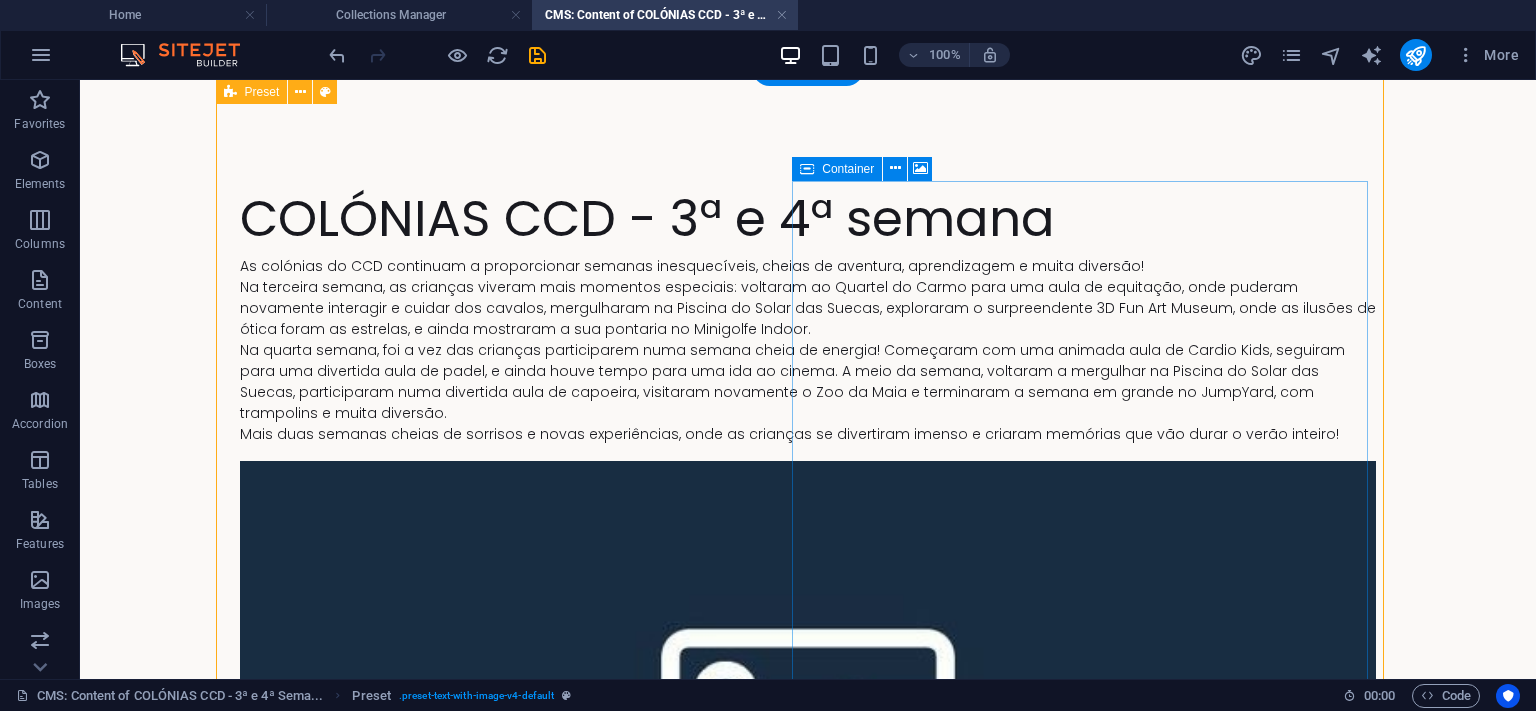 click on "Add elements" at bounding box center [749, 1090] 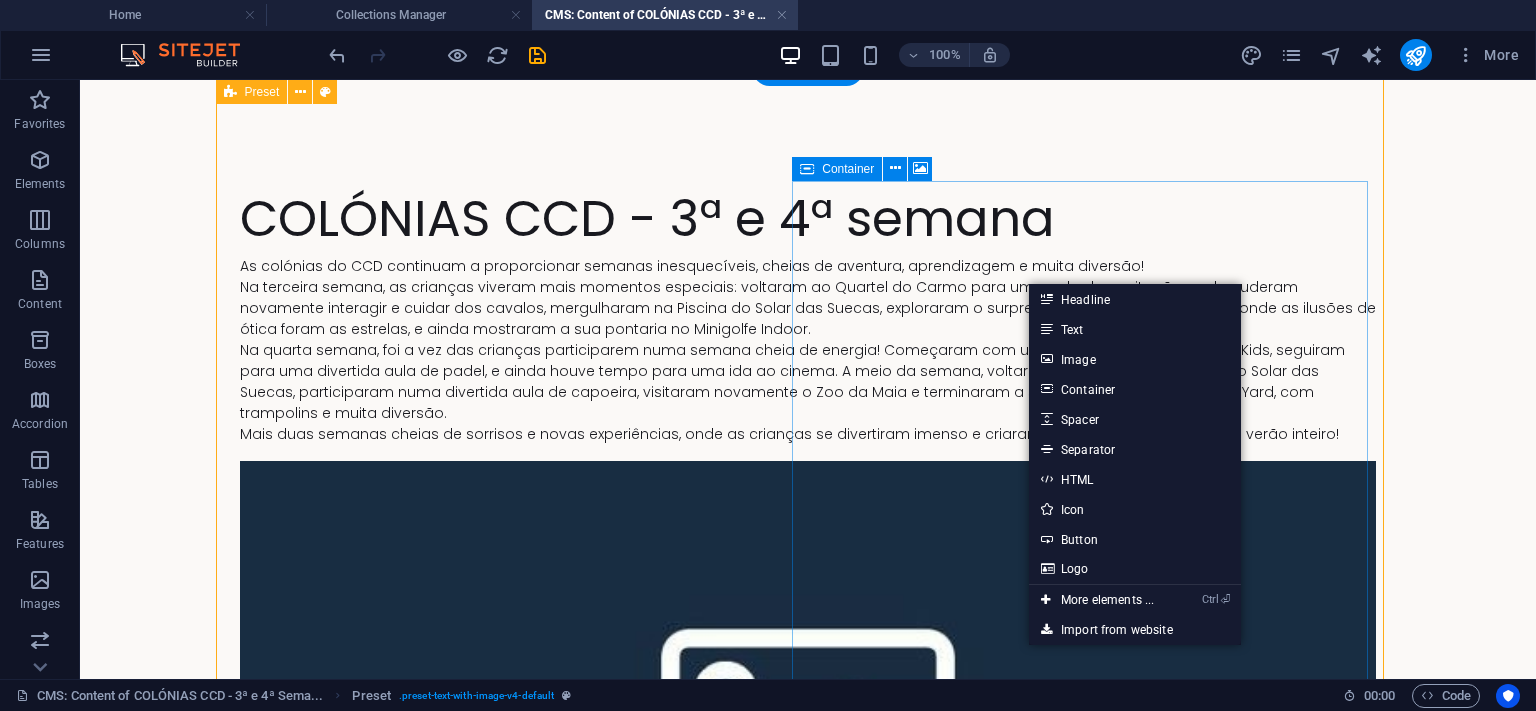 click on "Add elements" at bounding box center (749, 1090) 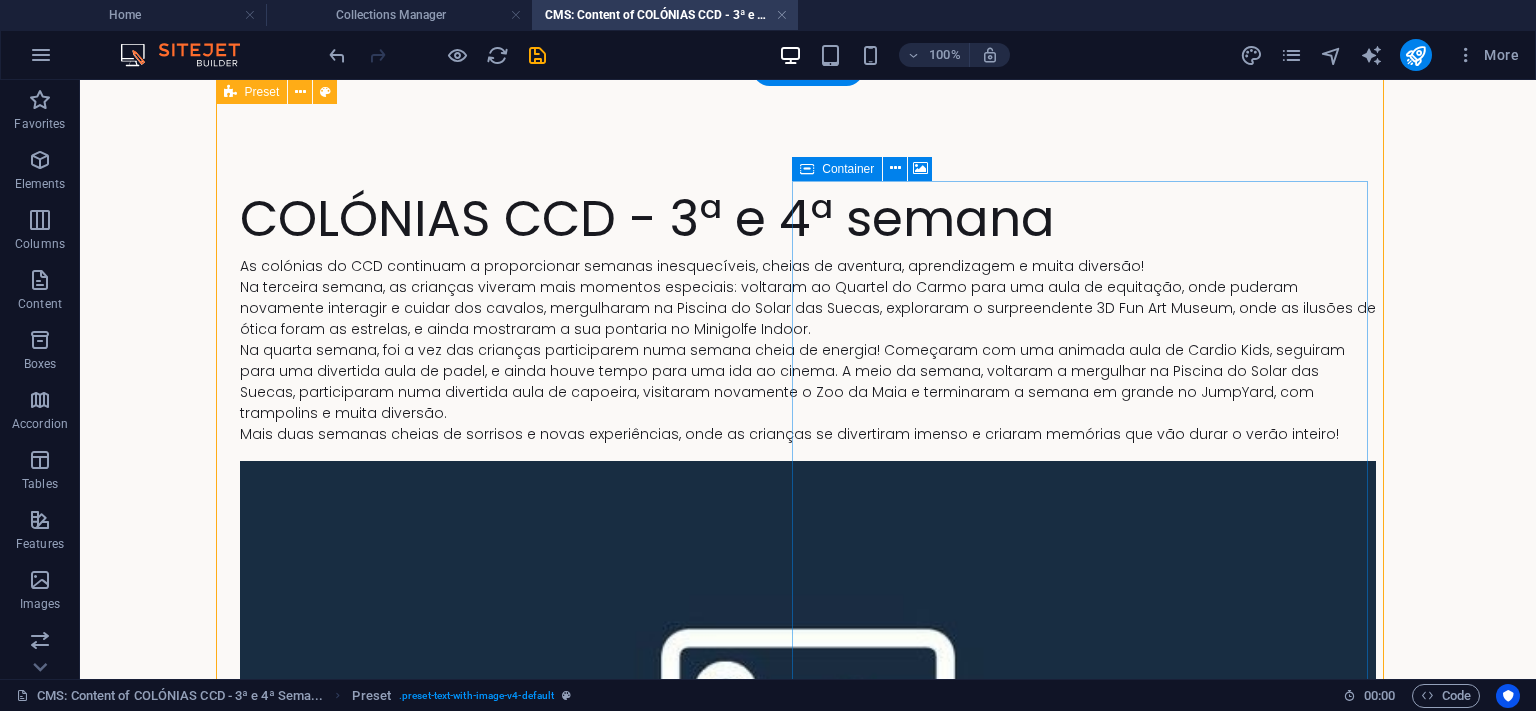 click on "Drop content here or  Add elements  Paste clipboard" at bounding box center (808, 1060) 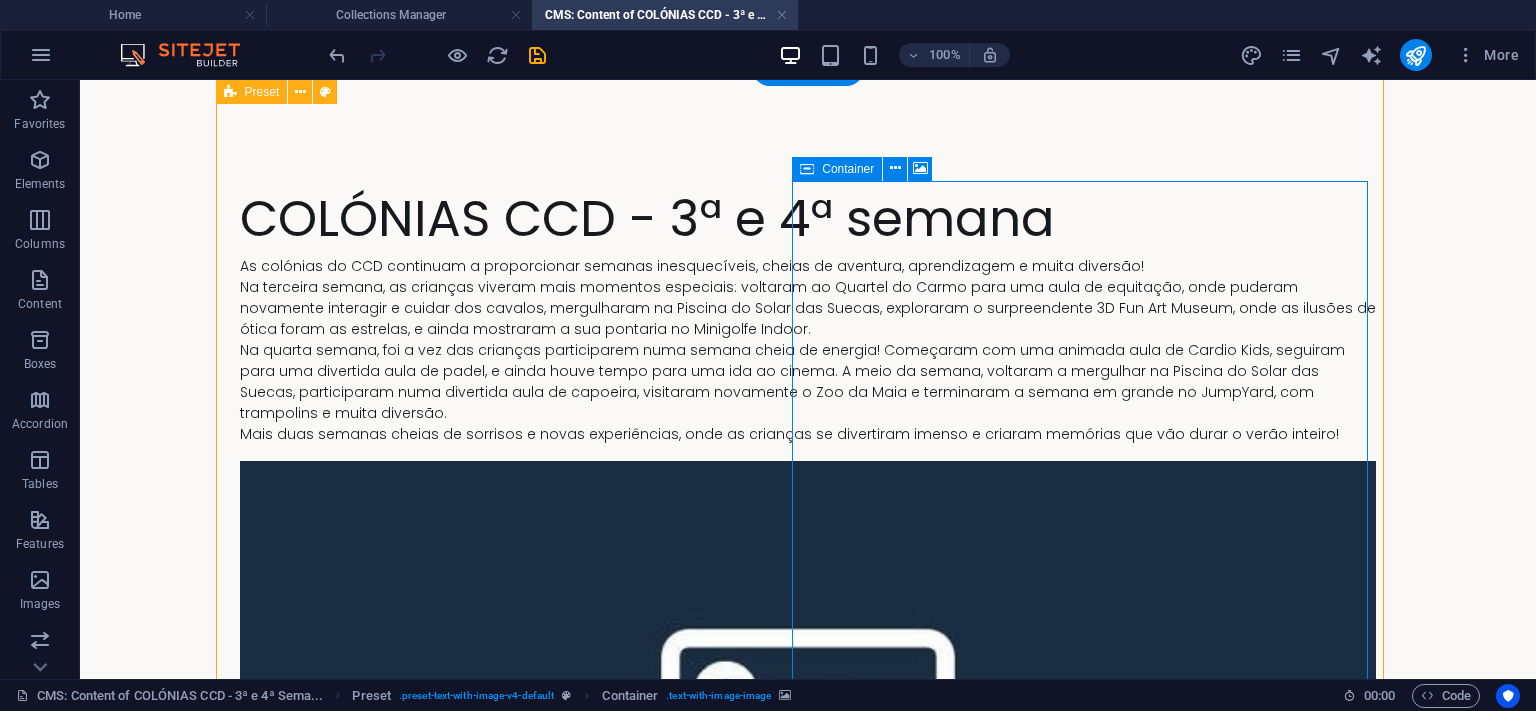 click on "Drop content here or  Add elements  Paste clipboard" at bounding box center [808, 1060] 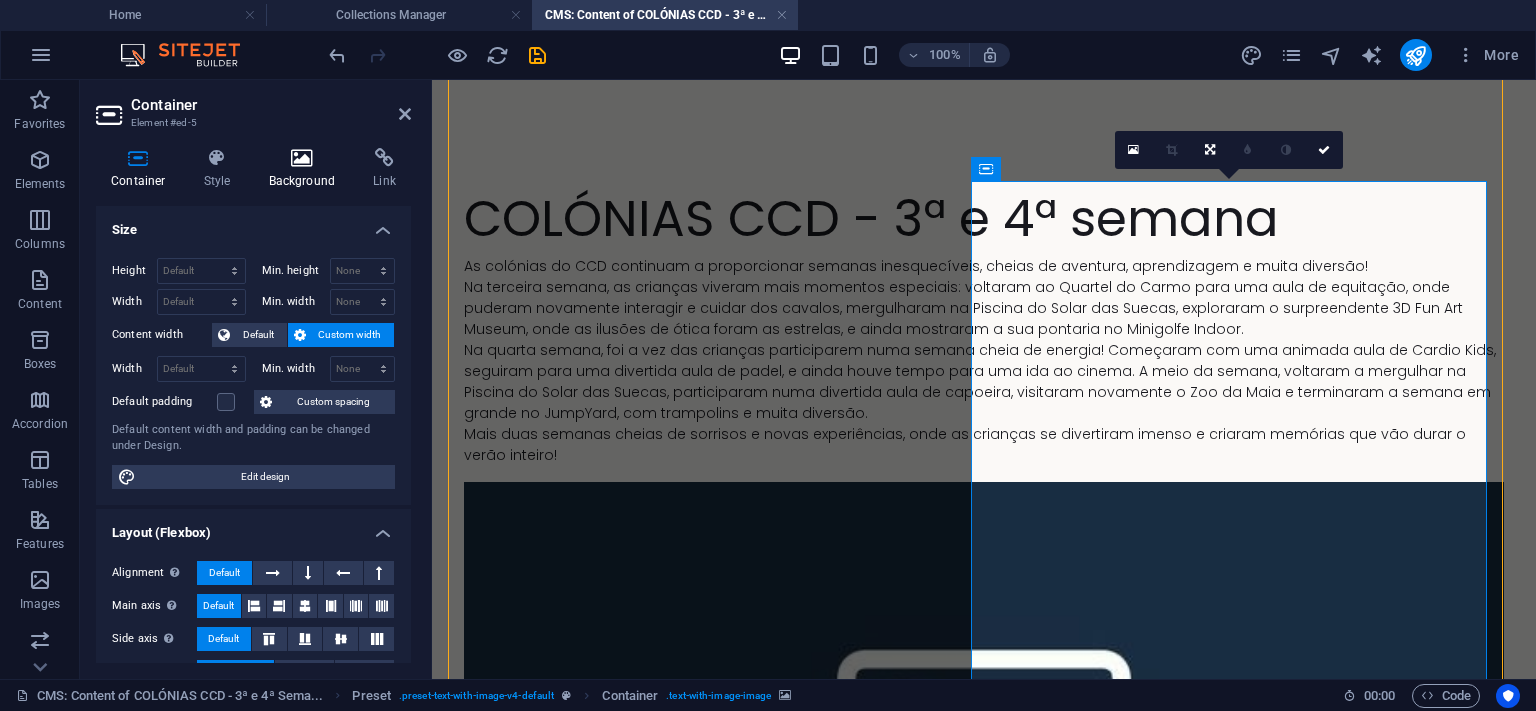 click at bounding box center [302, 158] 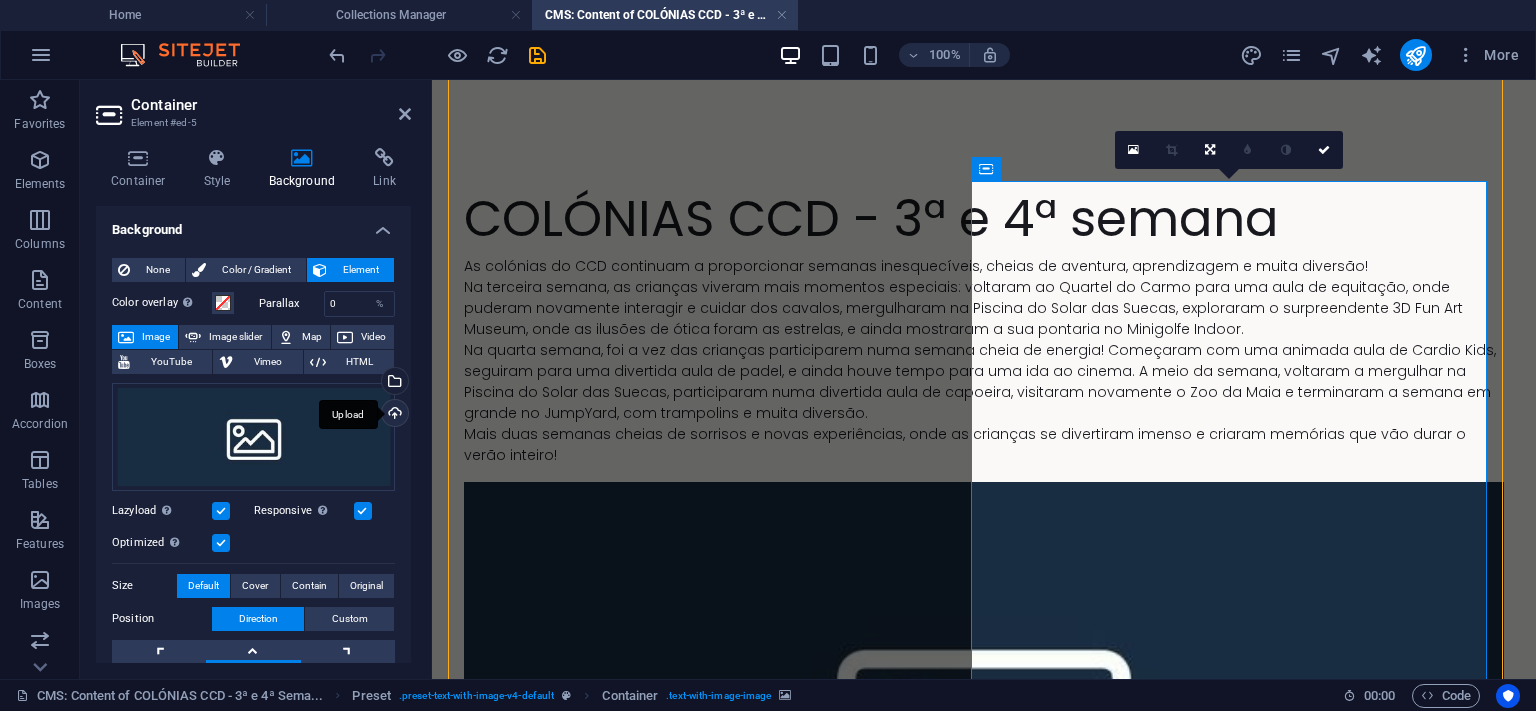 click on "Upload" at bounding box center (393, 415) 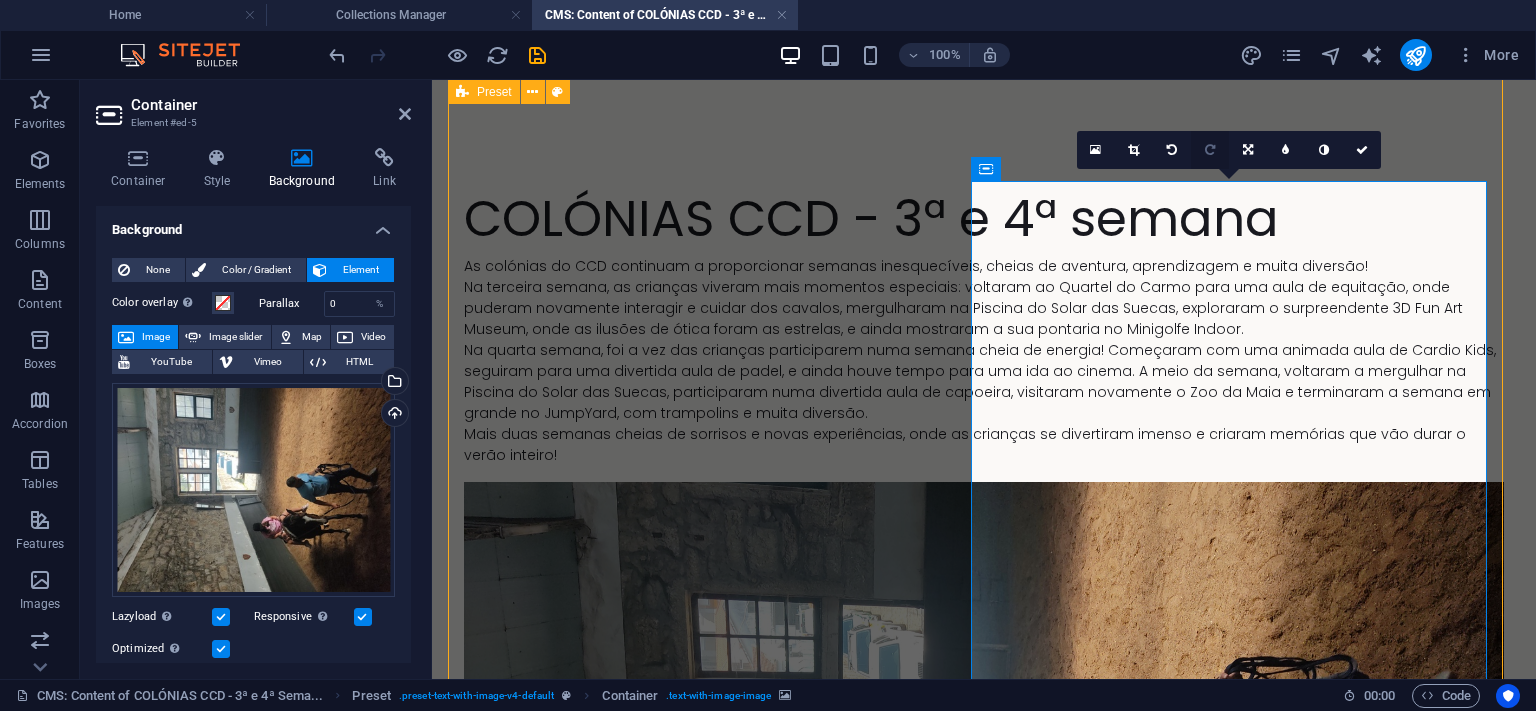 click at bounding box center [1210, 150] 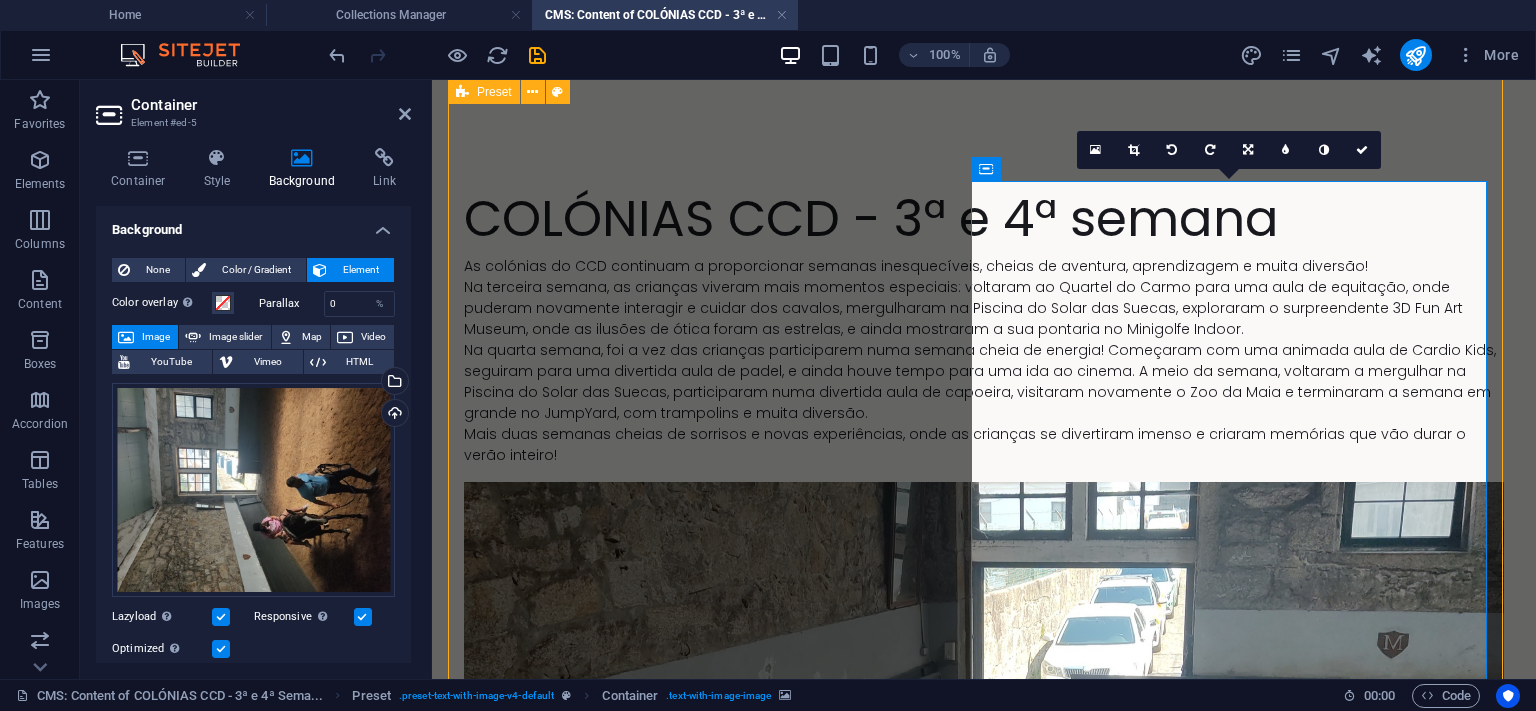 click on "COLÓNIAS CCD - 3ª e 4ª semana As colónias do CCD continuam a proporcionar semanas inesquecíveis, cheias de aventura, aprendizagem e muita diversão! Na terceira semana, as crianças viveram mais momentos especiais: voltaram ao Quartel do Carmo para uma aula de equitação, onde puderam novamente interagir e cuidar dos cavalos, mergulharam na Piscina do Solar das Suecas, exploraram o surpreendente 3D Fun Art Museum, onde as ilusões de ótica foram as estrelas, e ainda mostraram a sua pontaria no Minigolfe Indoor. Na quarta semana, foi a vez das crianças participarem numa semana cheia de energia! Começaram com uma animada aula de Cardio Kids, seguiram para uma divertida aula de padel, e ainda houve tempo para uma ida ao cinema. A meio da semana, voltaram a mergulhar na Piscina do Solar das Suecas, participaram numa divertida aula de capoeira, visitaram novamente o Zoo da Maia e terminaram a semana em grande no JumpYard, com trampolins e muita diversão. Drop content here or Add elements" at bounding box center (984, 677) 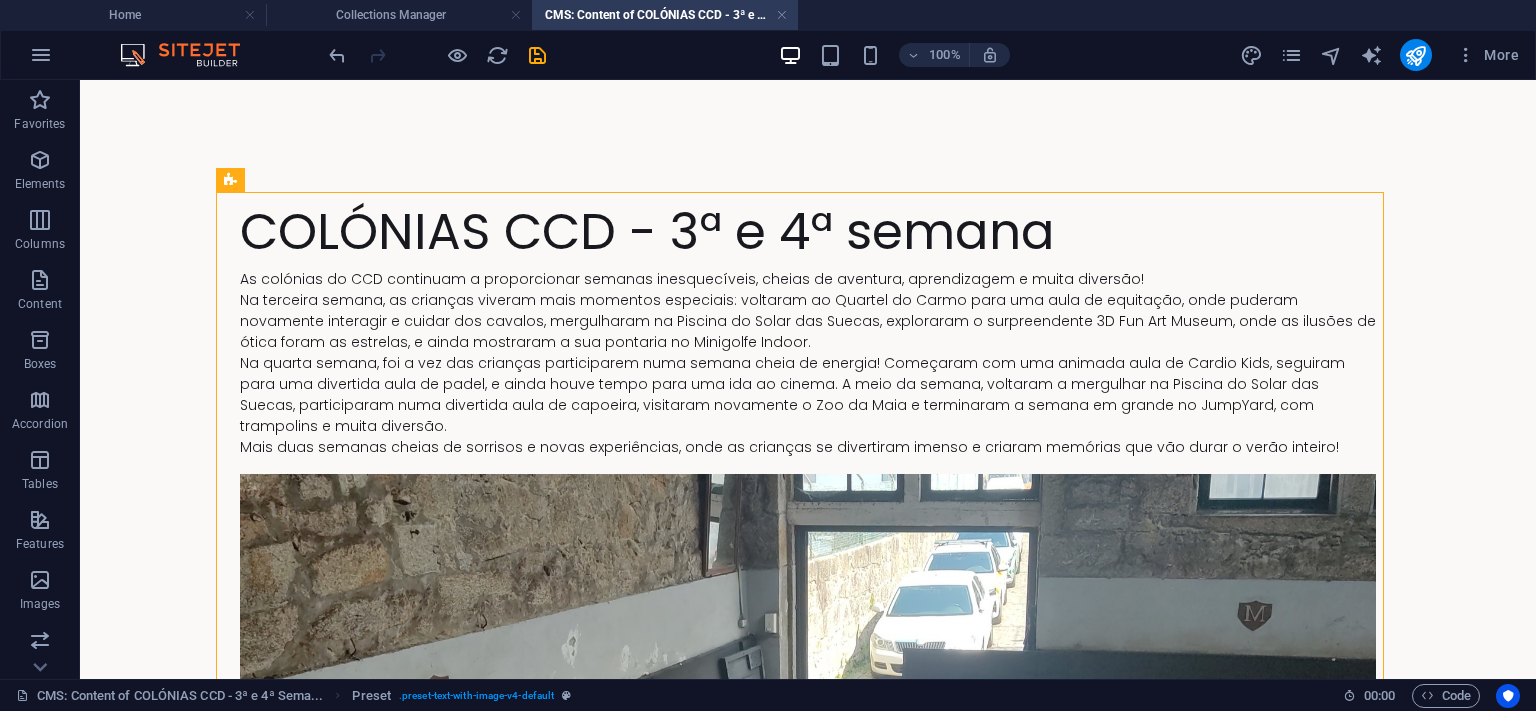 scroll, scrollTop: 0, scrollLeft: 0, axis: both 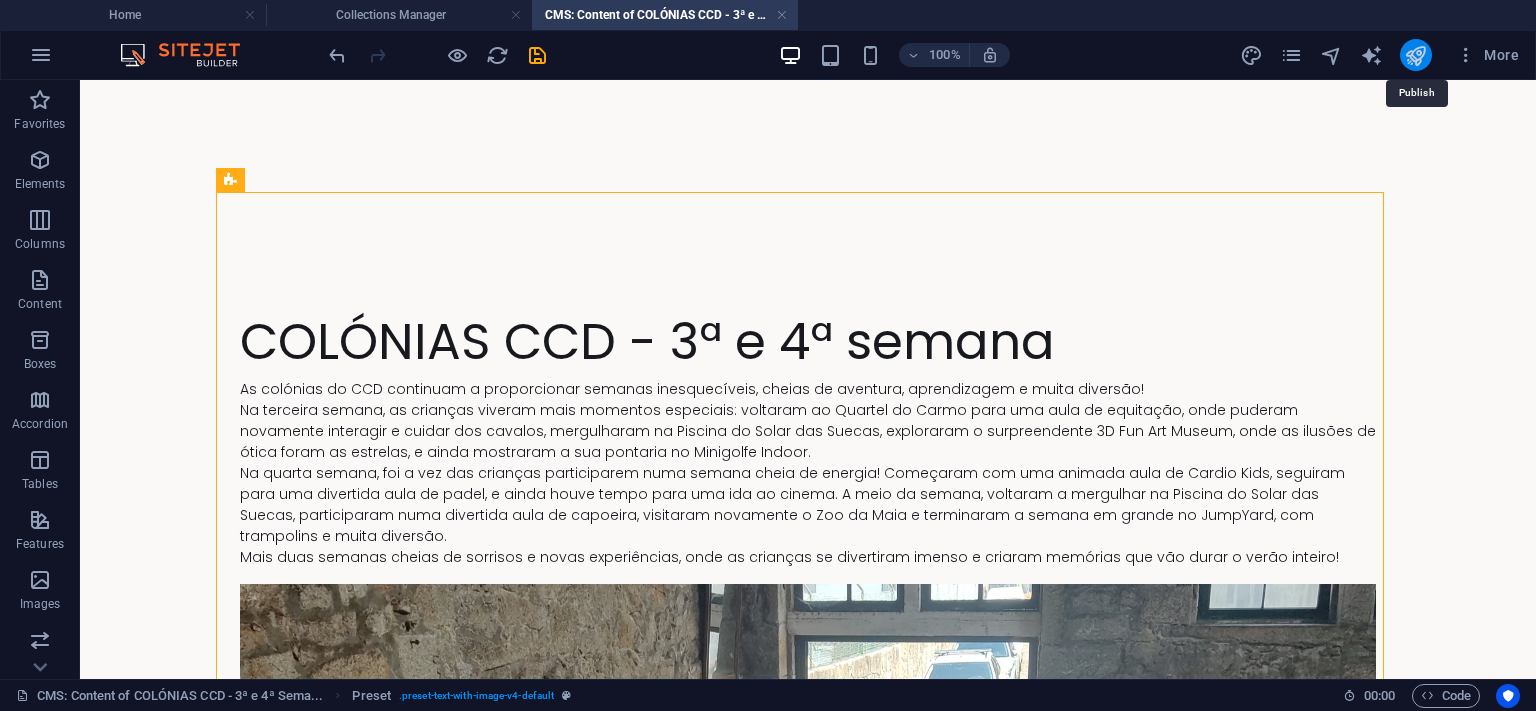 click at bounding box center [1415, 55] 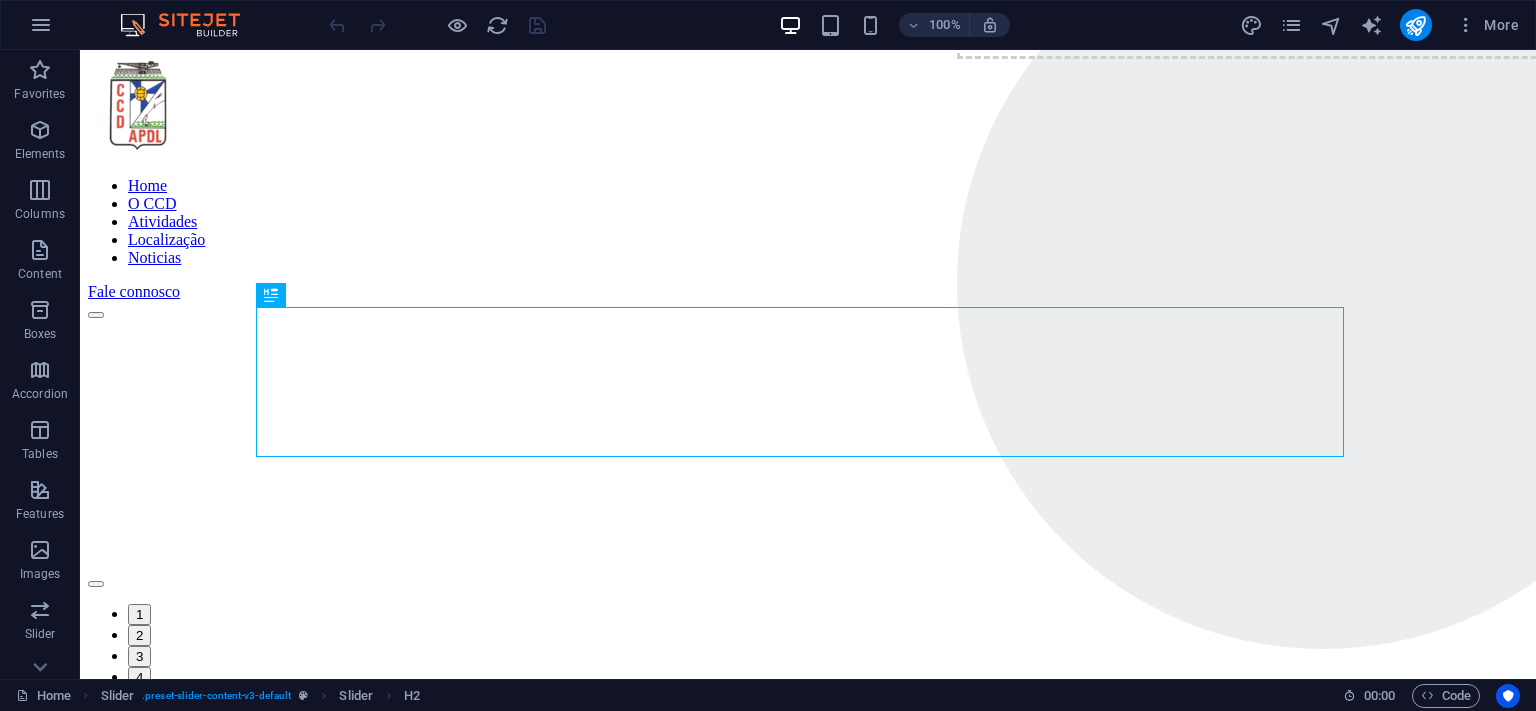 scroll, scrollTop: 0, scrollLeft: 0, axis: both 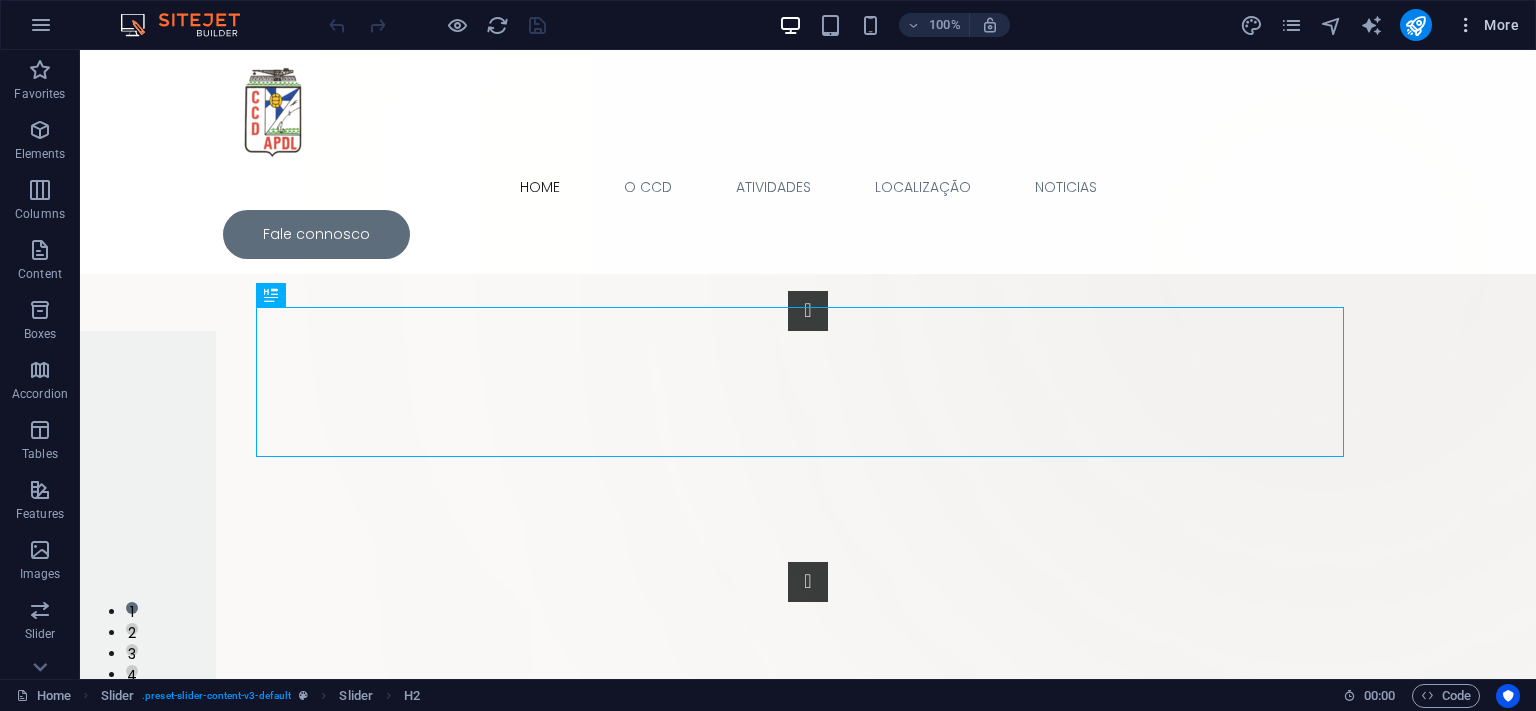 click at bounding box center (1466, 25) 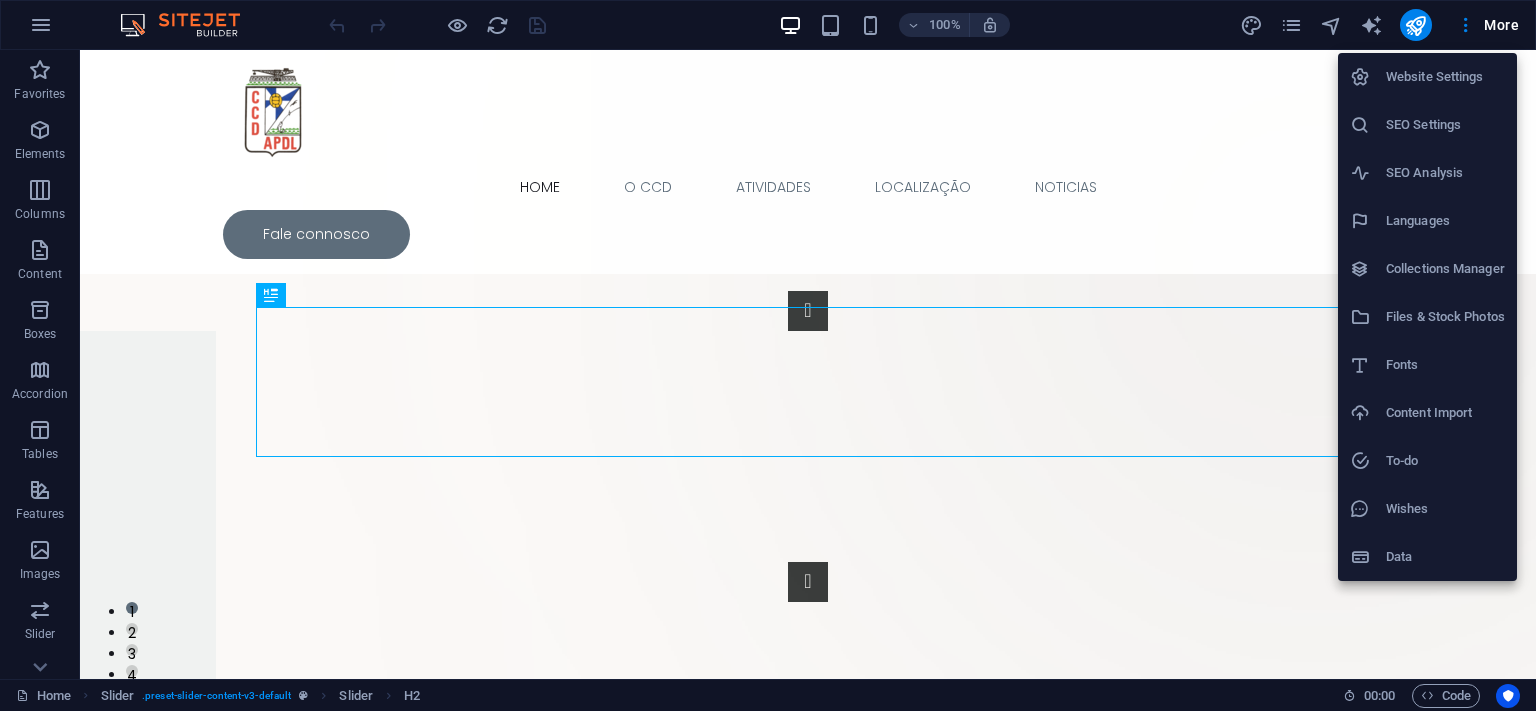 click on "Collections Manager" at bounding box center [1445, 269] 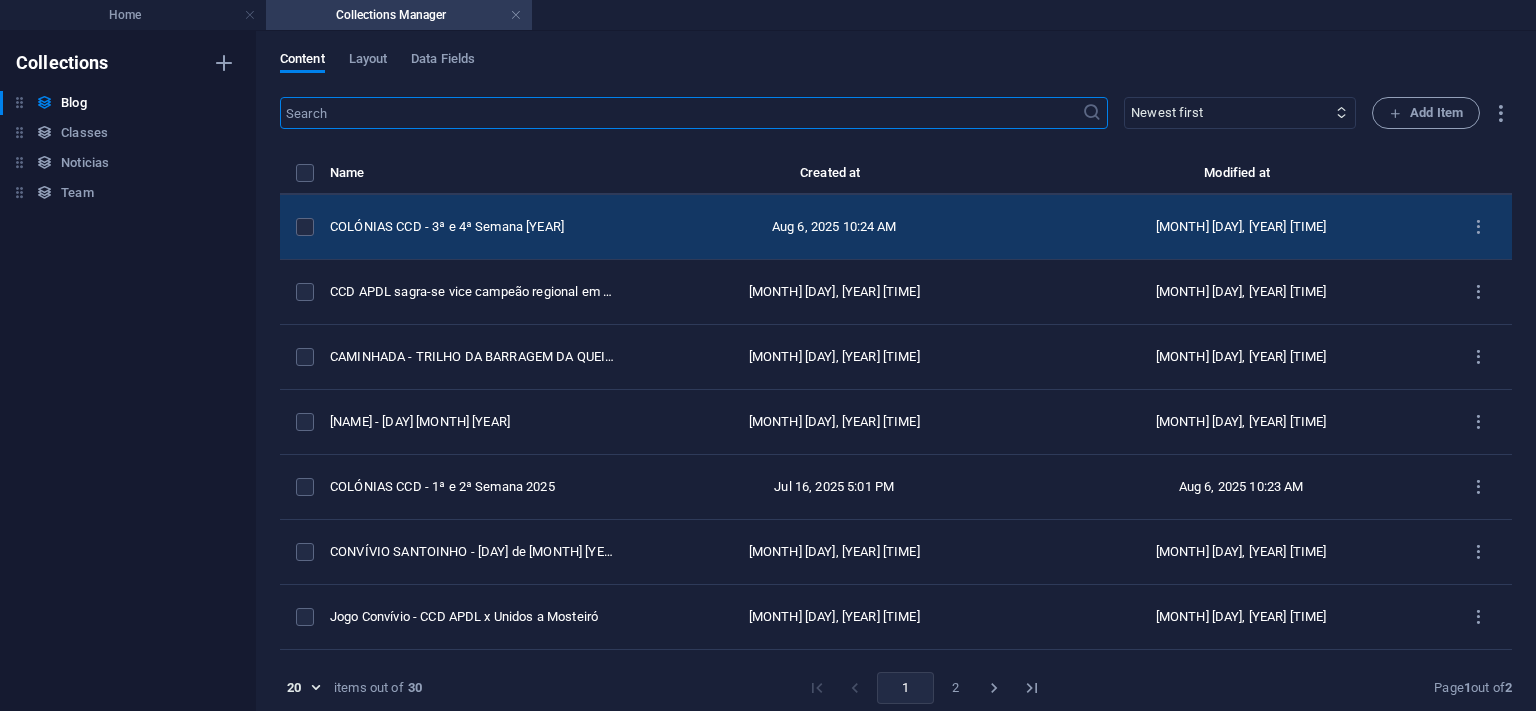 click on "Aug 6, 2025 10:24 AM" at bounding box center [834, 227] 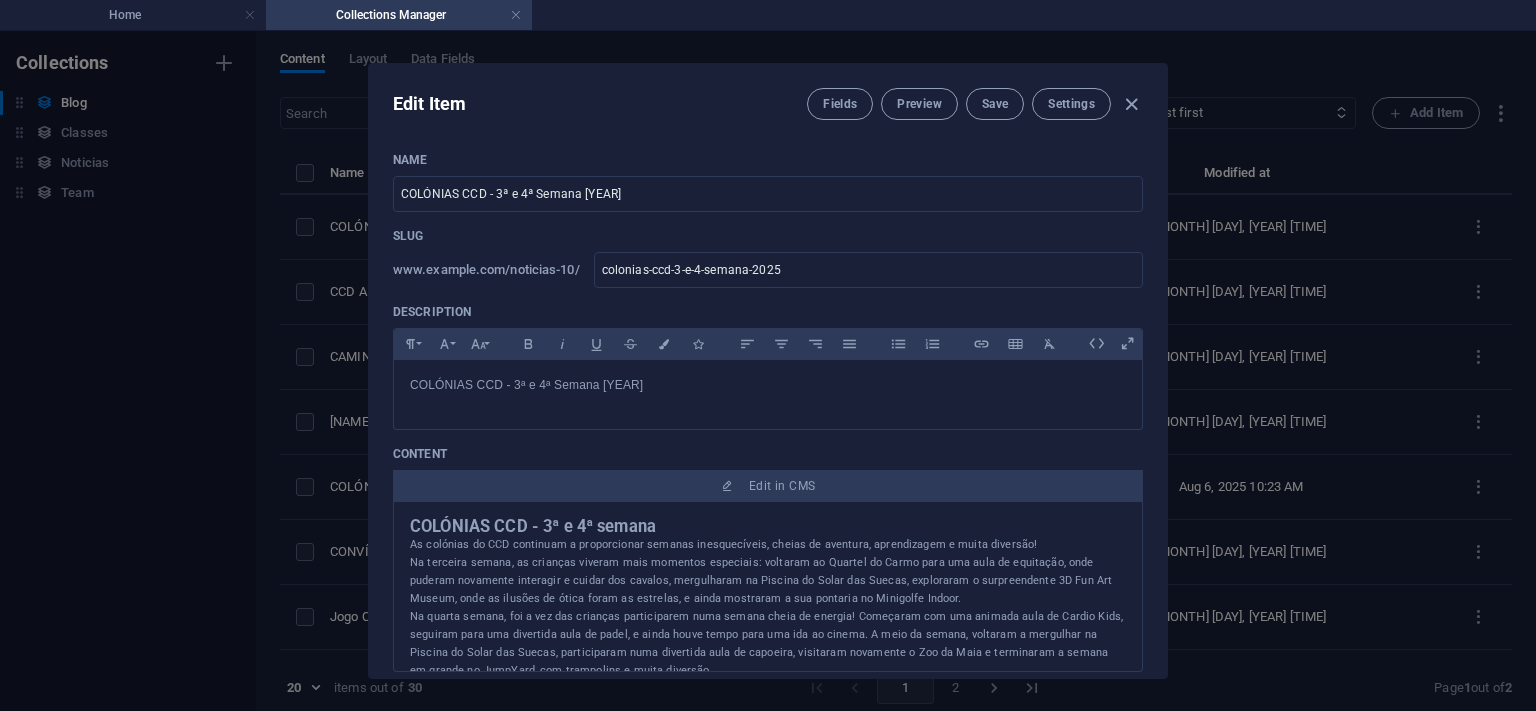 click on "As colónias do CCD continuam a proporcionar semanas inesquecíveis, cheias de aventura, aprendizagem e muita diversão!" at bounding box center [768, 545] 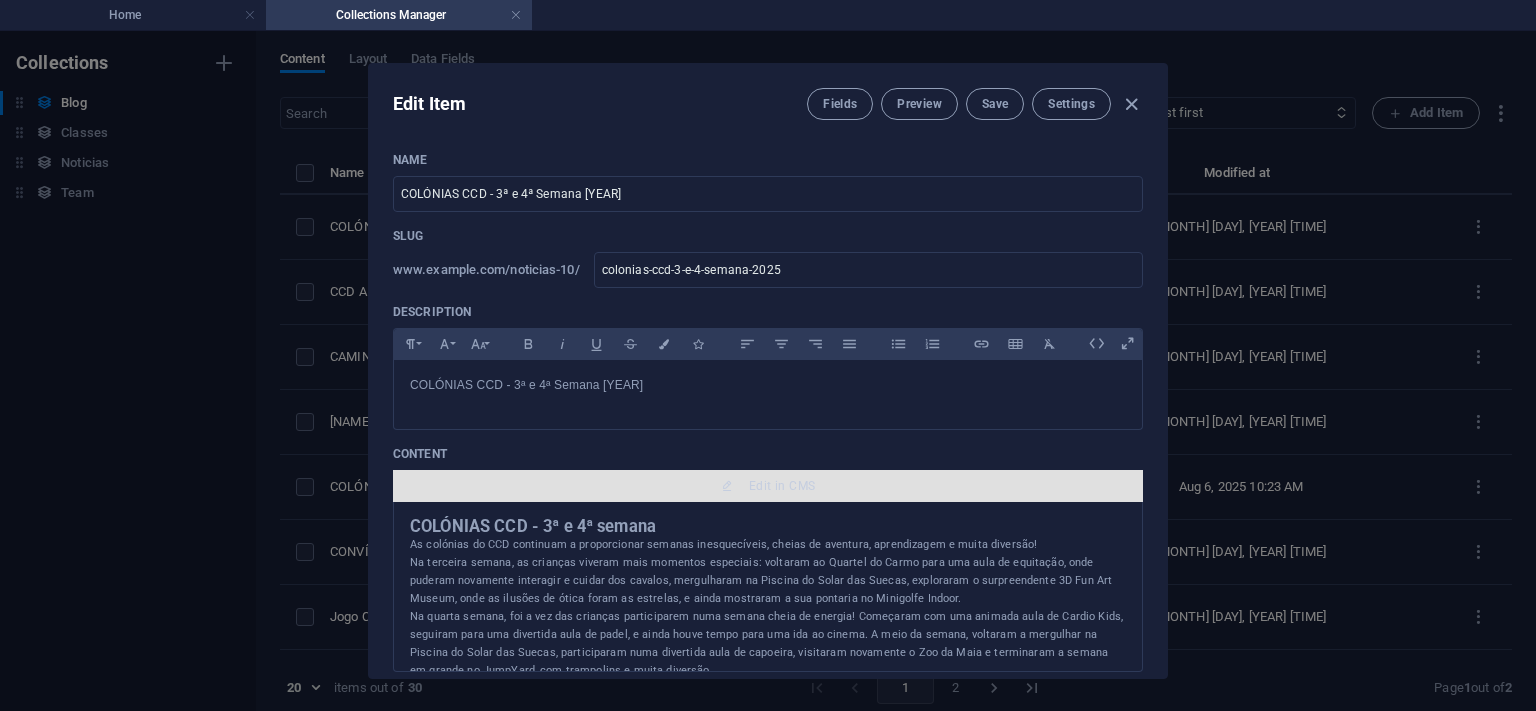 click on "Edit in CMS" at bounding box center (768, 486) 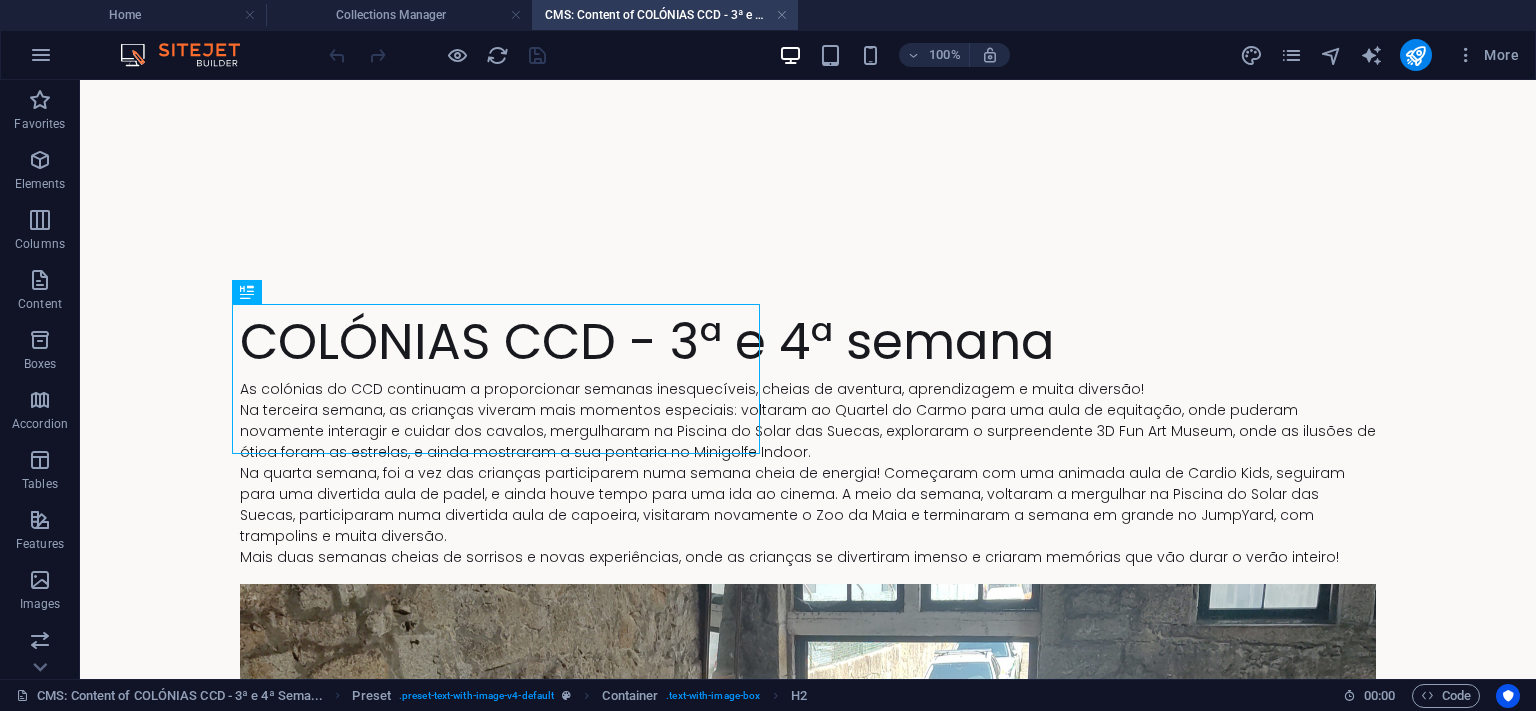 scroll, scrollTop: 0, scrollLeft: 0, axis: both 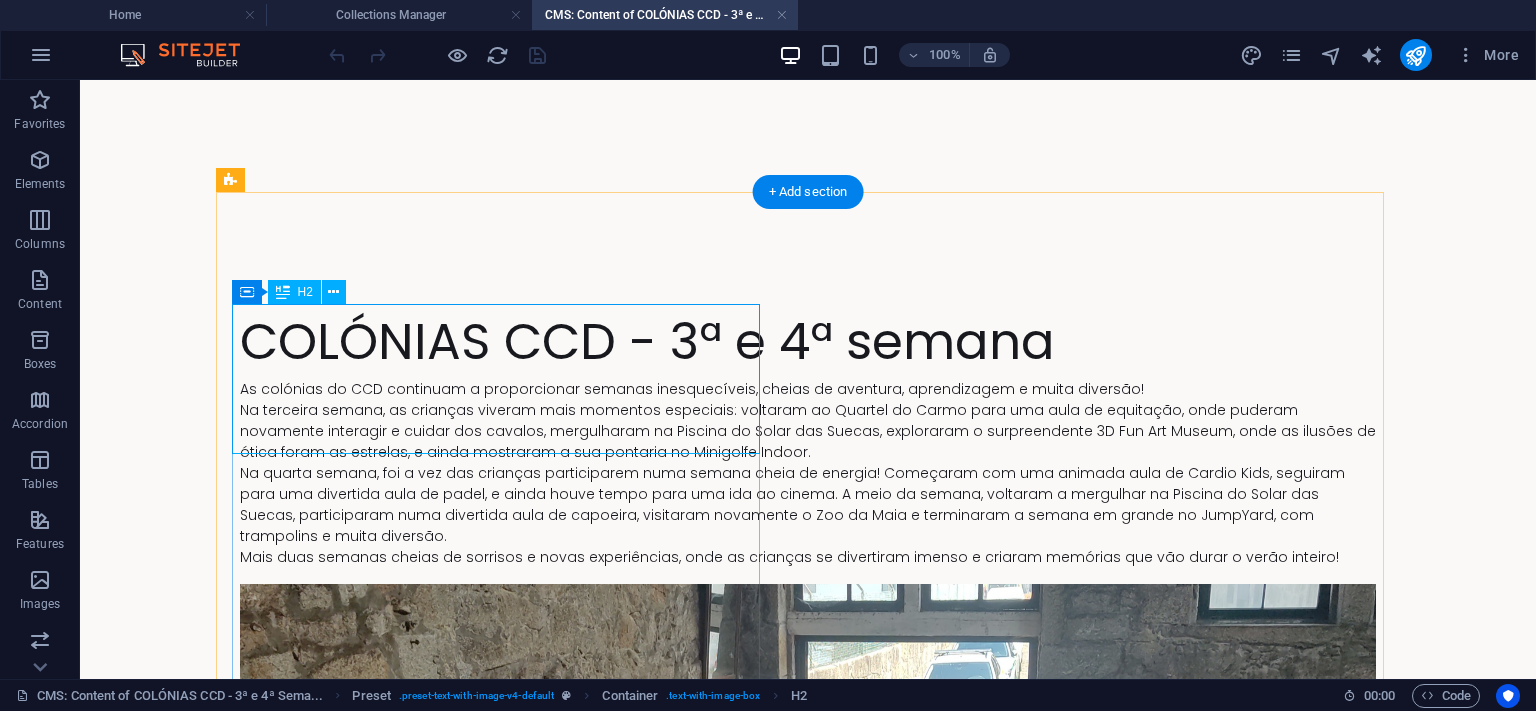 click on "COLÓNIAS CCD - 3ª e 4ª semana" at bounding box center [808, 341] 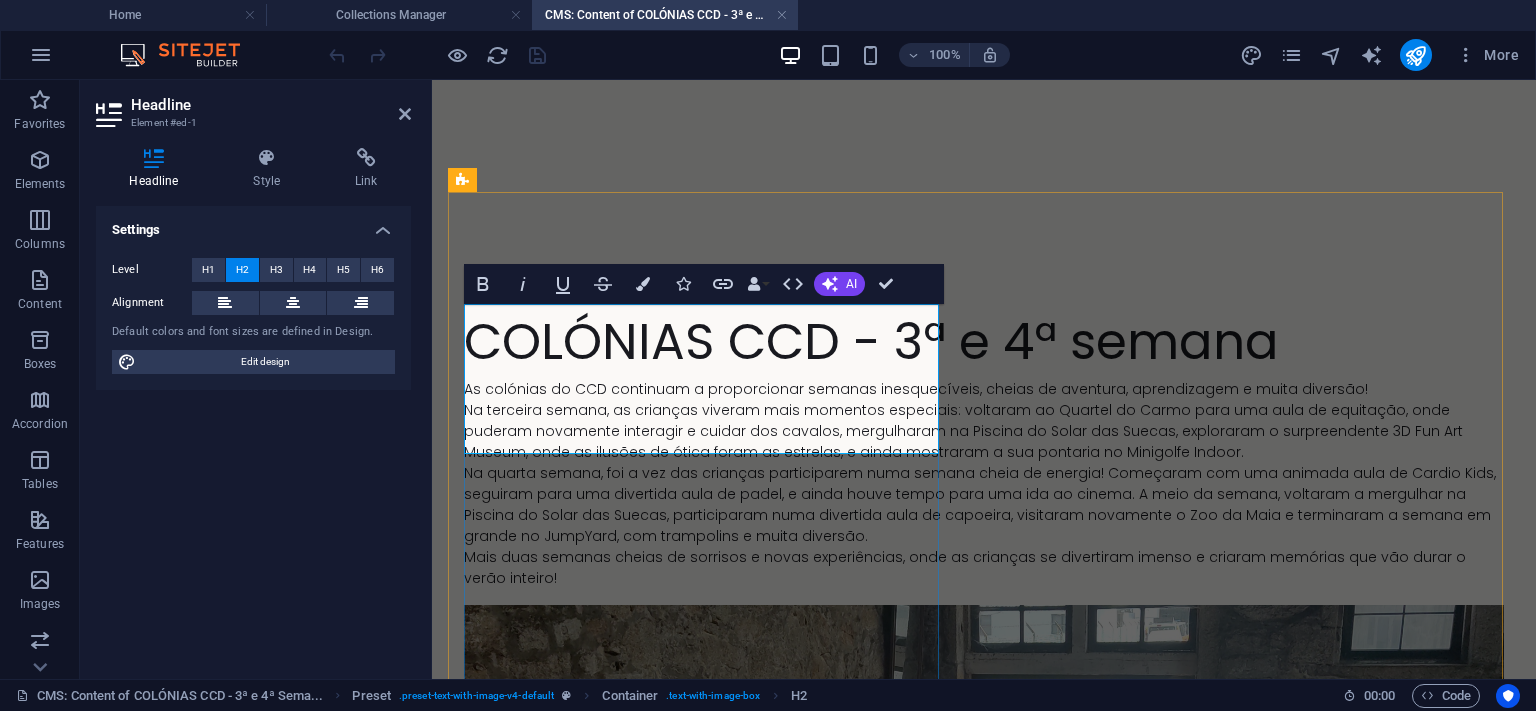 drag, startPoint x: 856, startPoint y: 413, endPoint x: 874, endPoint y: 359, distance: 56.920998 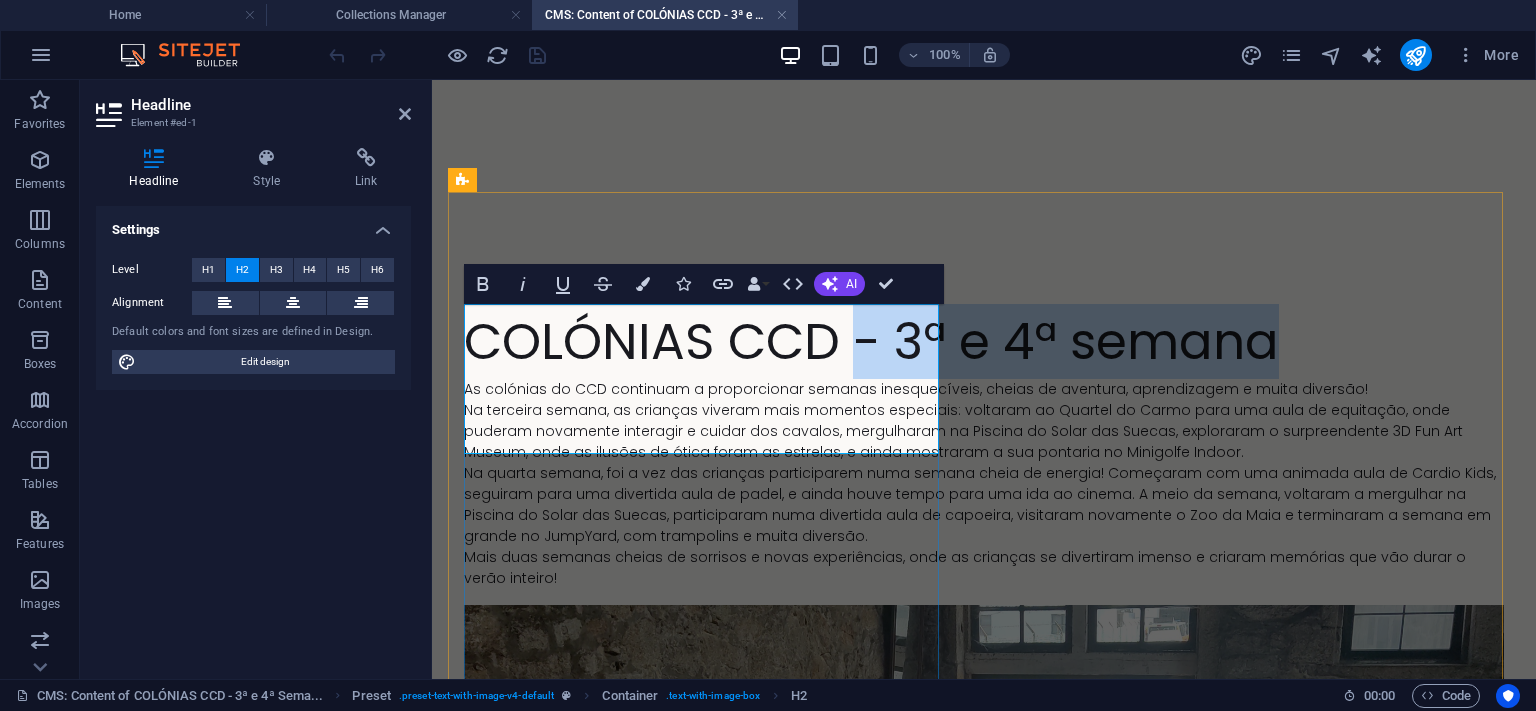 drag, startPoint x: 863, startPoint y: 346, endPoint x: 871, endPoint y: 402, distance: 56.568542 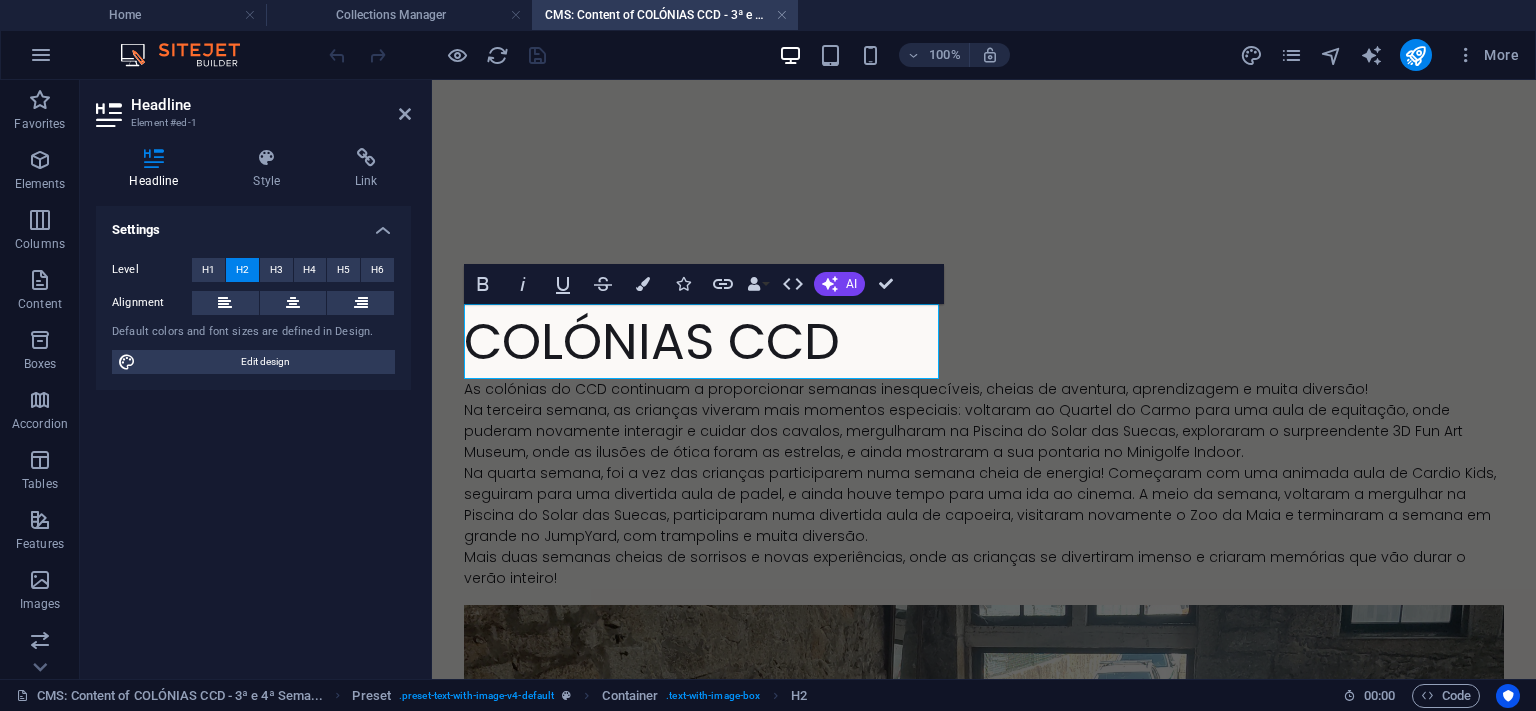 click on "COLÓNIAS CCD  As colónias do CCD continuam a proporcionar semanas inesquecíveis, cheias de aventura, aprendizagem e muita diversão! Na terceira semana, as crianças viveram mais momentos especiais: voltaram ao Quartel do Carmo para uma aula de equitação, onde puderam novamente interagir e cuidar dos cavalos, mergulharam na Piscina do Solar das Suecas, exploraram o surpreendente 3D Fun Art Museum, onde as ilusões de ótica foram as estrelas, e ainda mostraram a sua pontaria no Minigolfe Indoor. Na quarta semana, foi a vez das crianças participarem numa semana cheia de energia! Começaram com uma animada aula de Cardio Kids, seguiram para uma divertida aula de padel, e ainda houve tempo para uma ida ao cinema. A meio da semana, voltaram a mergulhar na Piscina do Solar das Suecas, participaram numa divertida aula de capoeira, visitaram novamente o Zoo da Maia e terminaram a semana em grande no JumpYard, com trampolins e muita diversão. Drop content here or  Add elements  Paste clipboard" at bounding box center [984, 762] 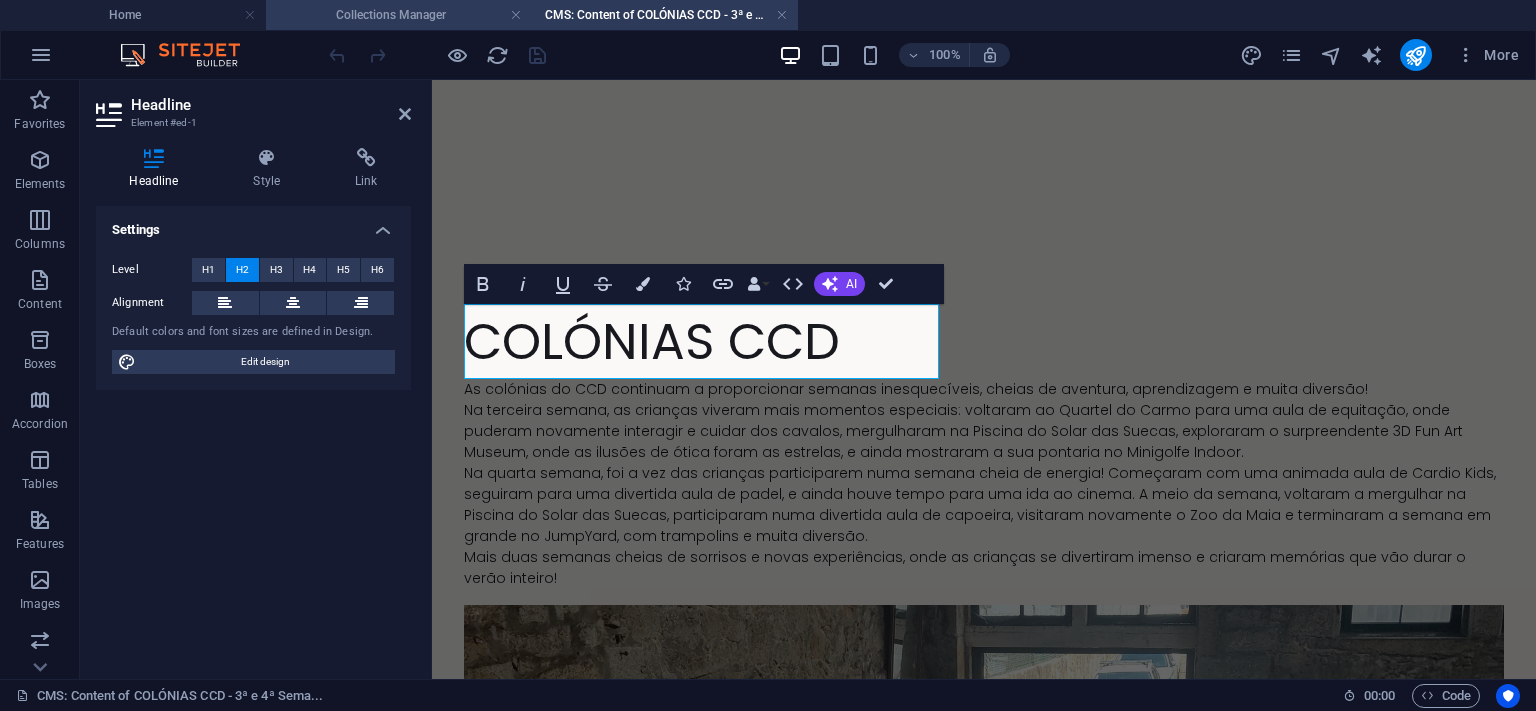 click on "Collections Manager" at bounding box center (399, 15) 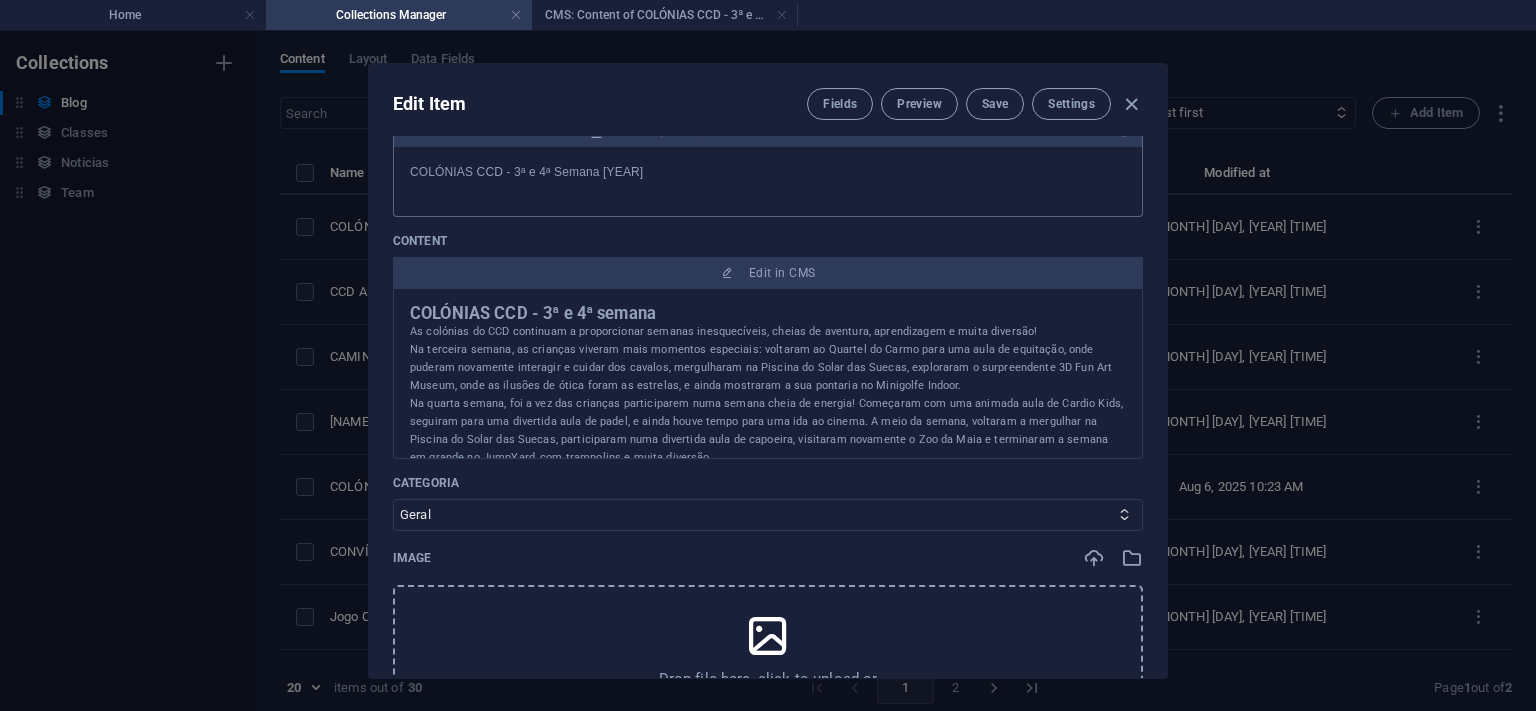 scroll, scrollTop: 214, scrollLeft: 0, axis: vertical 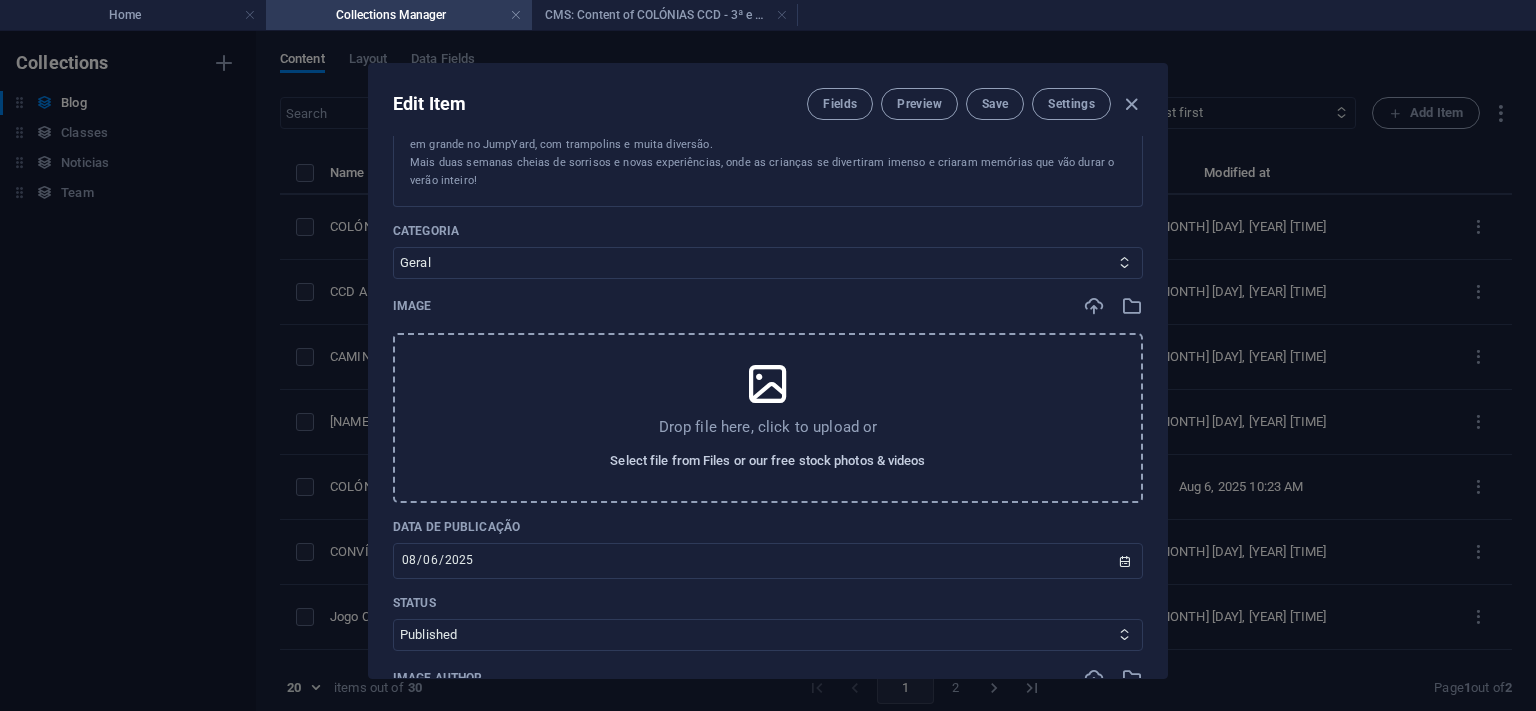 click on "Select file from Files or our free stock photos & videos" at bounding box center (767, 461) 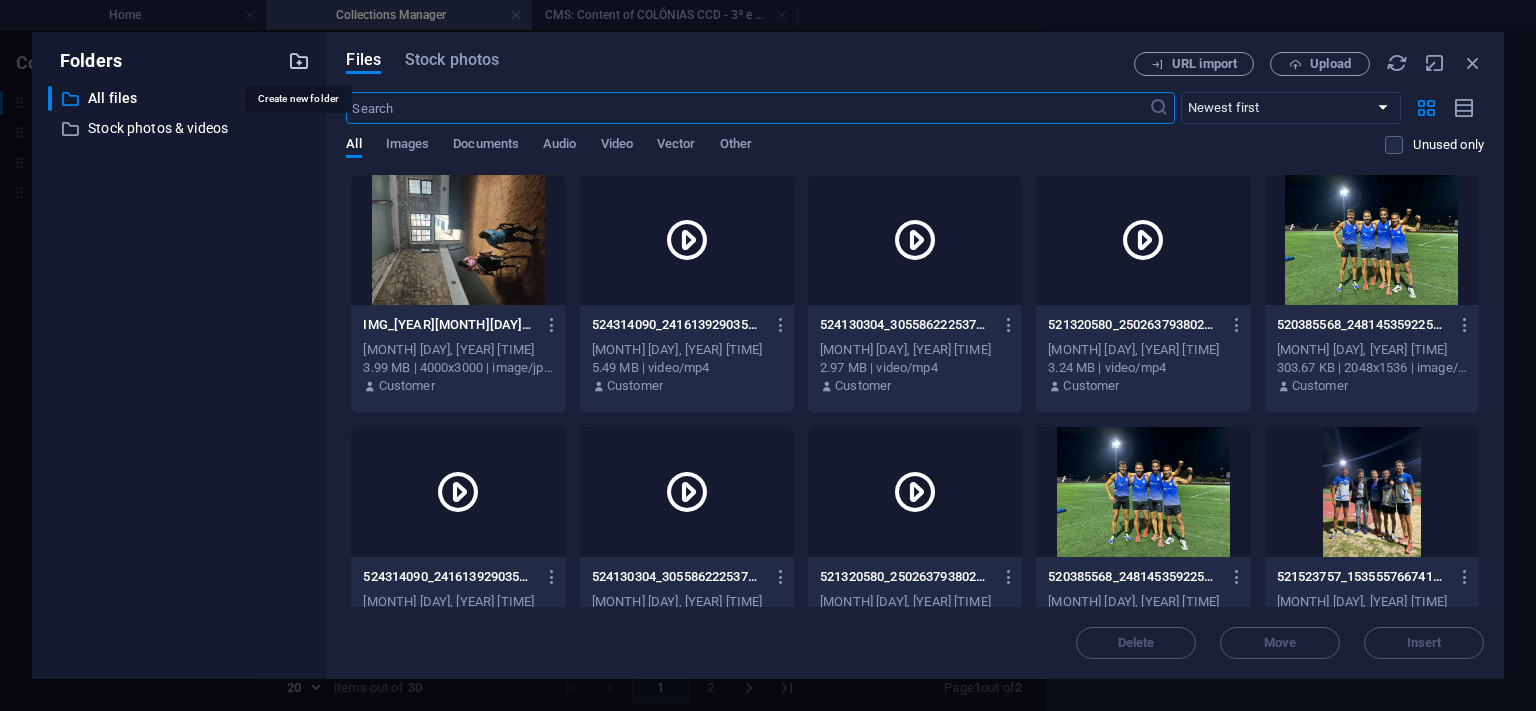 click at bounding box center (299, 61) 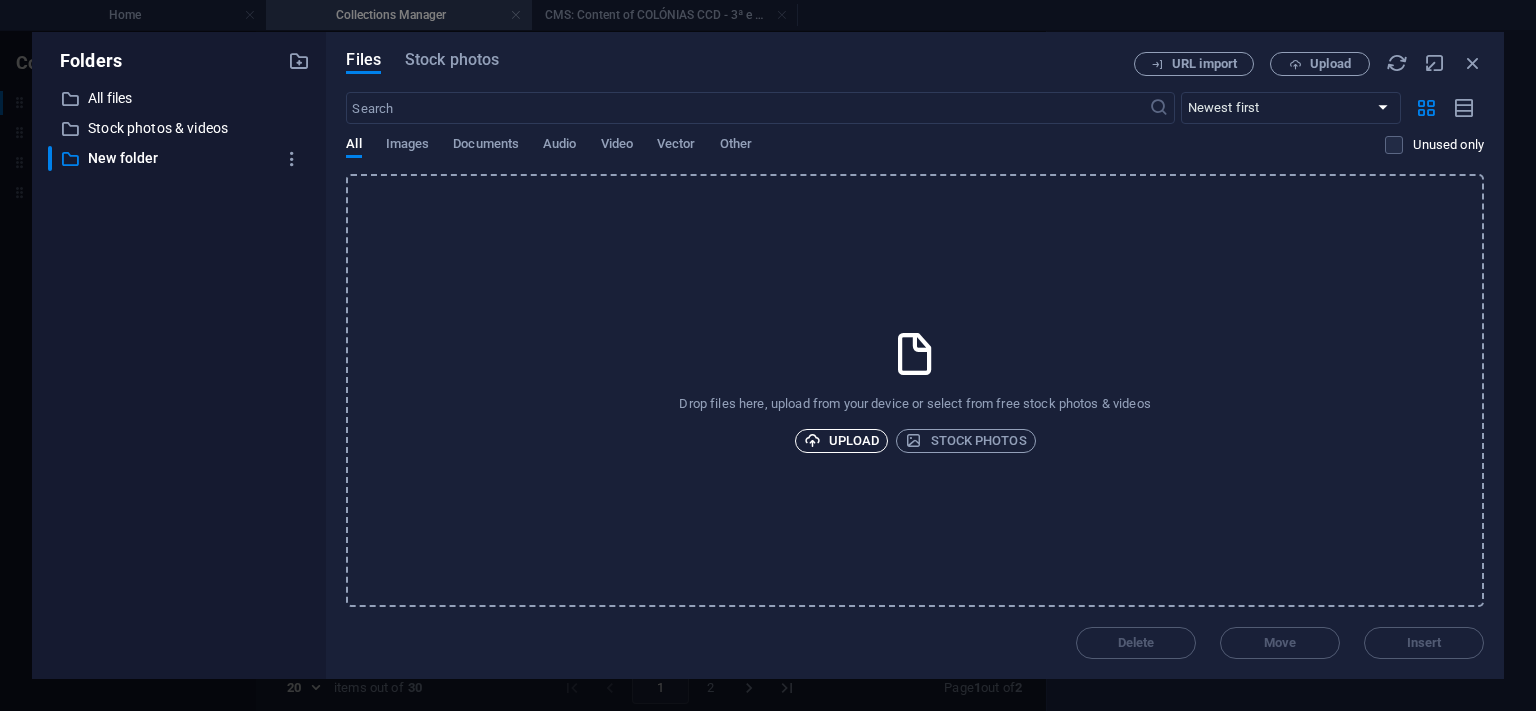 click on "Upload" at bounding box center (842, 441) 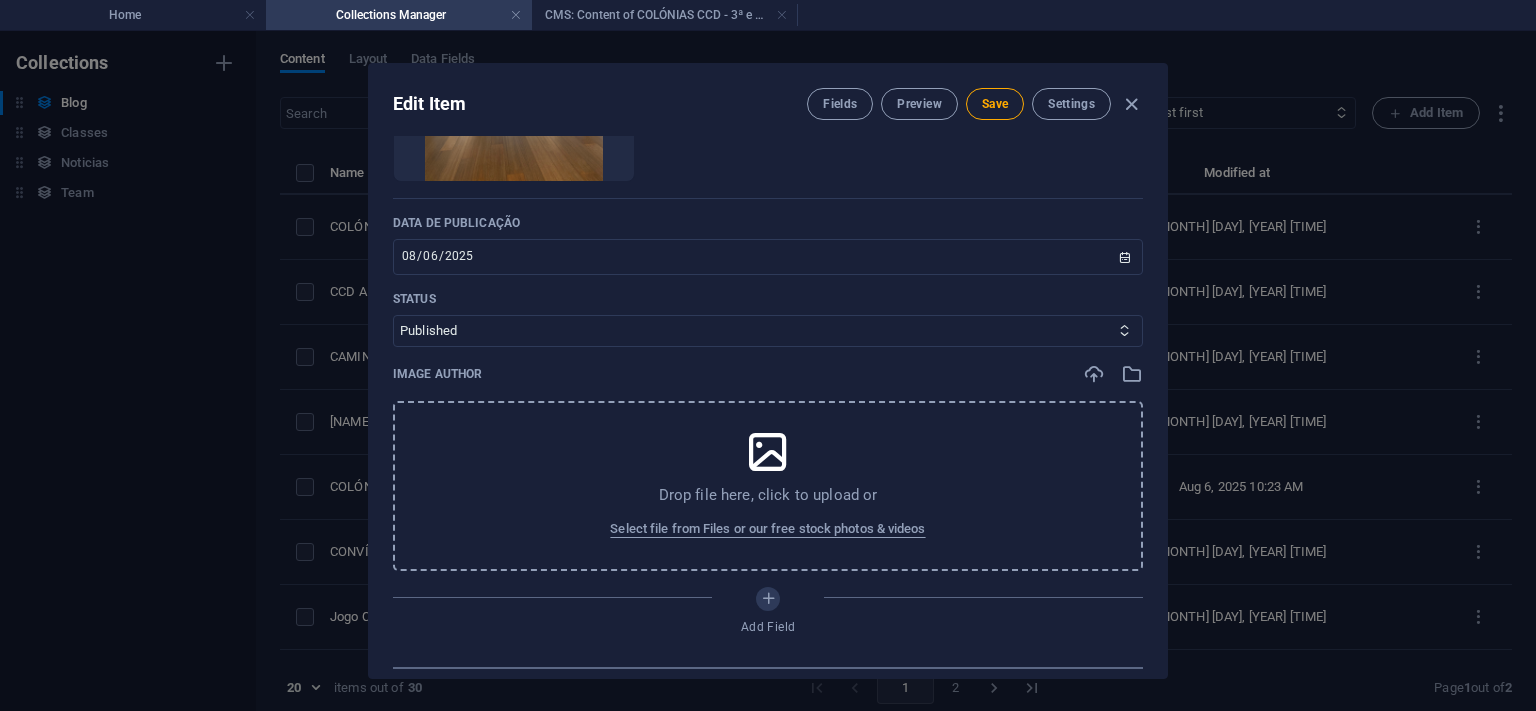 scroll, scrollTop: 849, scrollLeft: 0, axis: vertical 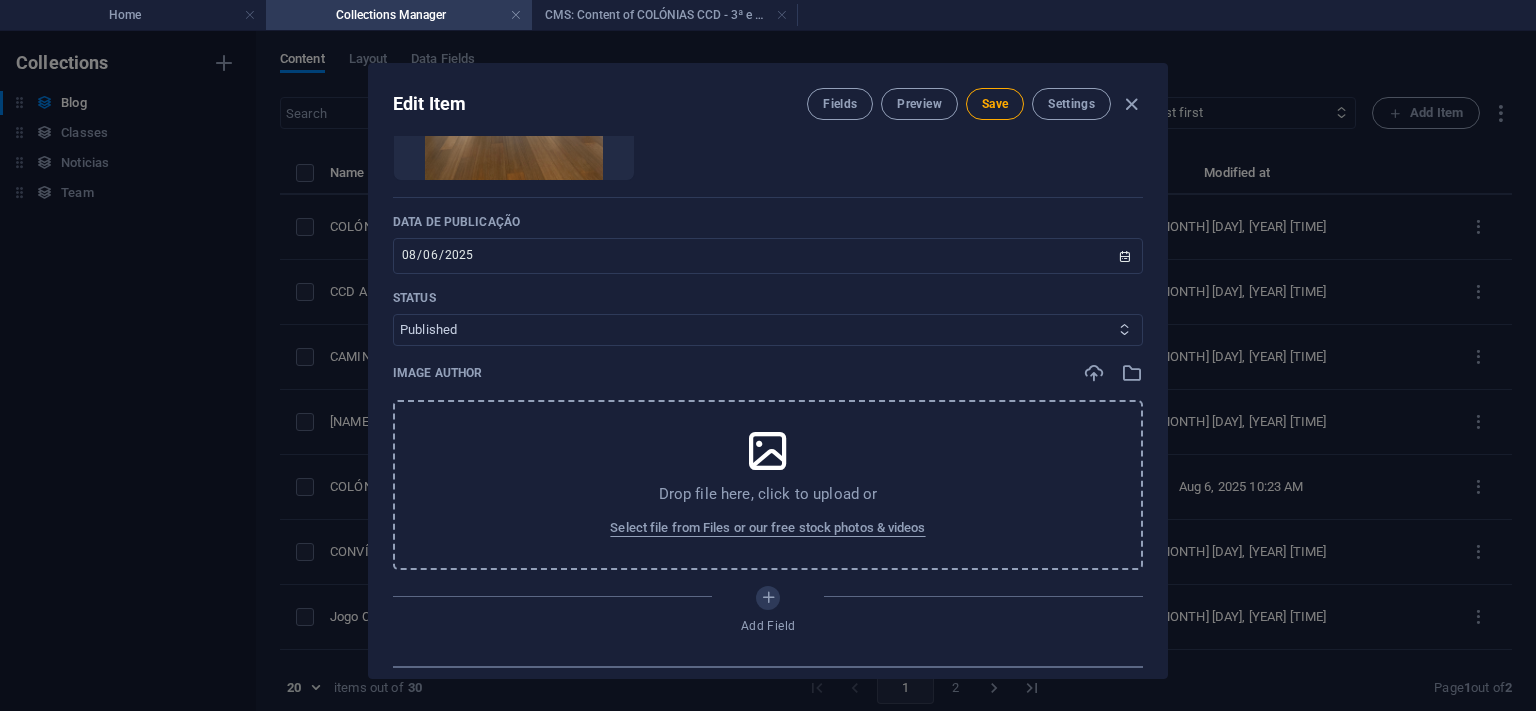 click on "Published Draft" at bounding box center [768, 330] 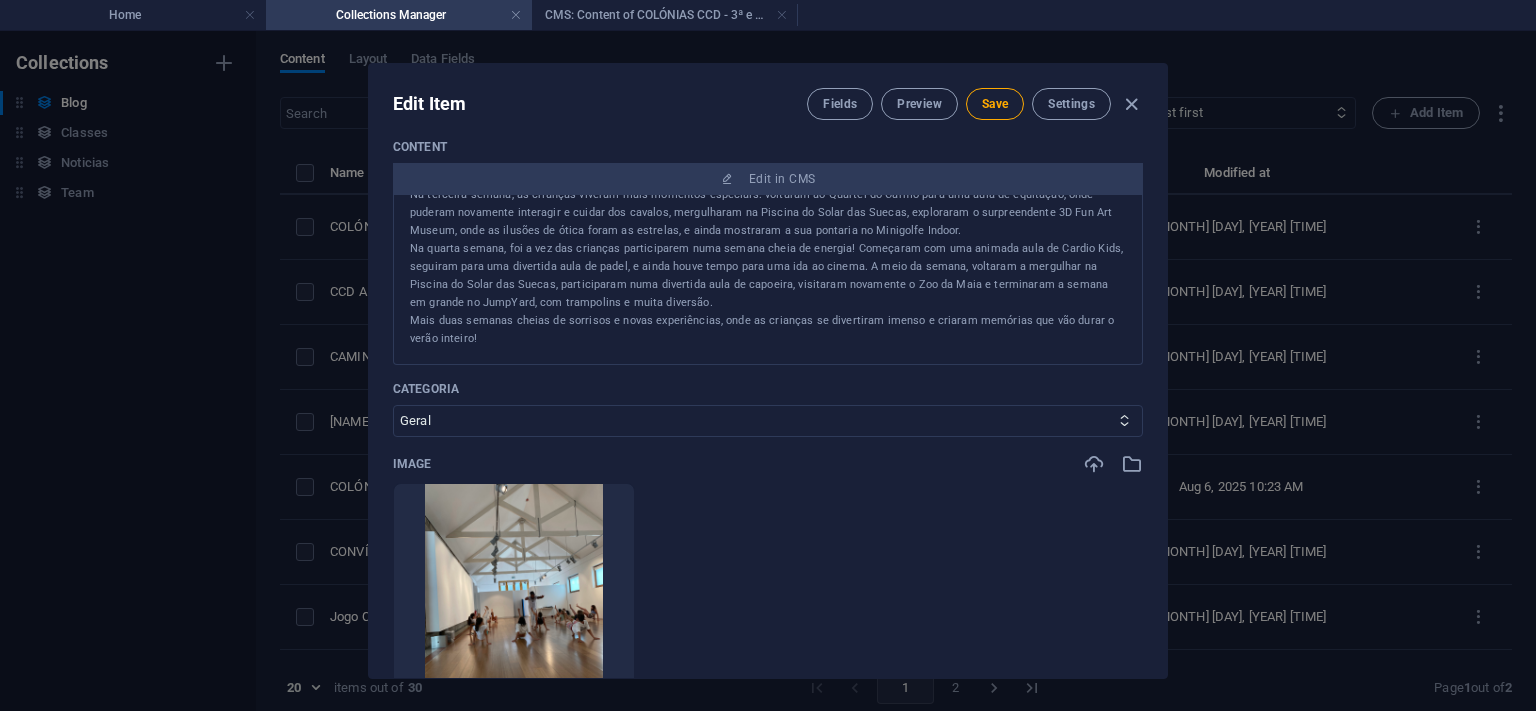 scroll, scrollTop: 0, scrollLeft: 0, axis: both 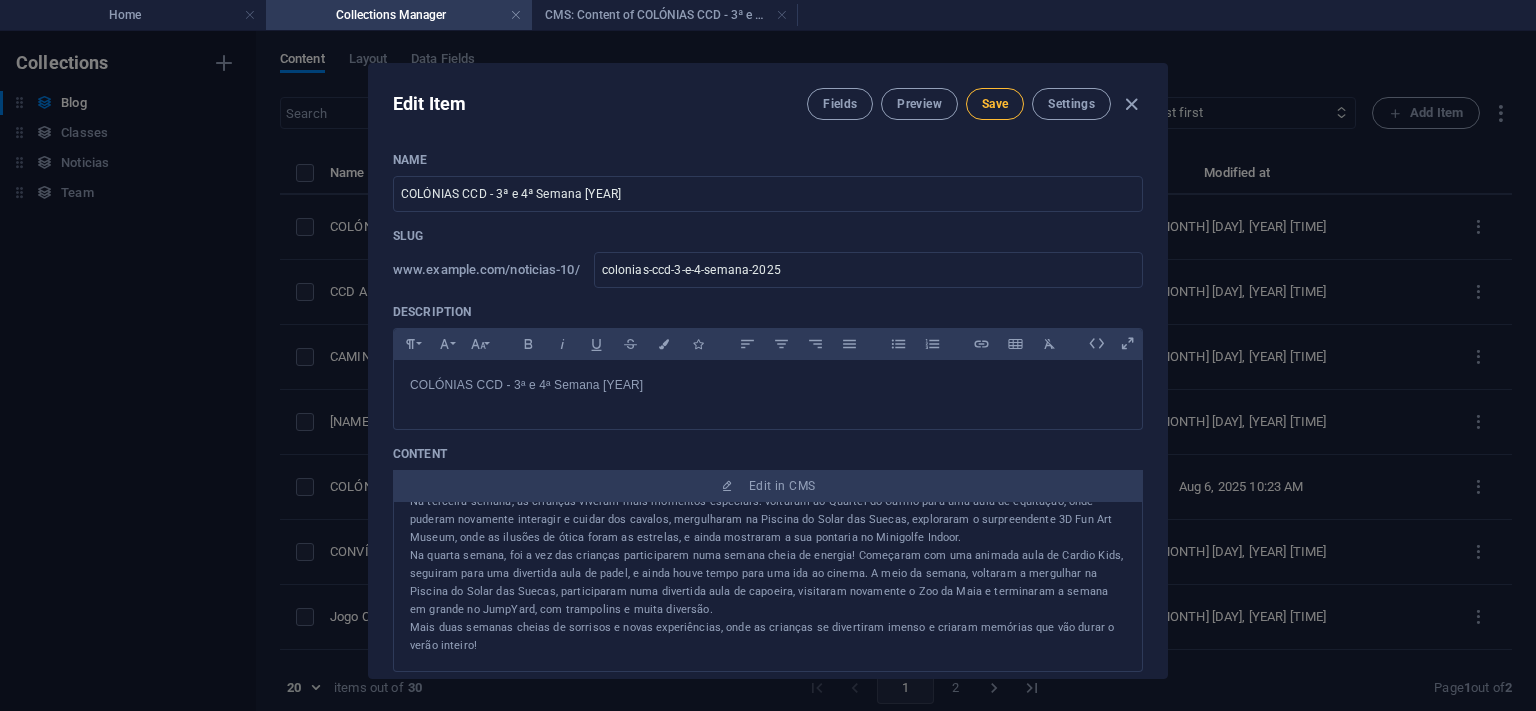 click on "Save" at bounding box center [995, 104] 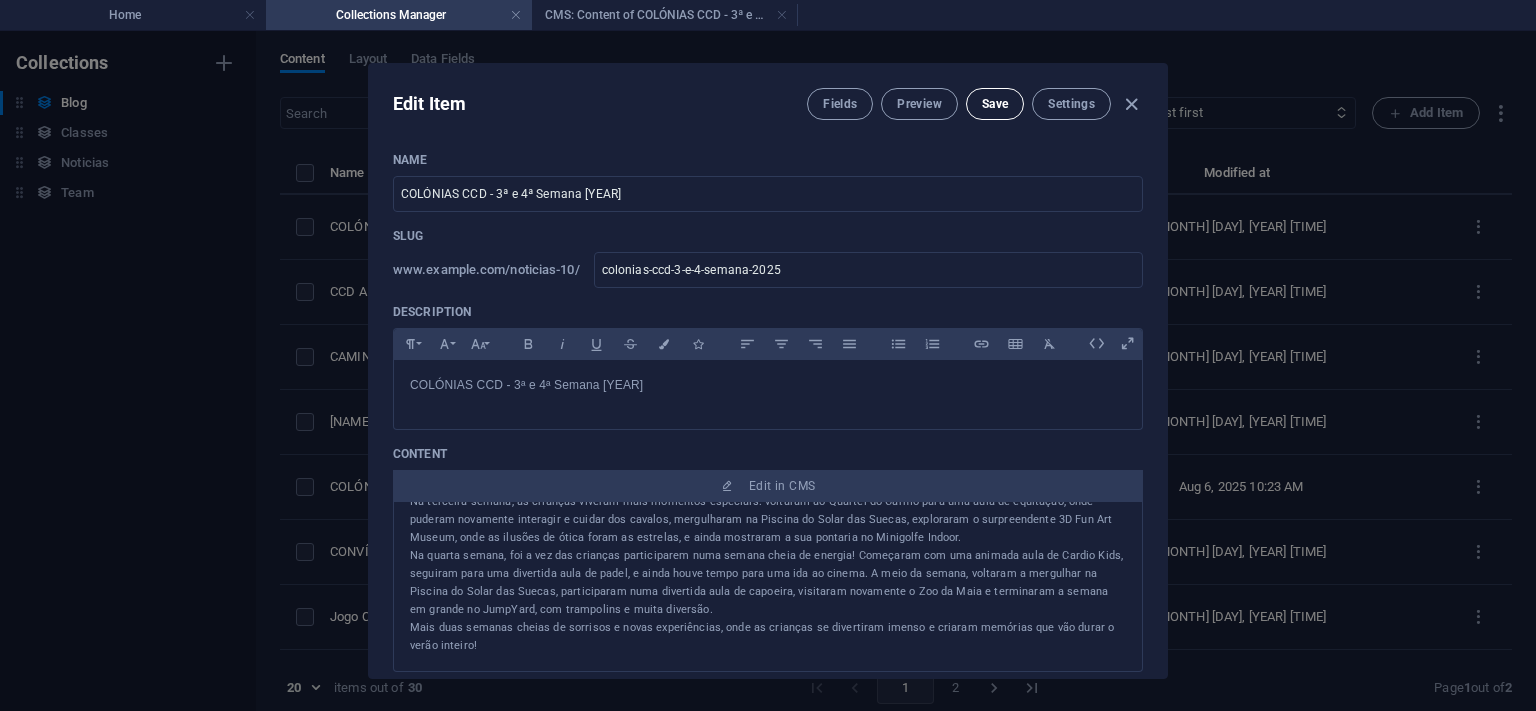 click on "Save" at bounding box center [995, 104] 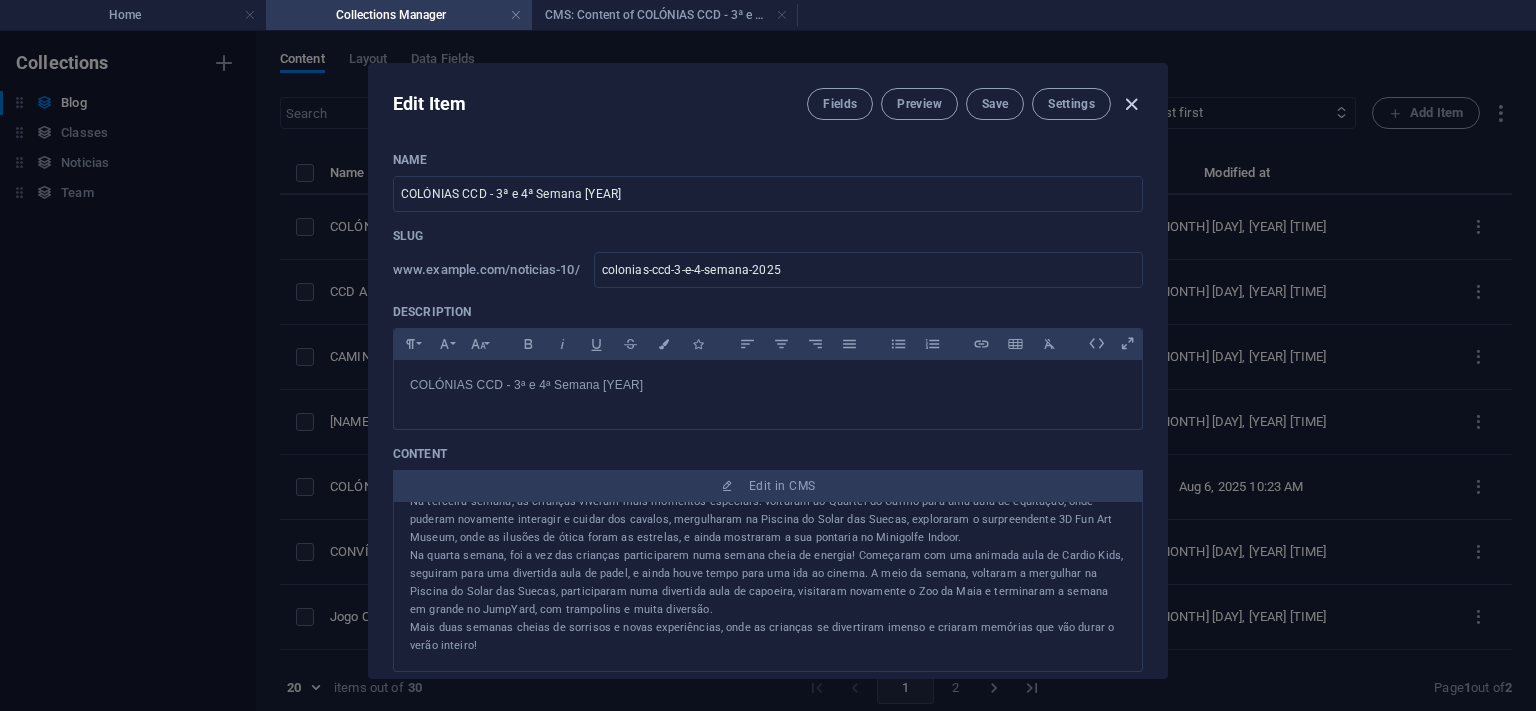 click at bounding box center [1131, 104] 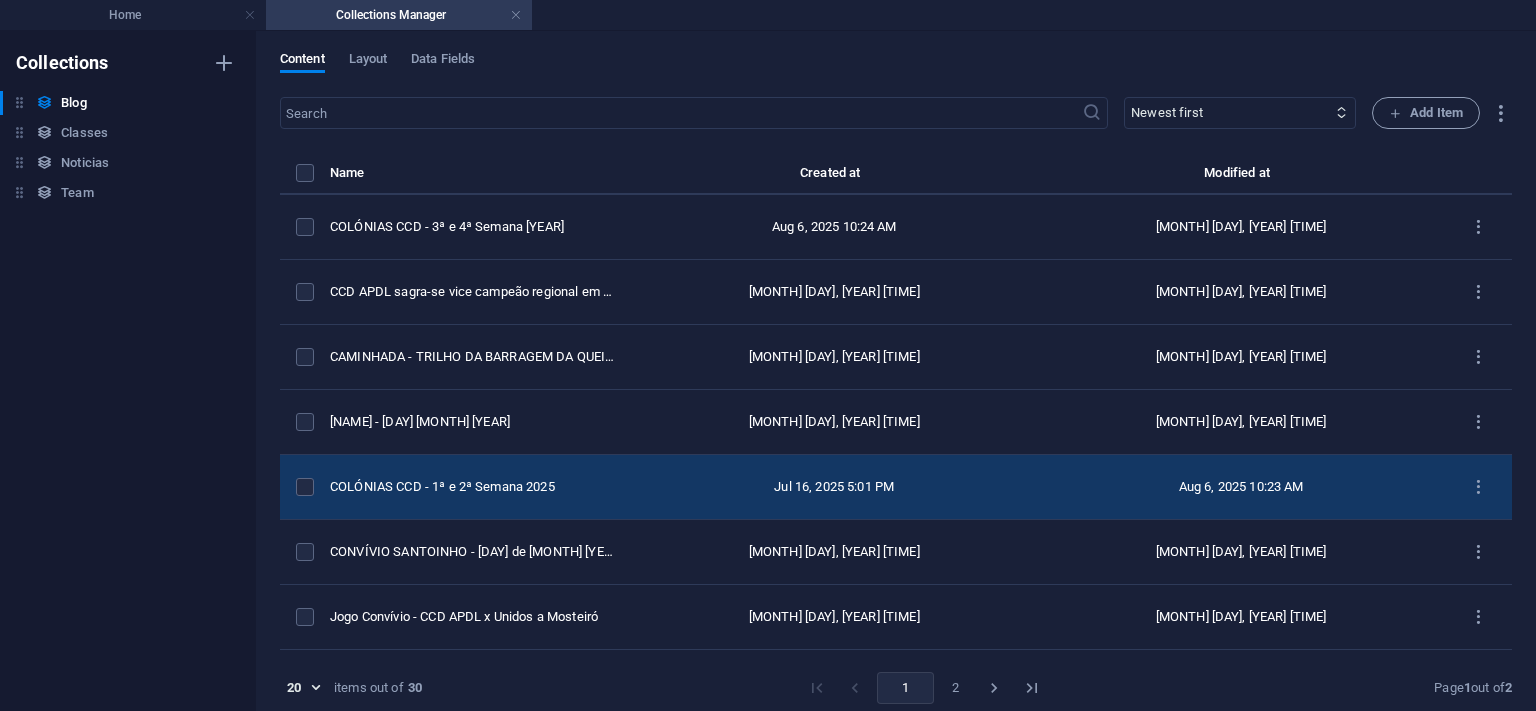 click on "COLÓNIAS CCD - 1ª e 2ª Semana 2025" at bounding box center [480, 487] 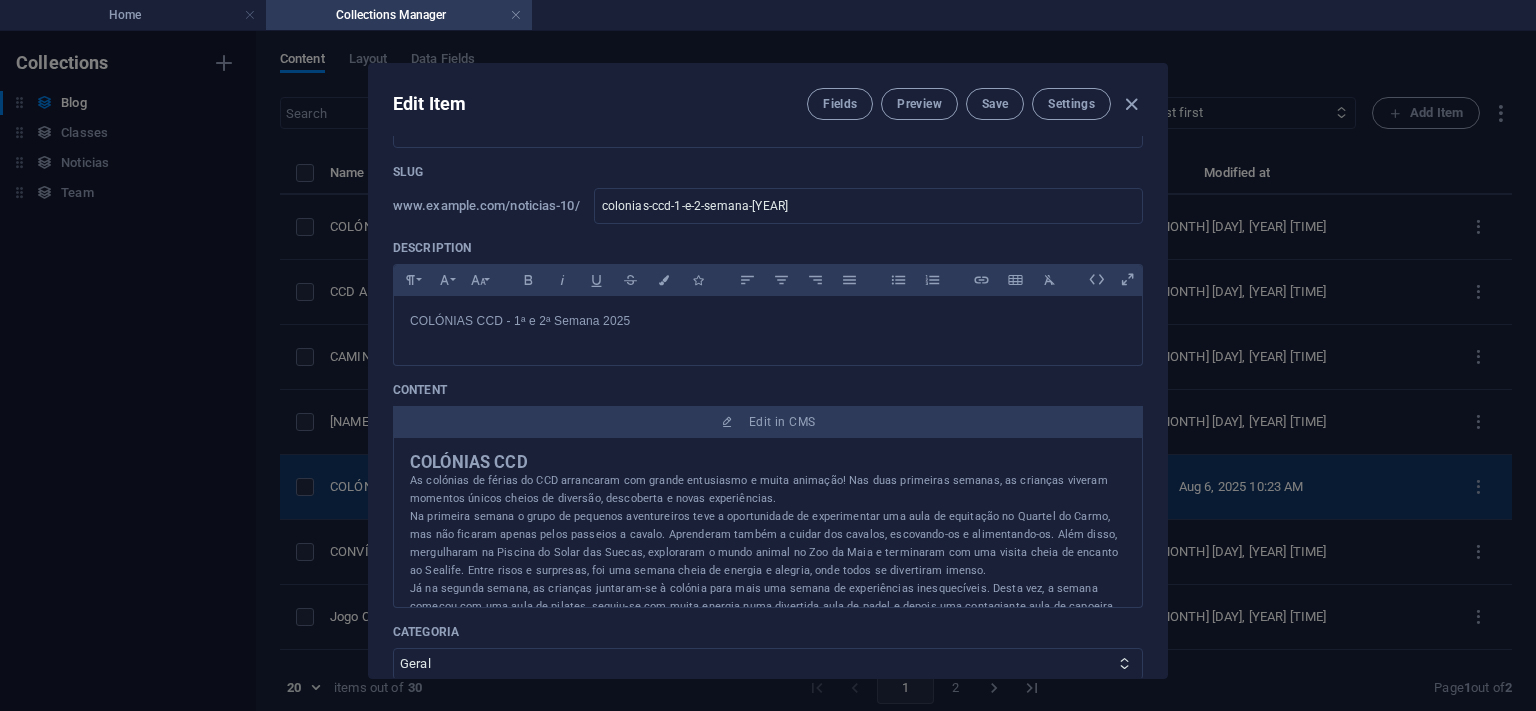 scroll, scrollTop: 0, scrollLeft: 0, axis: both 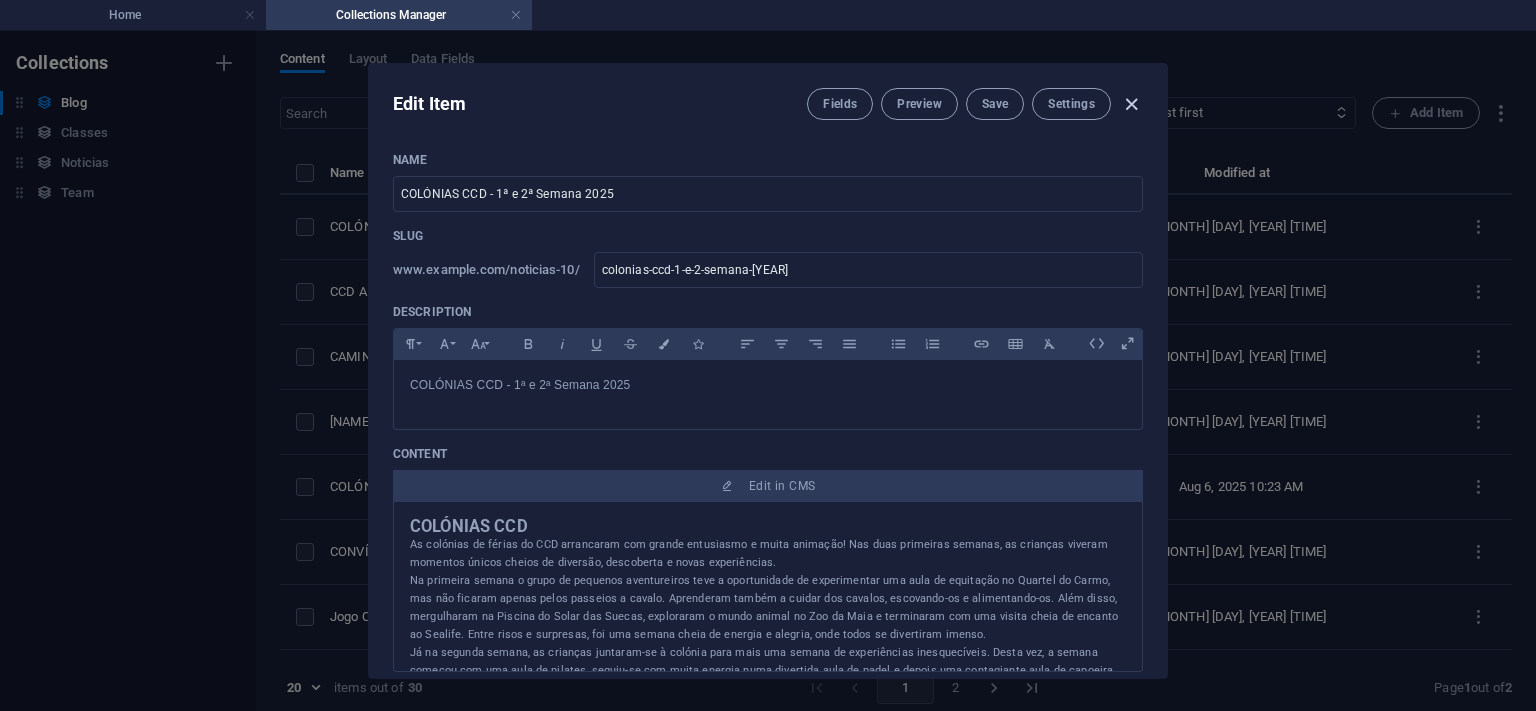 click at bounding box center [1131, 104] 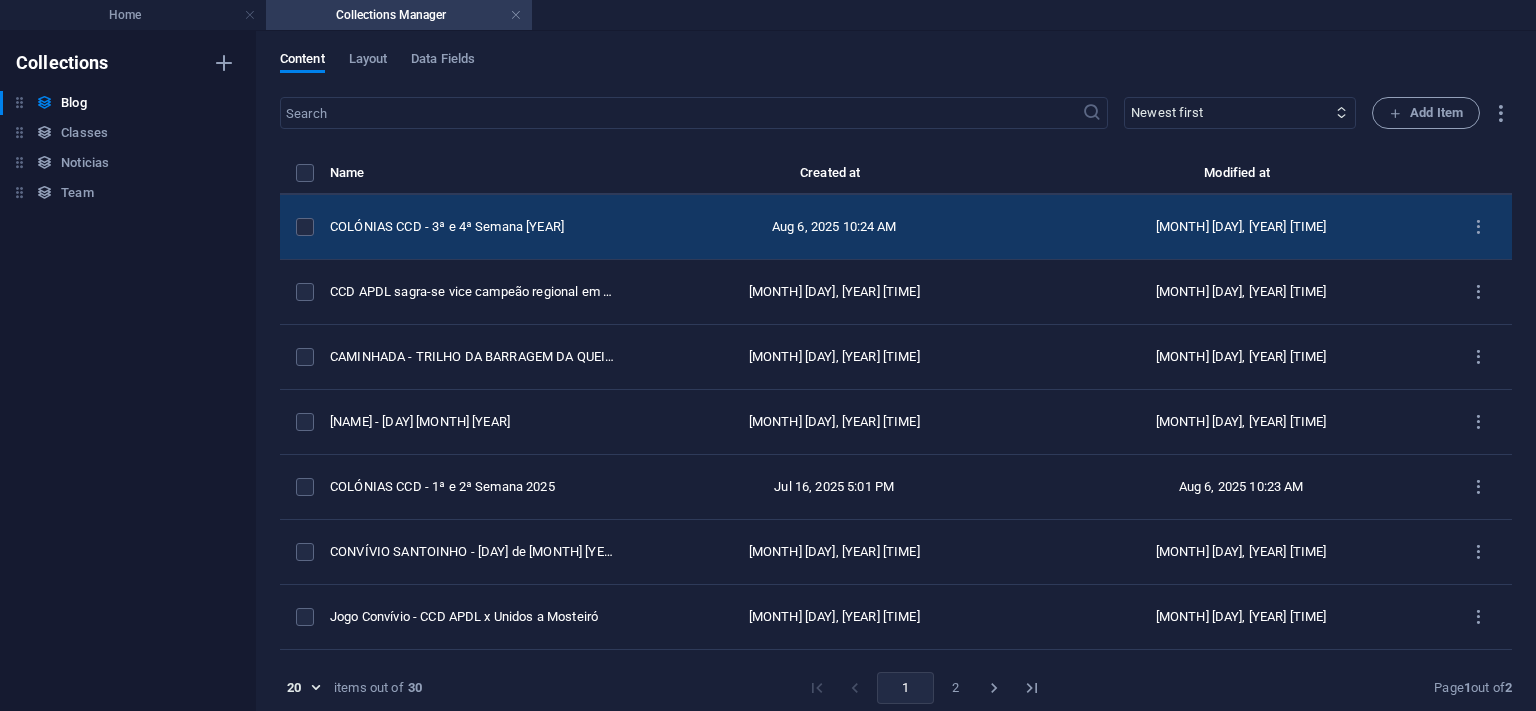click on "COLÓNIAS CCD - 3ª e 4ª Semana [YEAR]" at bounding box center [480, 227] 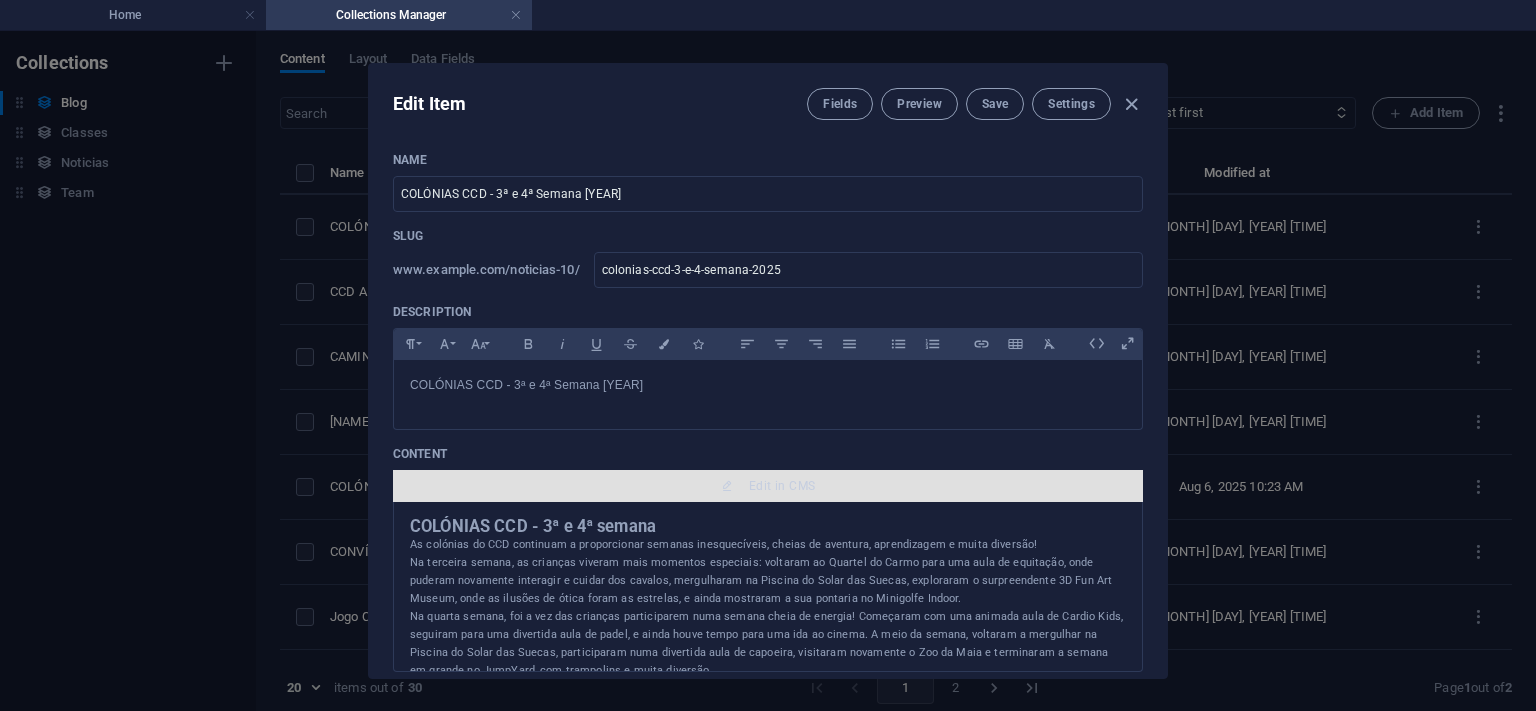 click on "Edit in CMS" at bounding box center (782, 486) 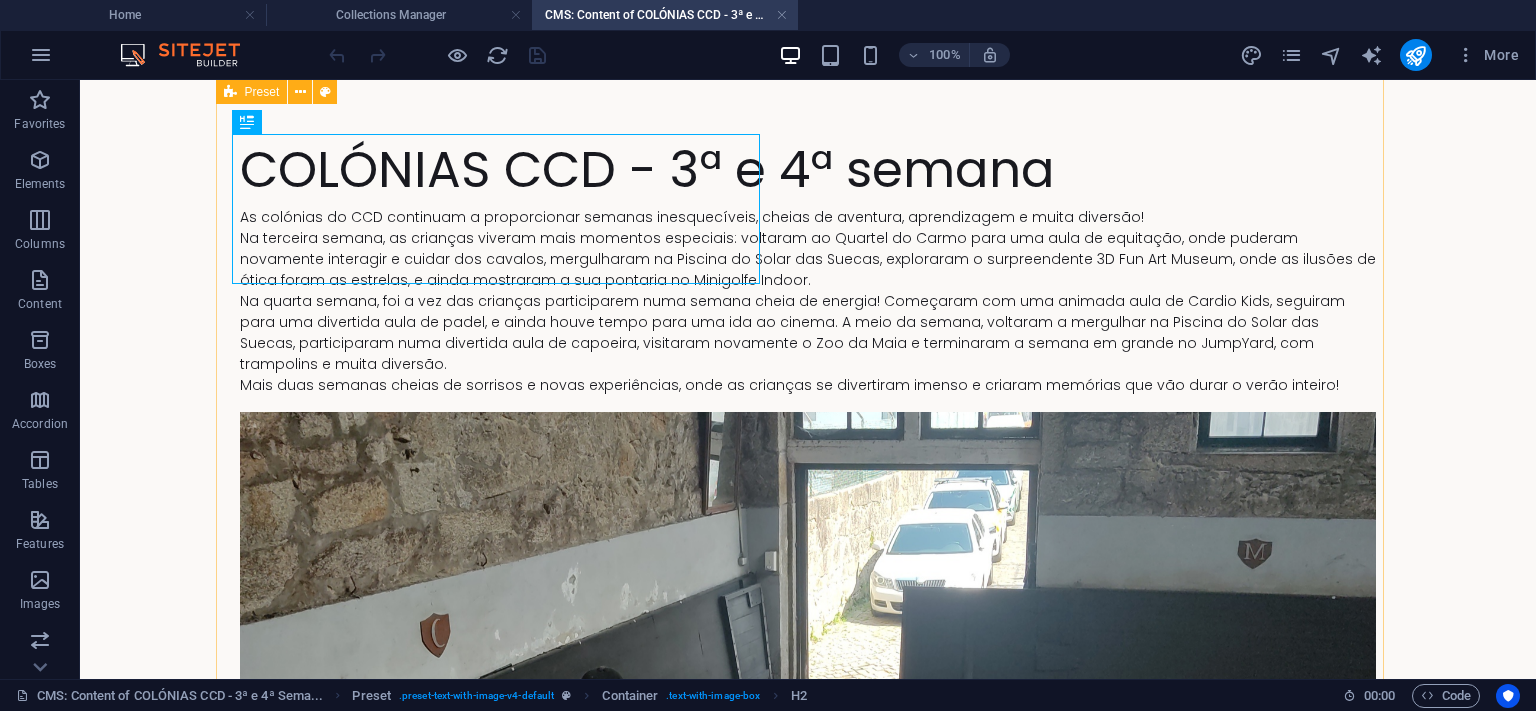 scroll, scrollTop: 170, scrollLeft: 0, axis: vertical 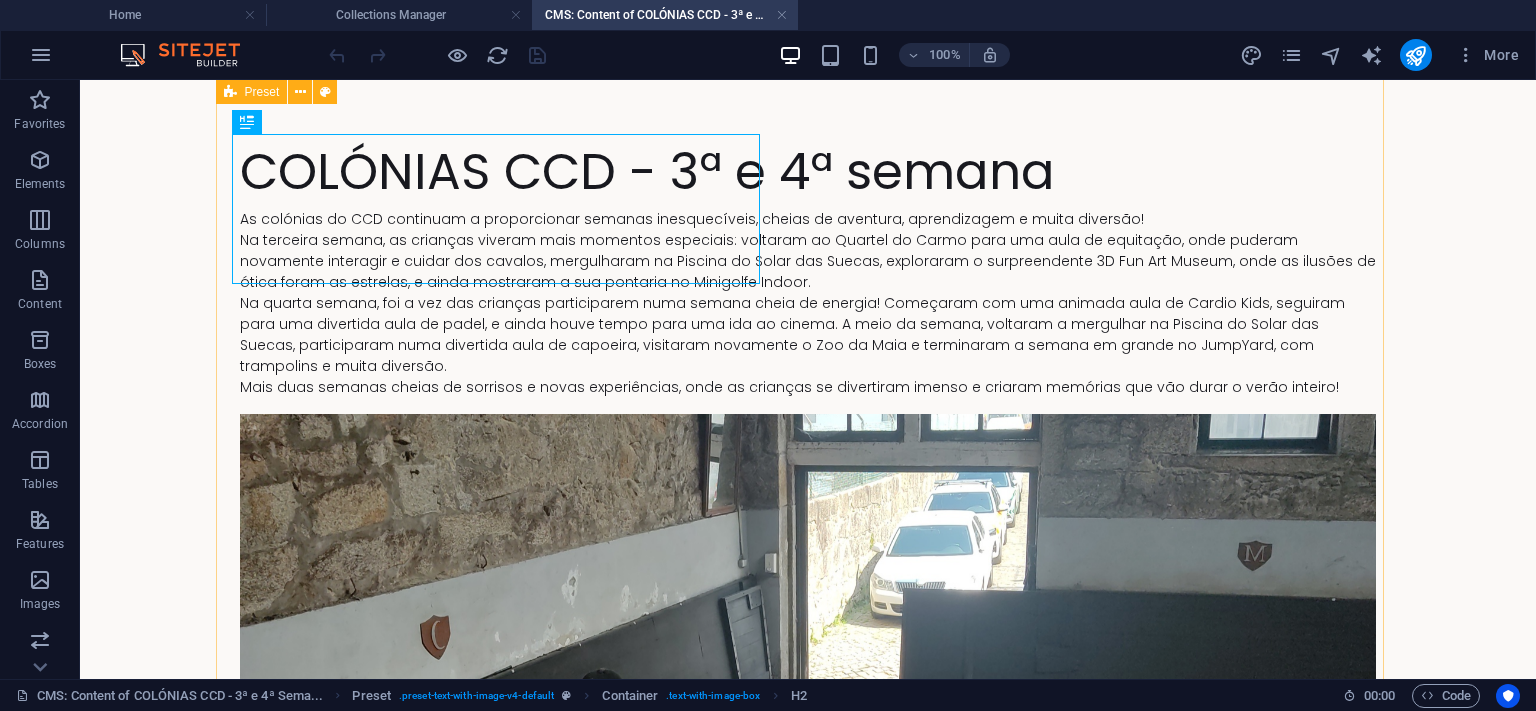 drag, startPoint x: 1153, startPoint y: 454, endPoint x: 1155, endPoint y: 422, distance: 32.06244 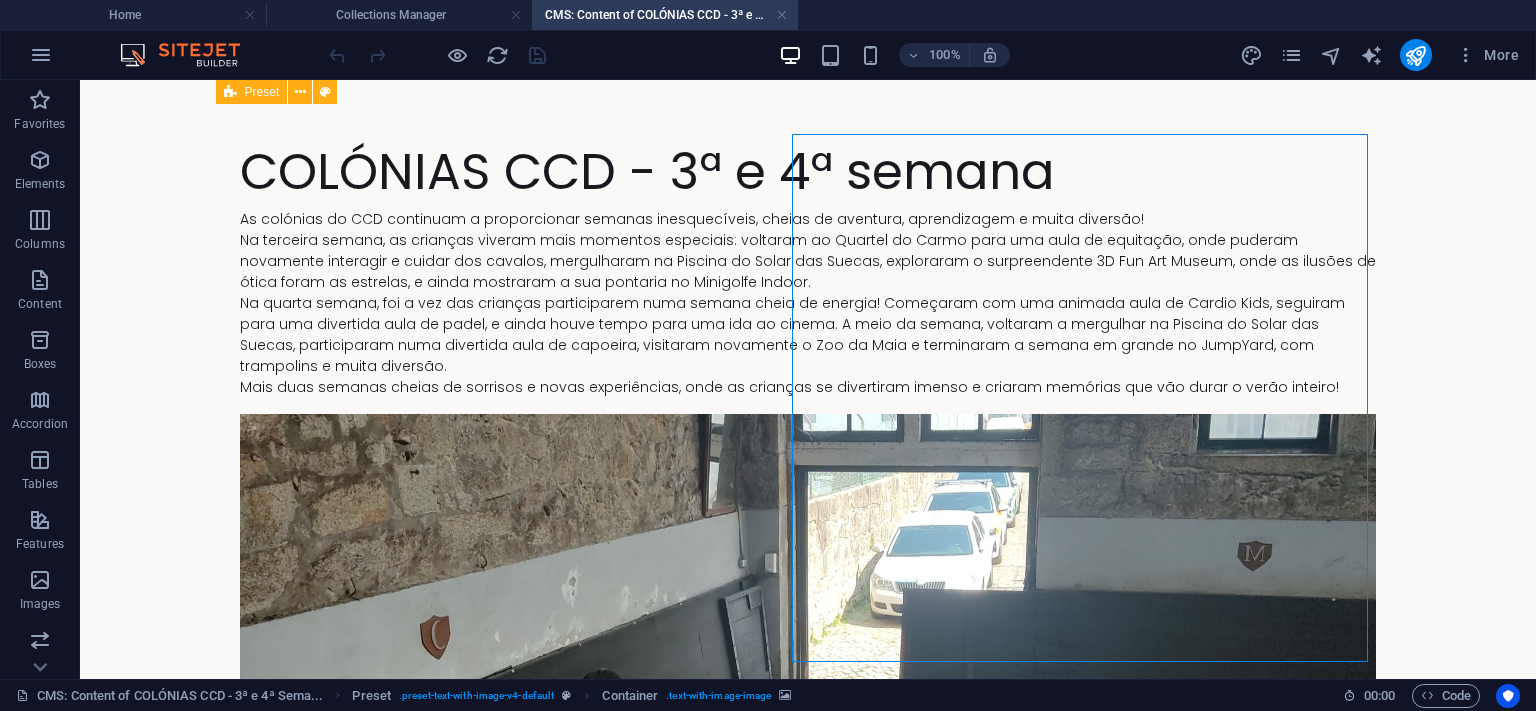 click at bounding box center (808, 678) 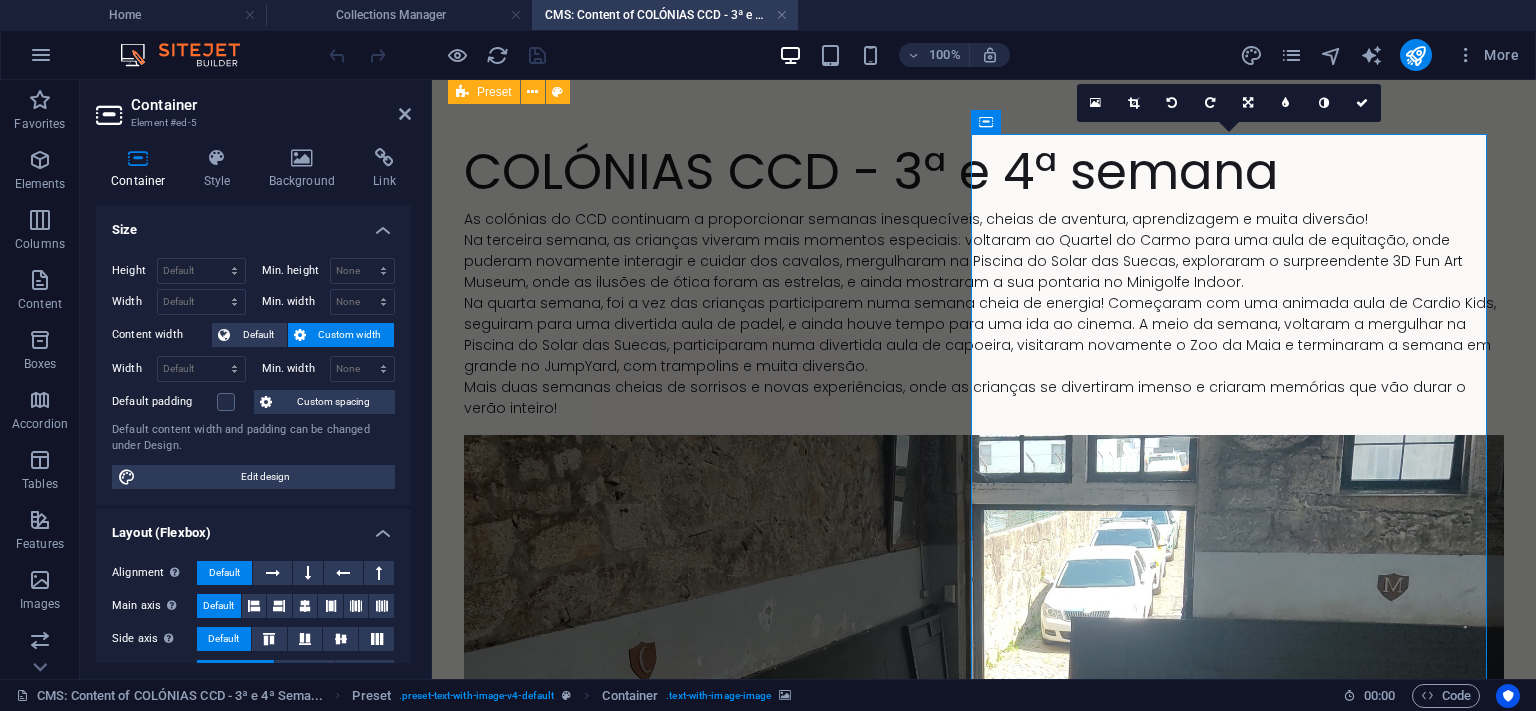 drag, startPoint x: 1268, startPoint y: 434, endPoint x: 1273, endPoint y: 411, distance: 23.537205 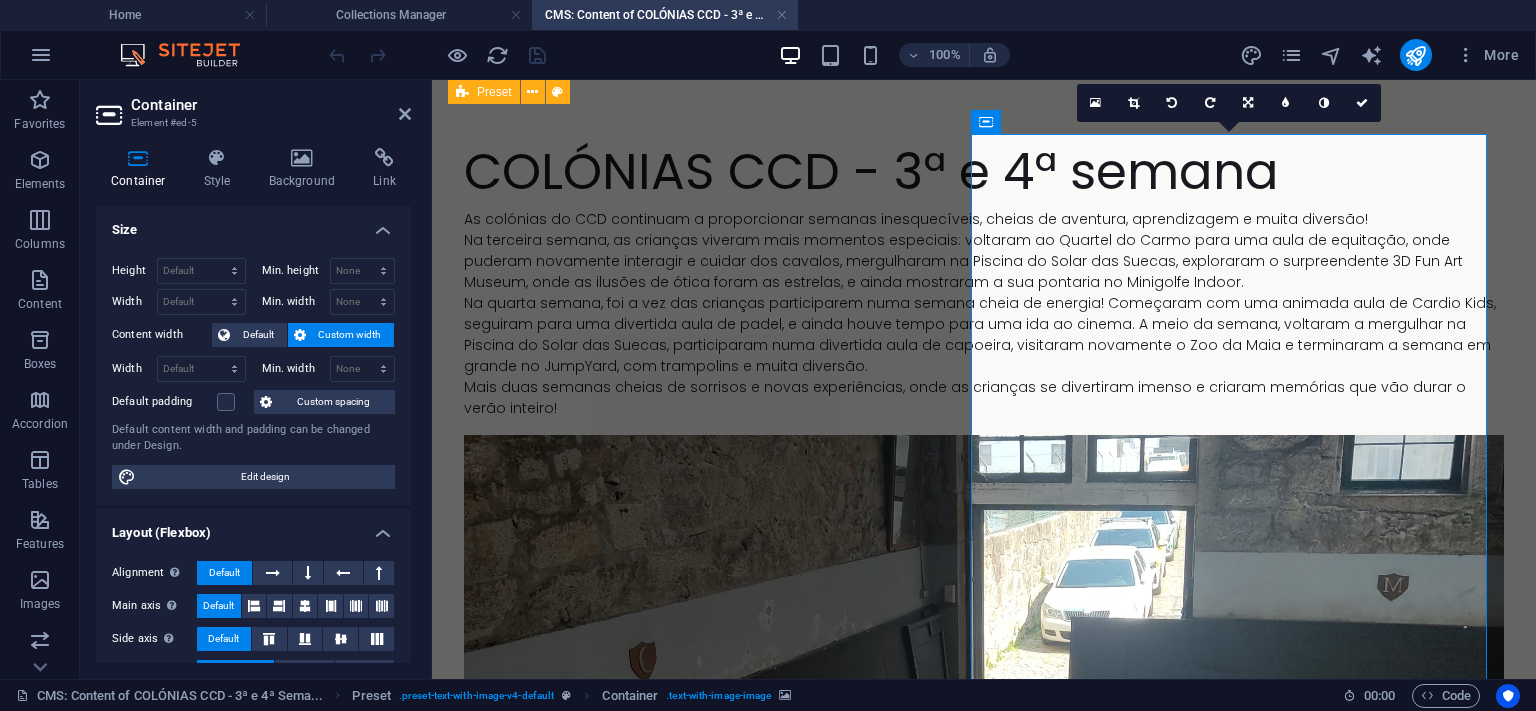 click at bounding box center [984, 699] 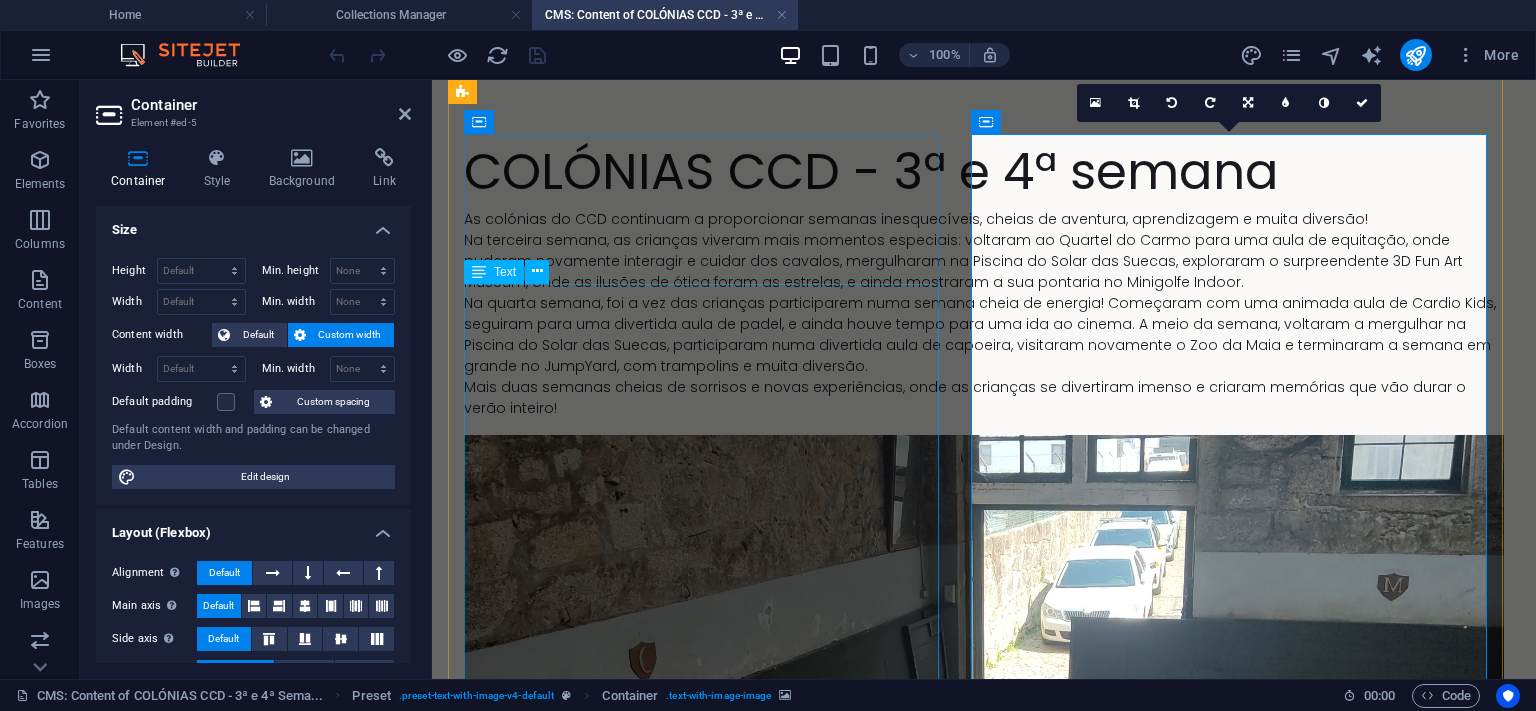 click on "As colónias do CCD continuam a proporcionar semanas inesquecíveis, cheias de aventura, aprendizagem e muita diversão! Na terceira semana, as crianças viveram mais momentos especiais: voltaram ao Quartel do Carmo para uma aula de equitação, onde puderam novamente interagir e cuidar dos cavalos, mergulharam na Piscina do Solar das Suecas, exploraram o surpreendente 3D Fun Art Museum, onde as ilusões de ótica foram as estrelas, e ainda mostraram a sua pontaria no Minigolfe Indoor. Na quarta semana, foi a vez das crianças participarem numa semana cheia de energia! Começaram com uma animada aula de Cardio Kids, seguiram para uma divertida aula de padel, e ainda houve tempo para uma ida ao cinema. A meio da semana, voltaram a mergulhar na Piscina do Solar das Suecas, participaram numa divertida aula de capoeira, visitaram novamente o Zoo da Maia e terminaram a semana em grande no JumpYard, com trampolins e muita diversão." at bounding box center [984, 314] 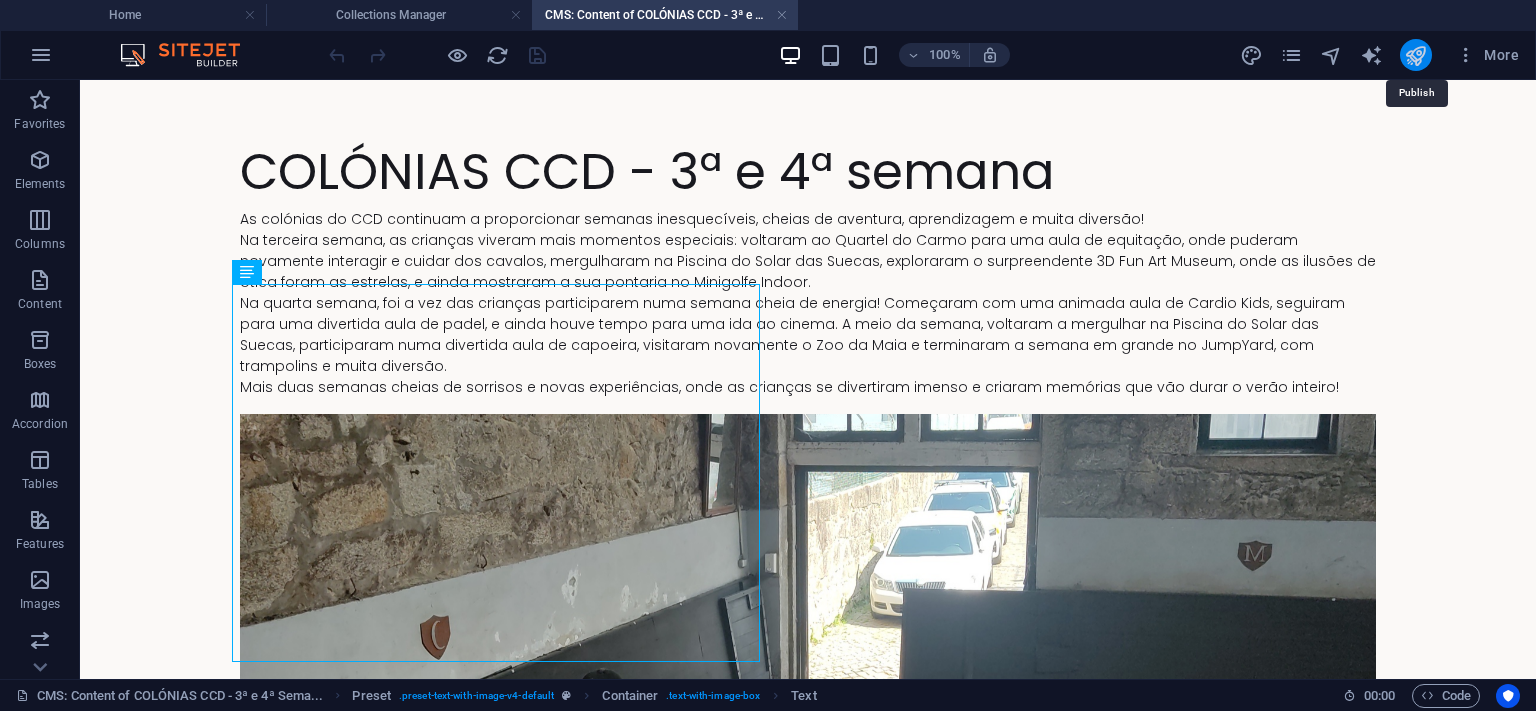 click at bounding box center [1415, 55] 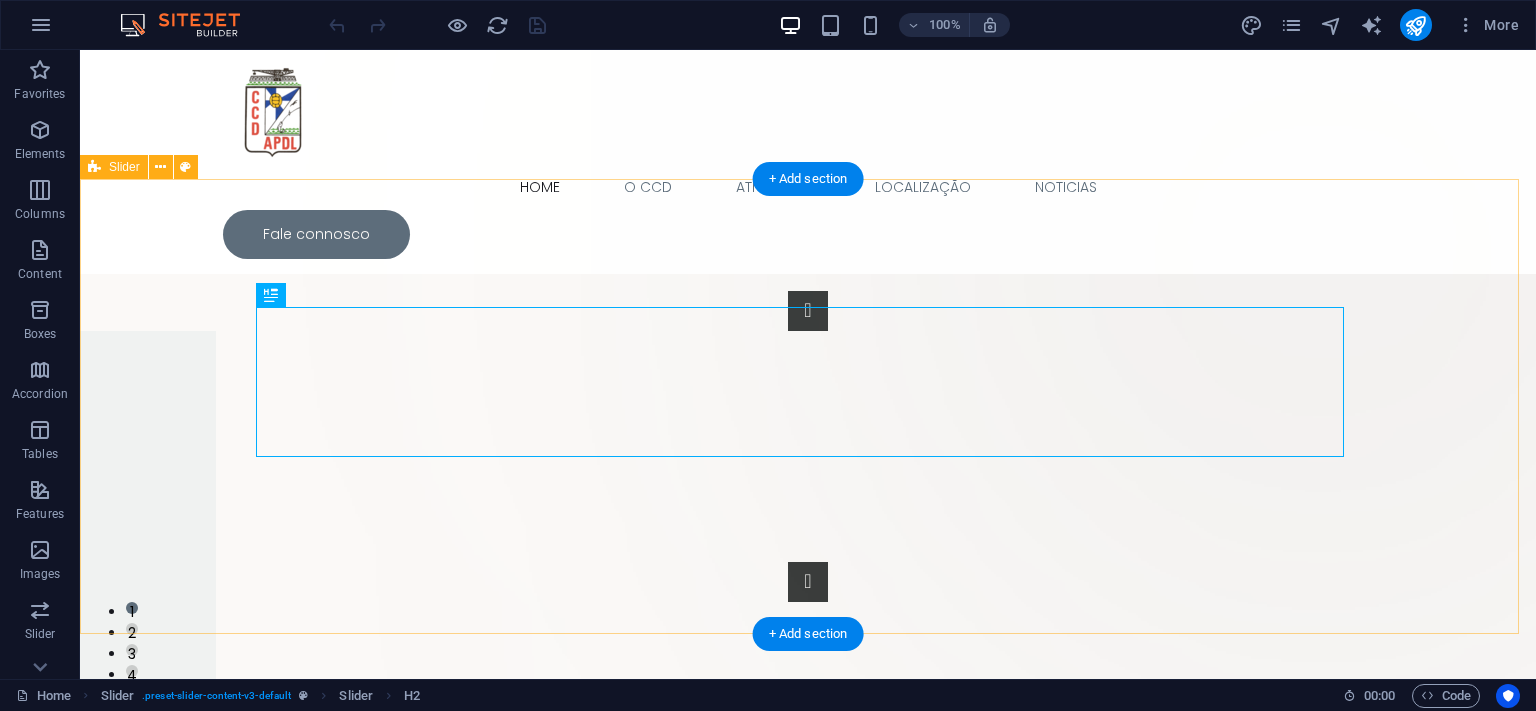 scroll, scrollTop: 0, scrollLeft: 0, axis: both 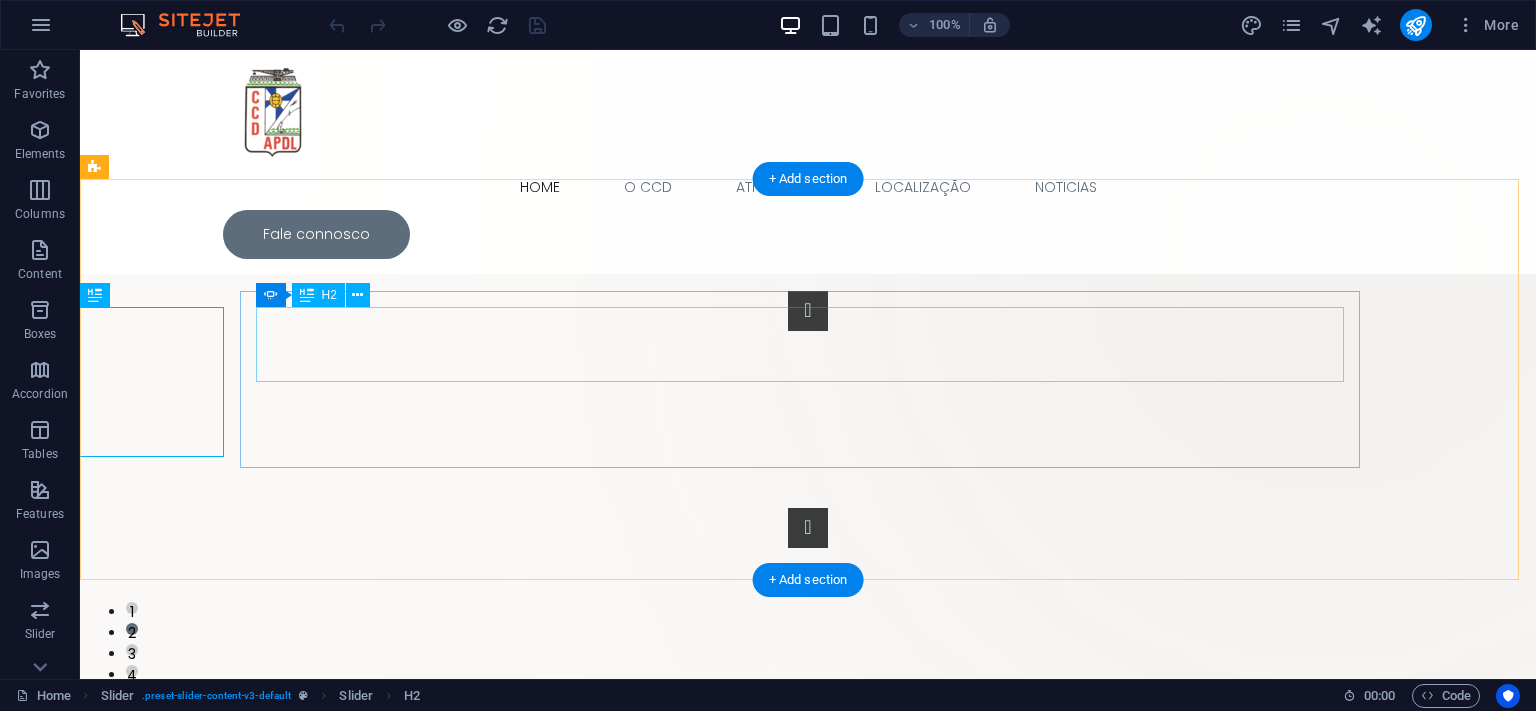click on "COLÓNIAS CCD 2025" at bounding box center [-1448, 771] 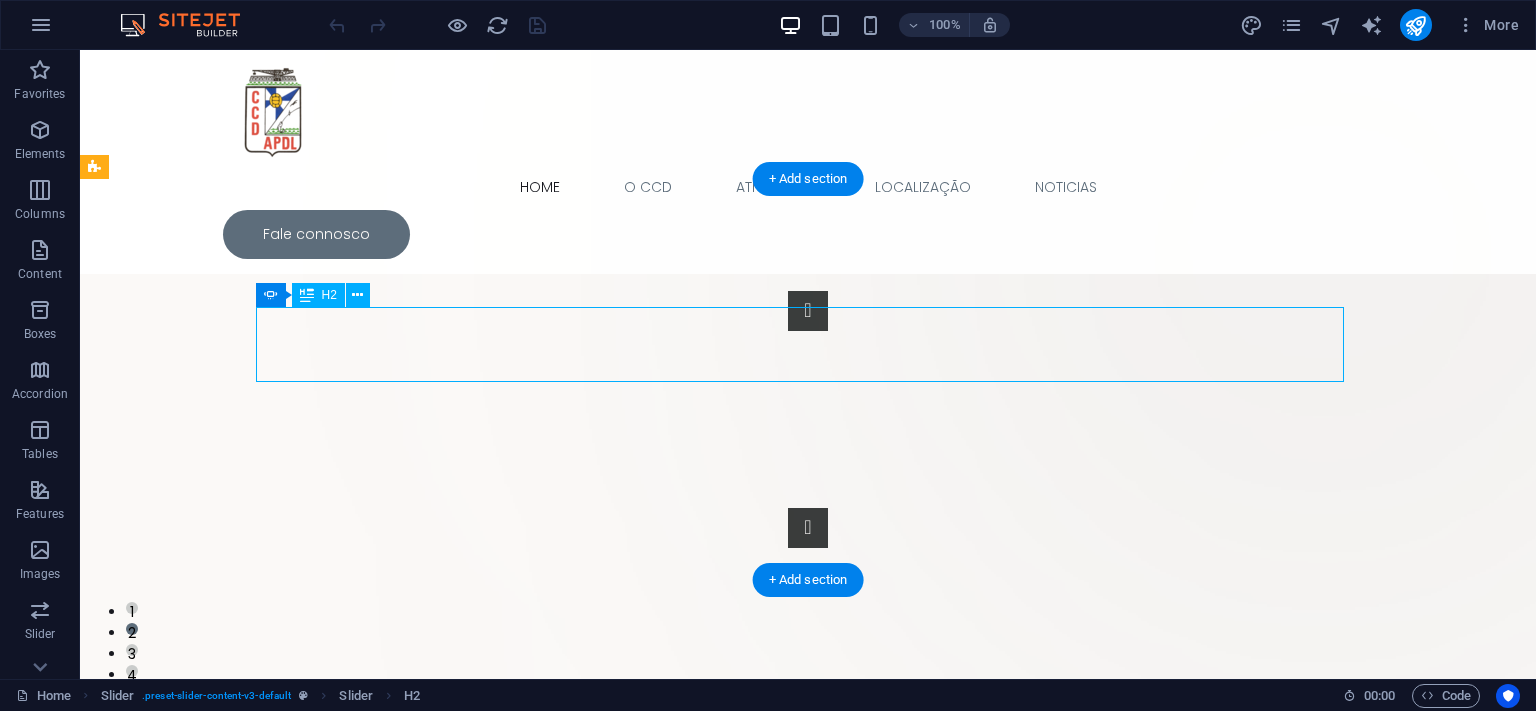 click on "COLÓNIAS CCD 2025" at bounding box center [-1448, 771] 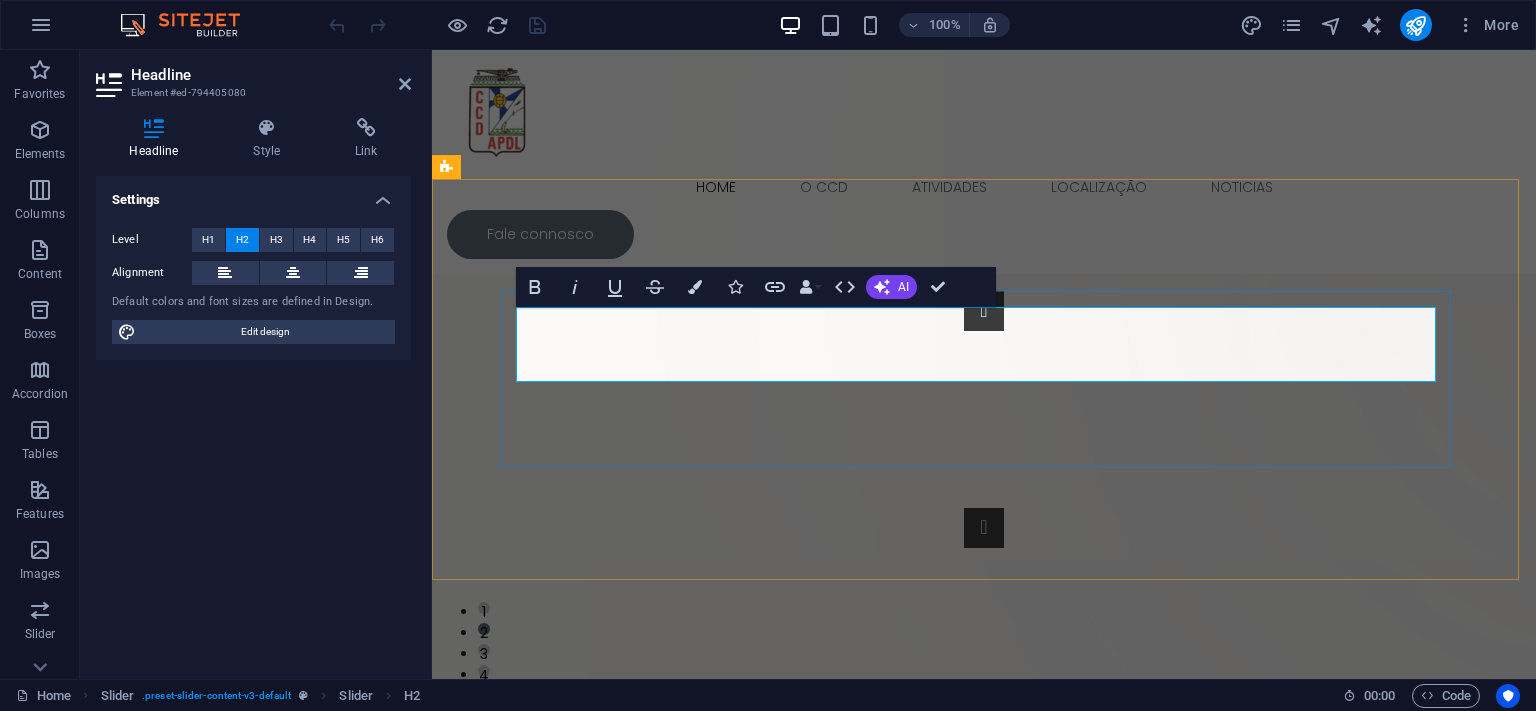 click on "COLÓNIAS CCD 2025" at bounding box center (-944, 771) 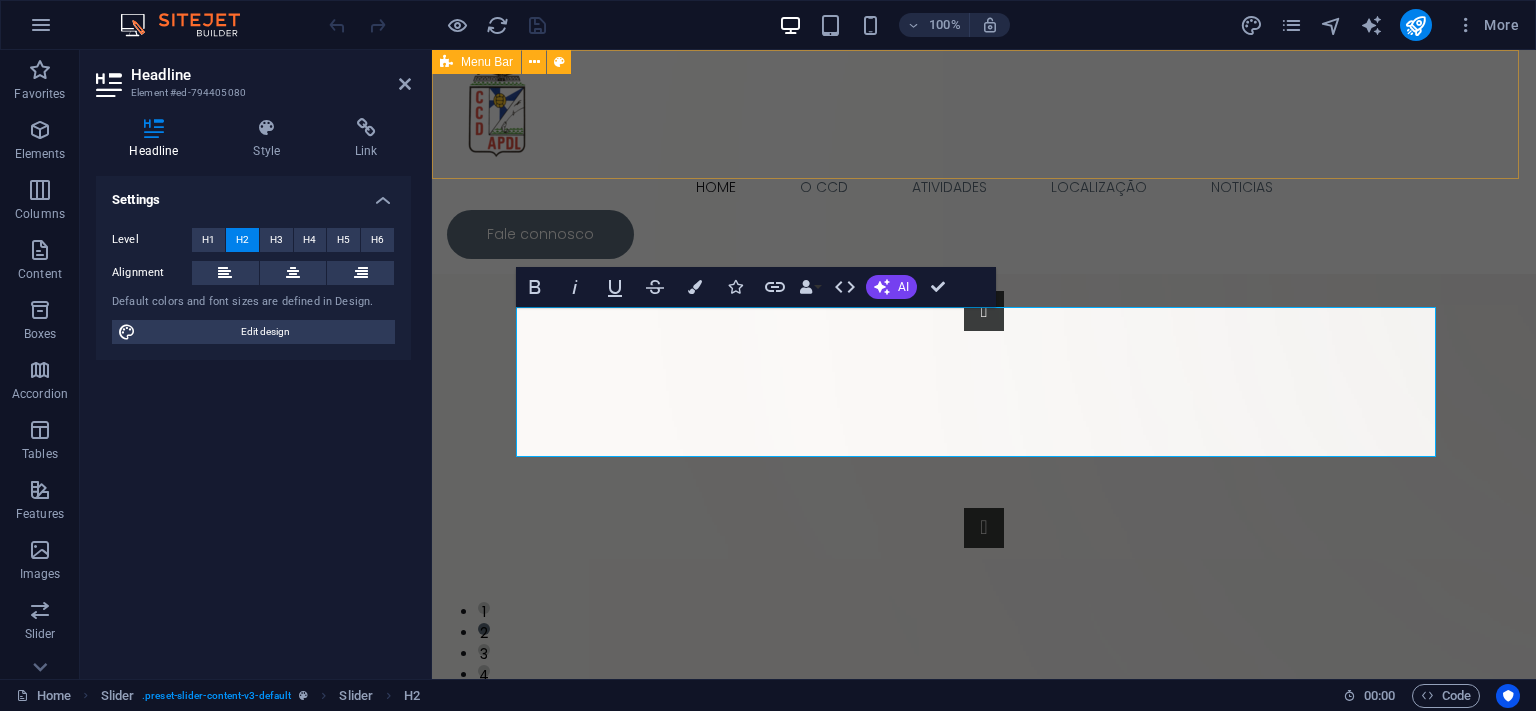 click on "Home O CCD Atividades Localização Noticias Fale connosco" at bounding box center [984, 162] 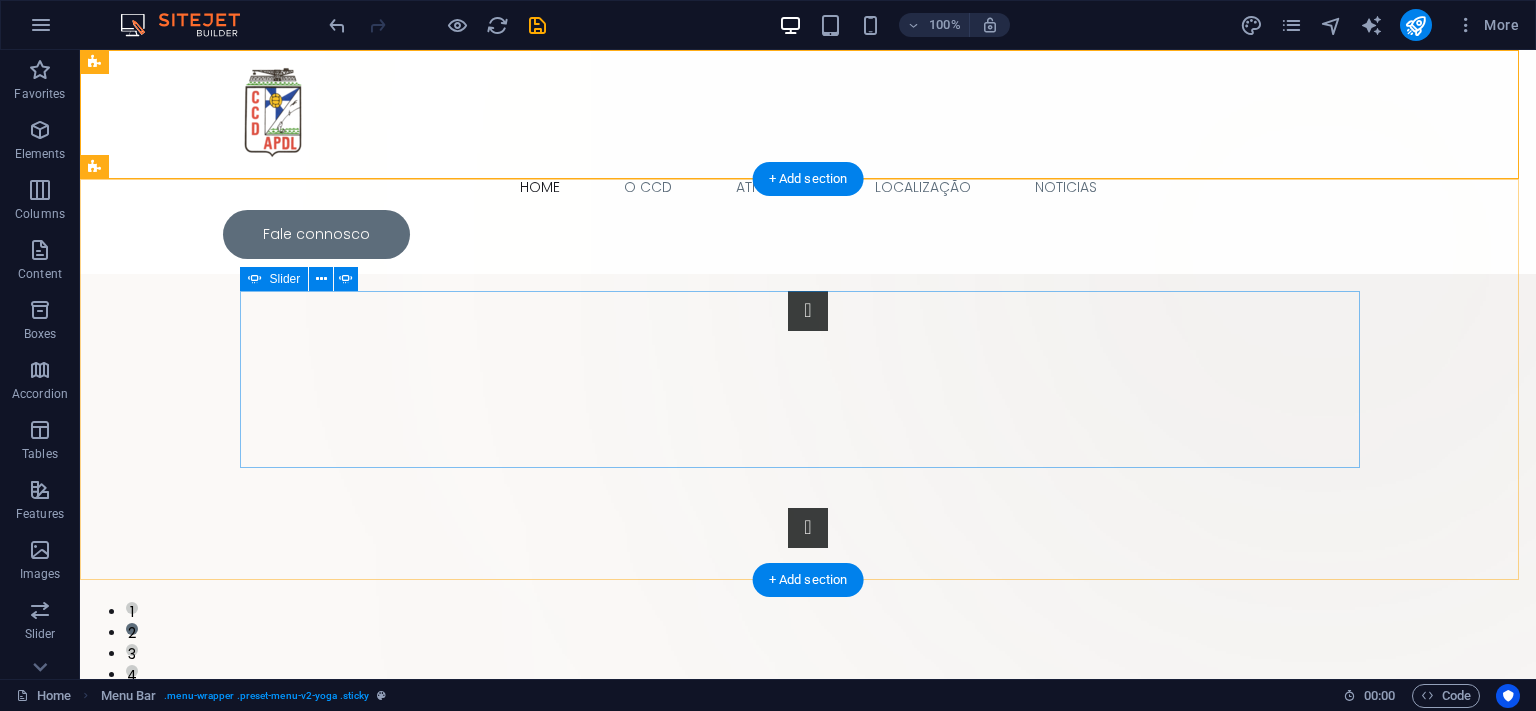 click on "As nossas Noticias Saber Mais CCD APDL sagra-se vice campeão regional em estafetas 4x400 Saber Mais COLÓNIAS CCD 2025 - 1ª e 2ª semana As colónias do CCD já arrancaram! Saber Mais CAMINHADA - 12 DE JULHO DE 2025 Trilho da Barragem da Queimadela - 12 de Julho de 2025 Saber Mais SANTOINHO - 28JUN2025 Saber Mais As nossas Noticias Saber Mais CCD APDL sagra-se vice campeão regional em estafetas 4x400 Saber Mais 1 2 3 4 5" at bounding box center (808, 419) 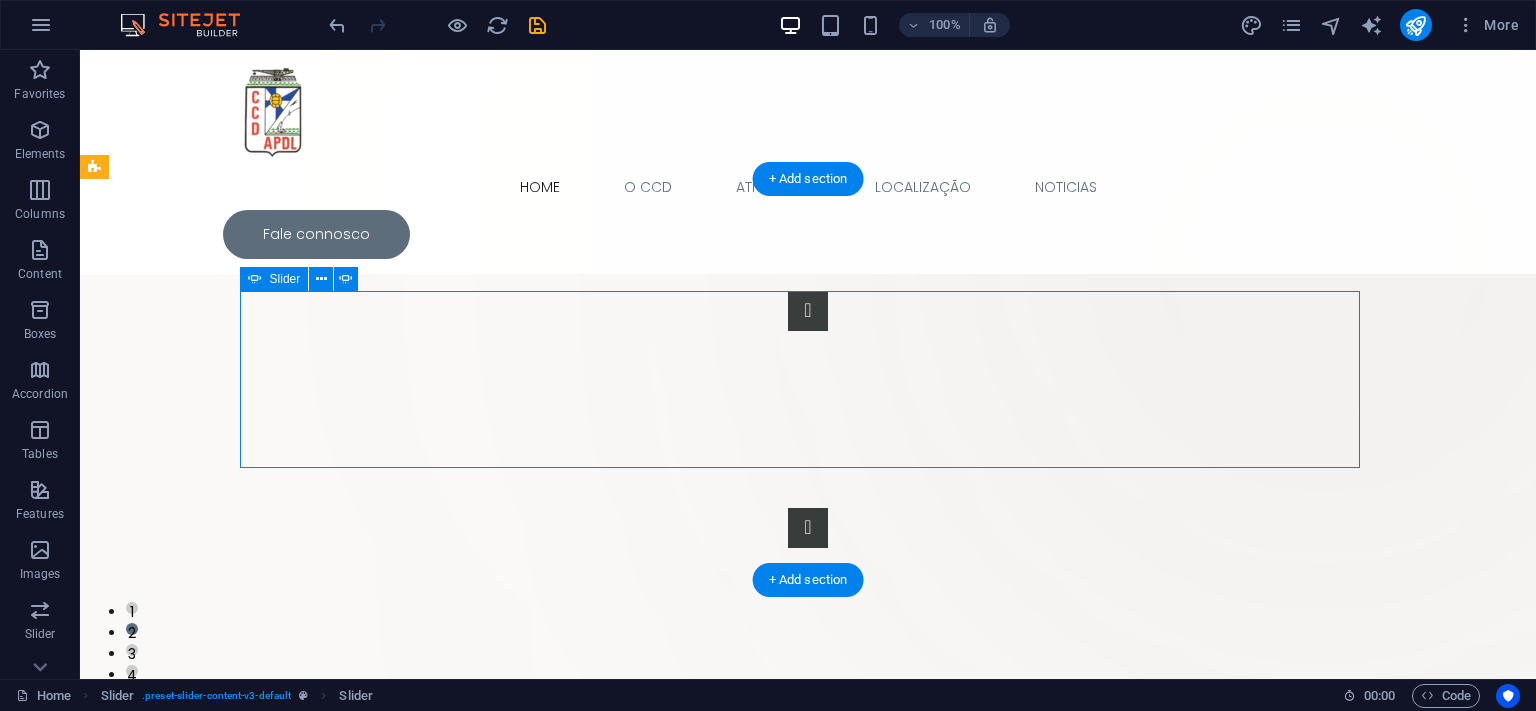click on "As nossas Noticias Saber Mais CCD APDL sagra-se vice campeão regional em estafetas 4x400 Saber Mais COLÓNIAS CCD 2025 - 1ª e 2ª semana As colónias do CCD já arrancaram! Saber Mais CAMINHADA - 12 DE JULHO DE 2025 Trilho da Barragem da Queimadela - 12 de Julho de 2025 Saber Mais SANTOINHO - 28JUN2025 Saber Mais As nossas Noticias Saber Mais CCD APDL sagra-se vice campeão regional em estafetas 4x400 Saber Mais 1 2 3 4 5" at bounding box center (808, 419) 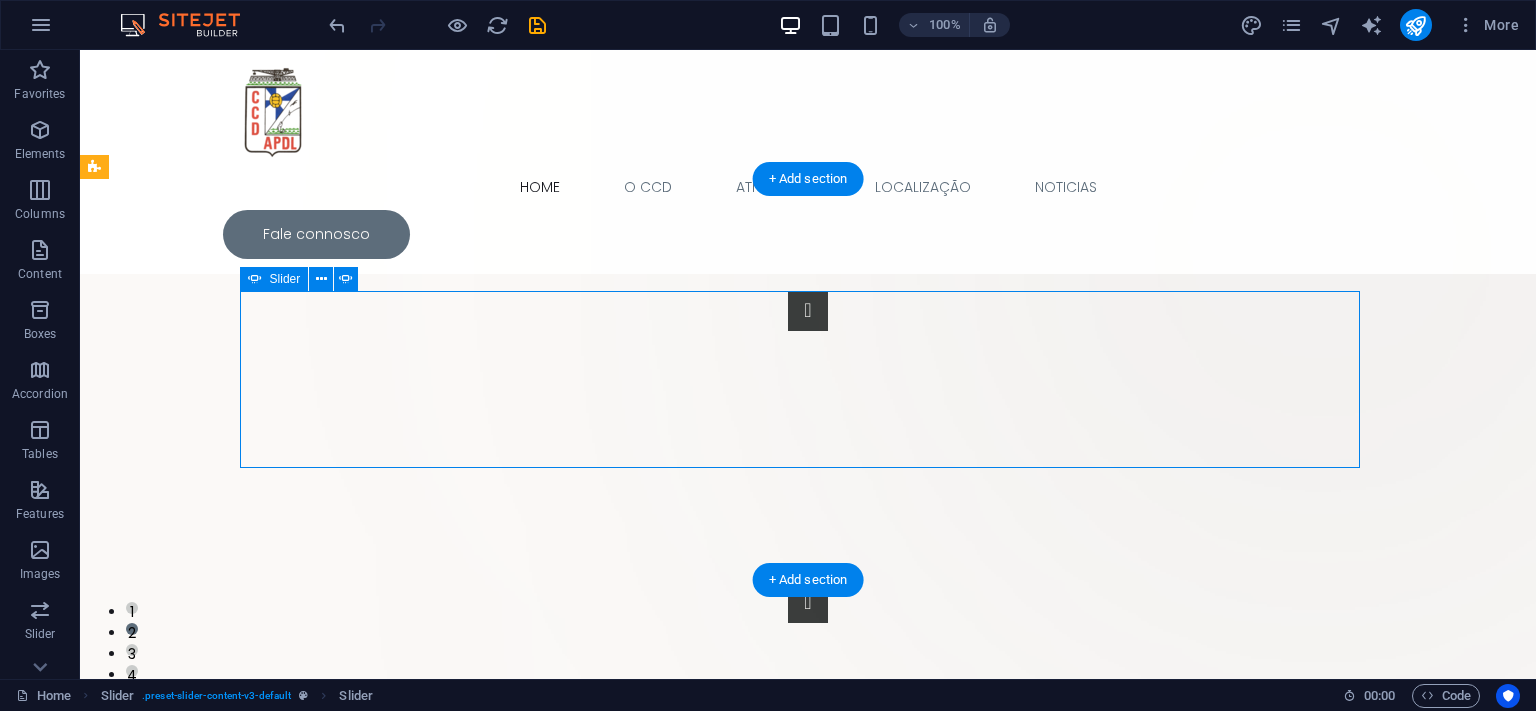 select on "ms" 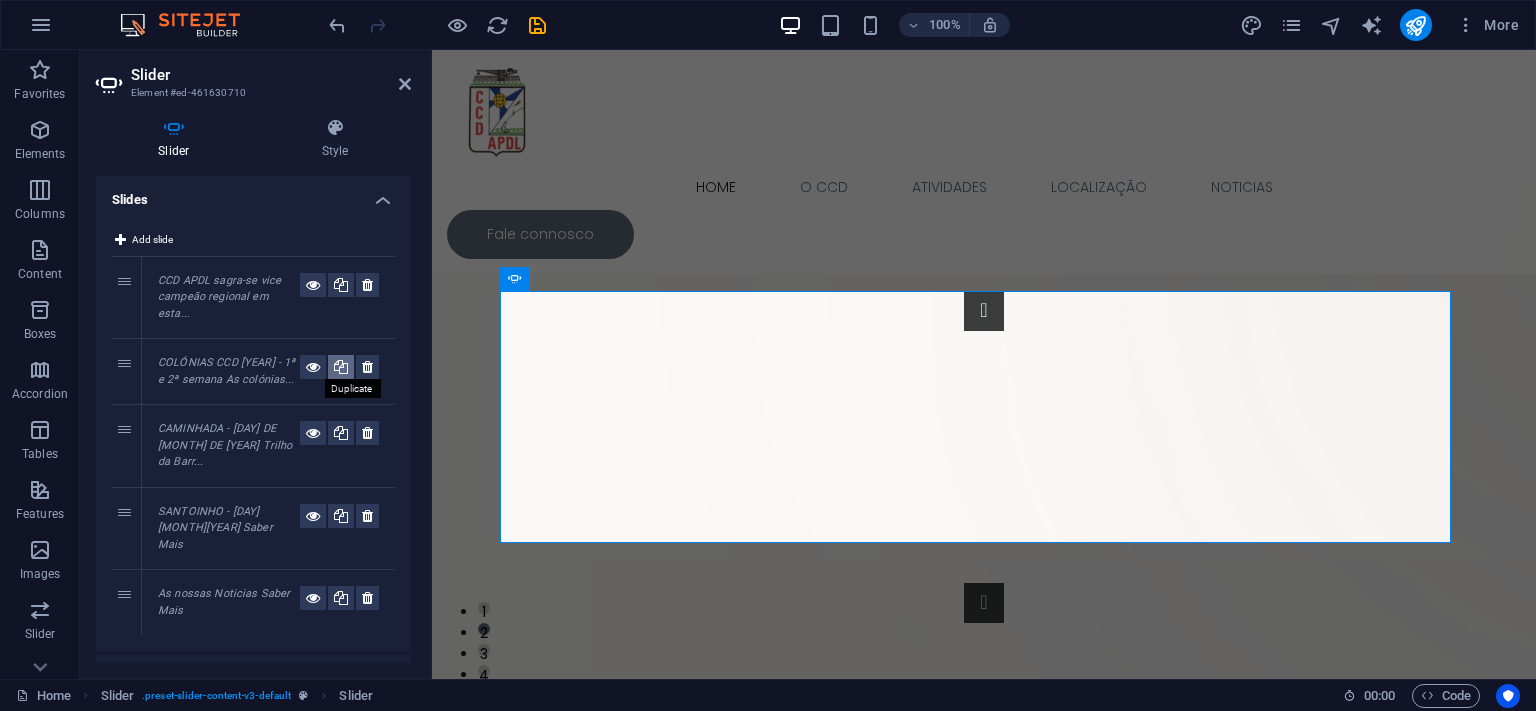 click at bounding box center (341, 367) 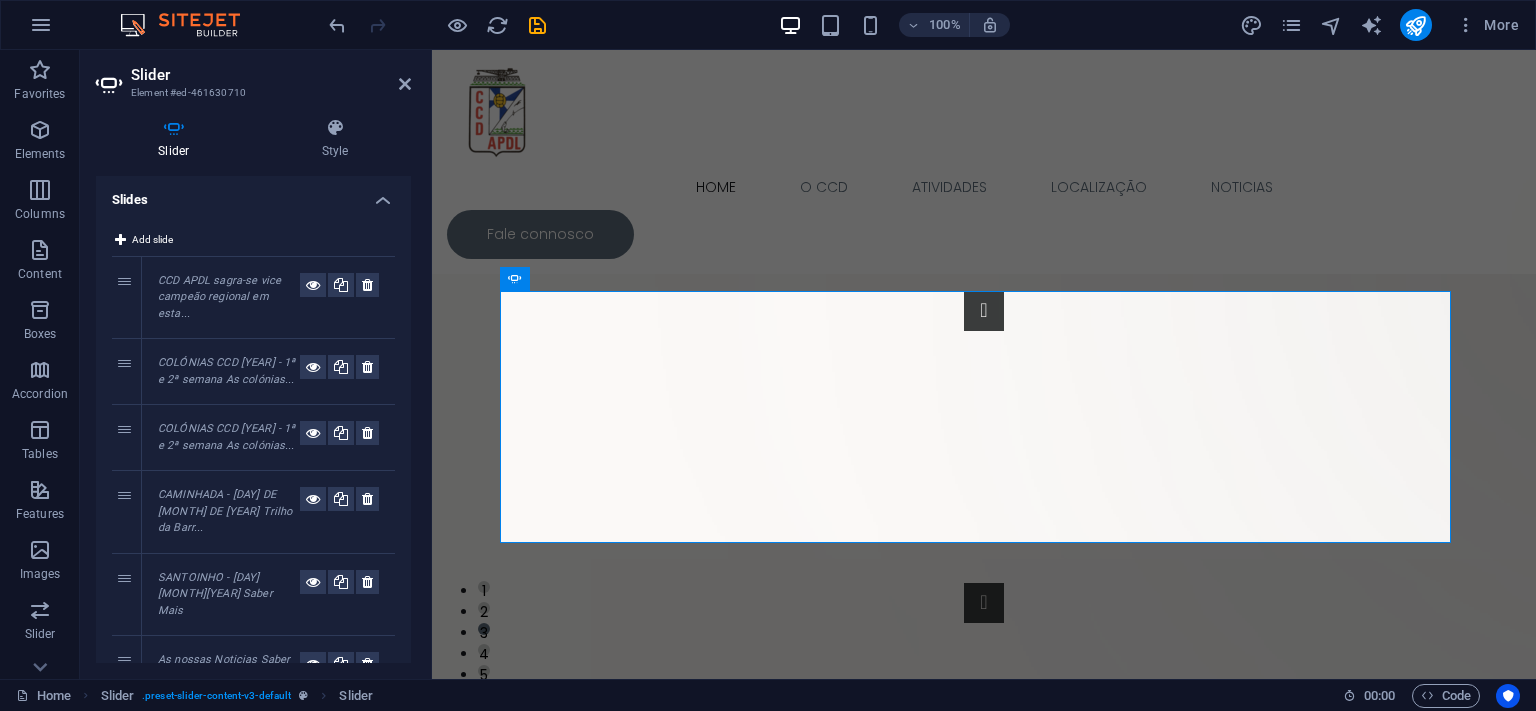 click on "COLÓNIAS CCD 2025 - 1ª e 2ª semana
As colónias..." at bounding box center [226, 437] 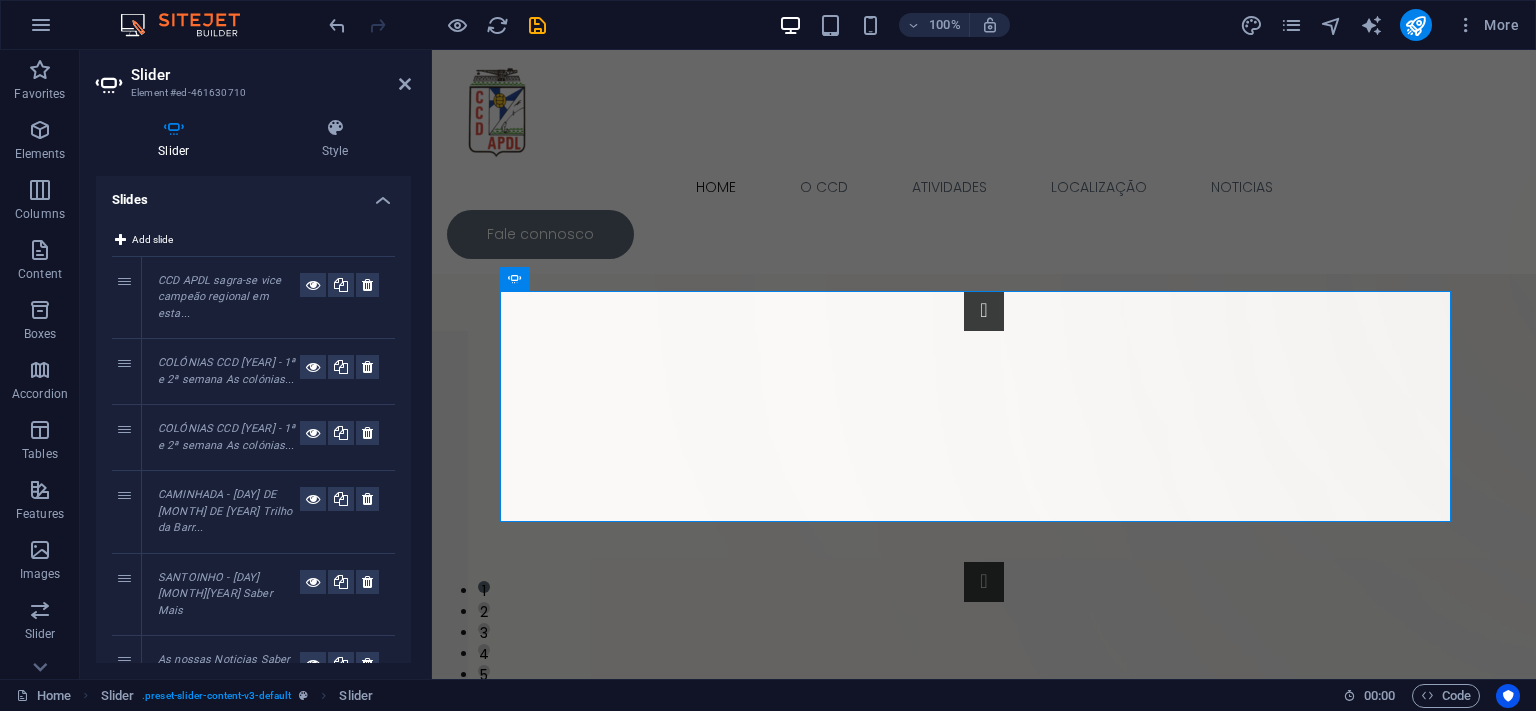 click on "COLÓNIAS CCD 2025 - 1ª e 2ª semana
As colónias..." at bounding box center [226, 371] 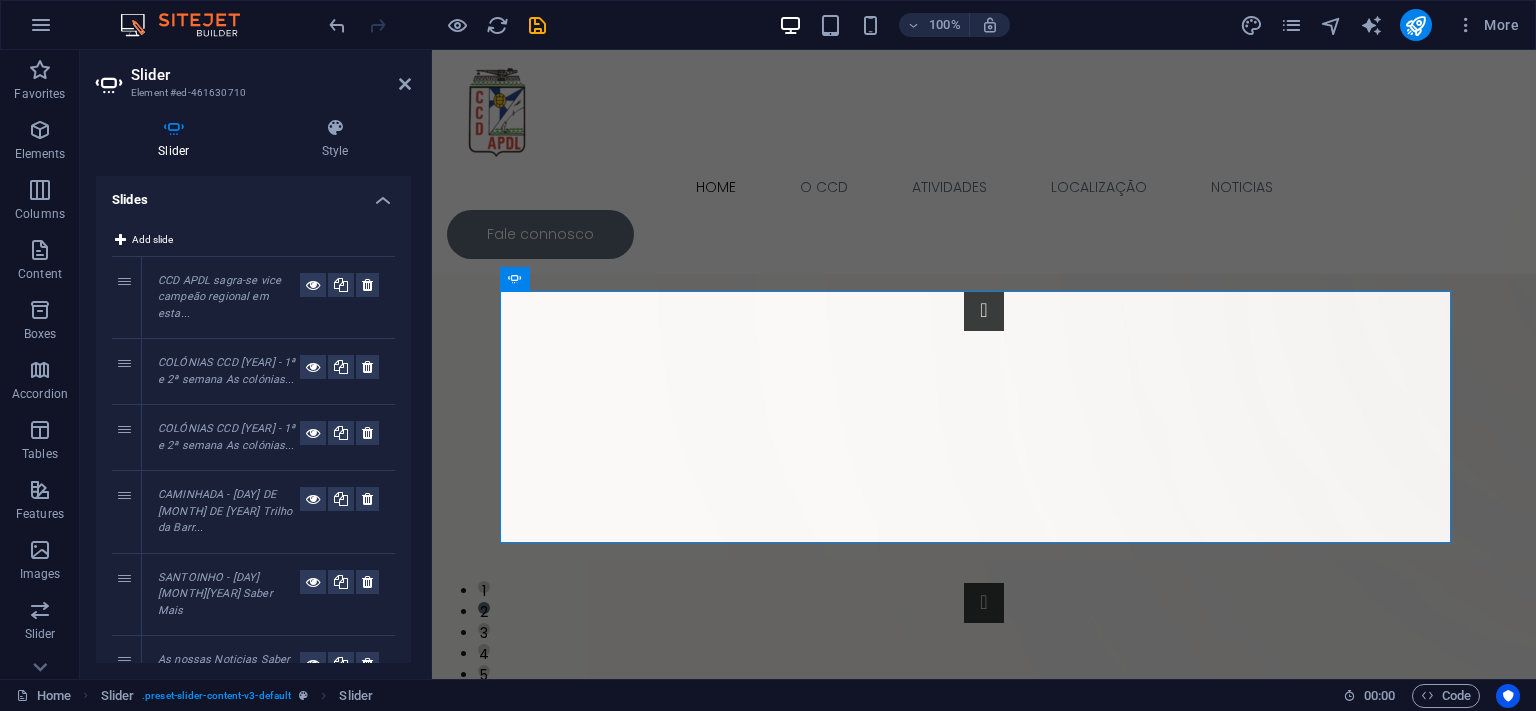 click on "COLÓNIAS CCD 2025 - 1ª e 2ª semana
As colónias..." at bounding box center [226, 437] 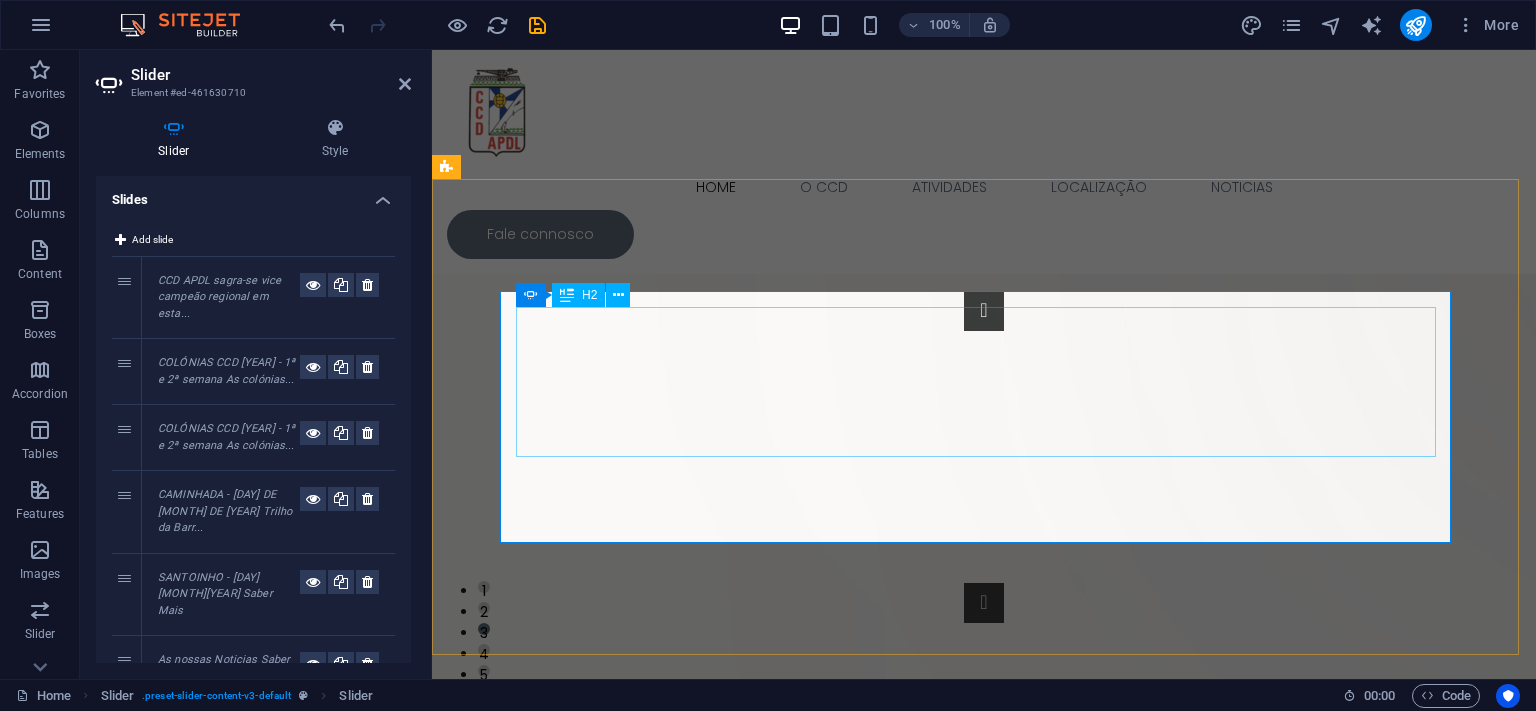 click on "COLÓNIAS CCD 2025 - 1ª e 2ª semana" at bounding box center (-1896, 1061) 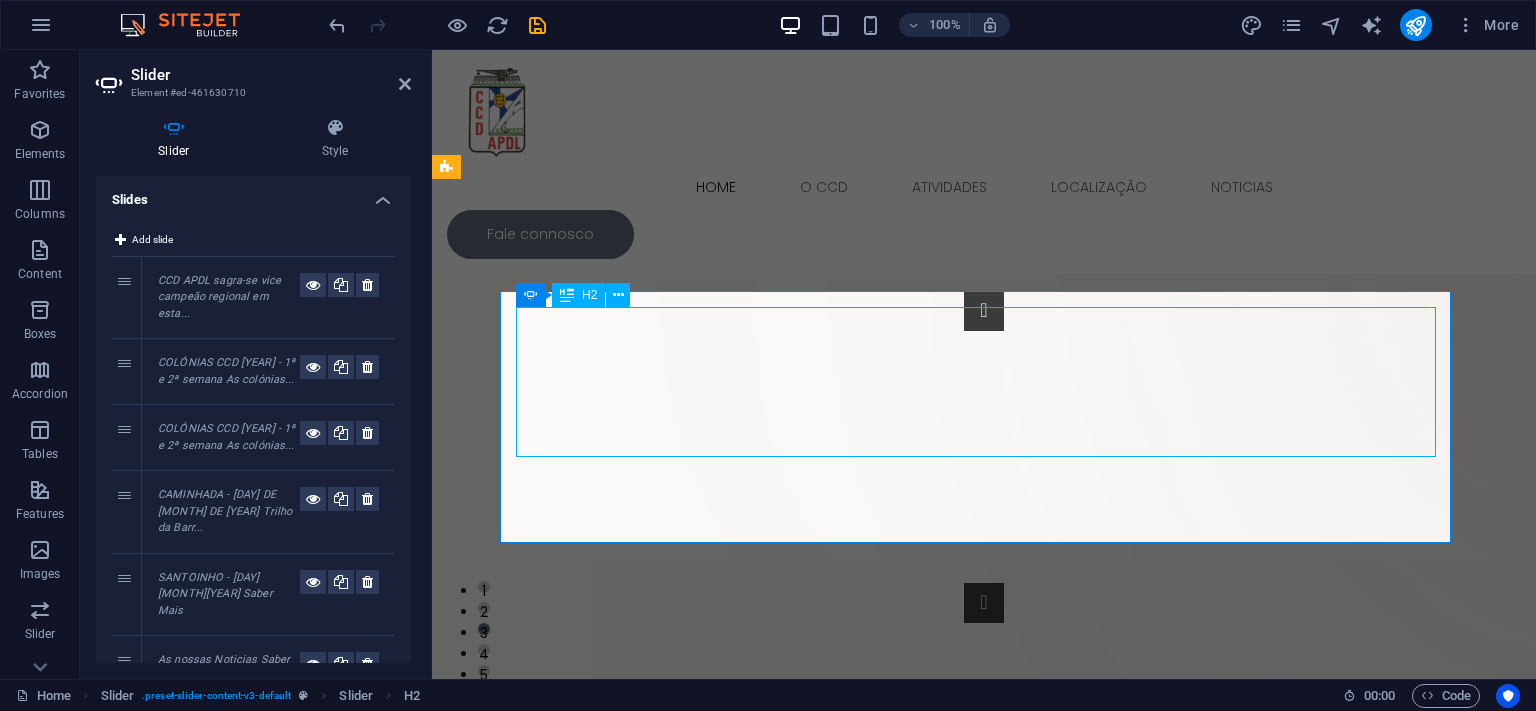 click on "COLÓNIAS CCD 2025 - 1ª e 2ª semana" at bounding box center (-1896, 1061) 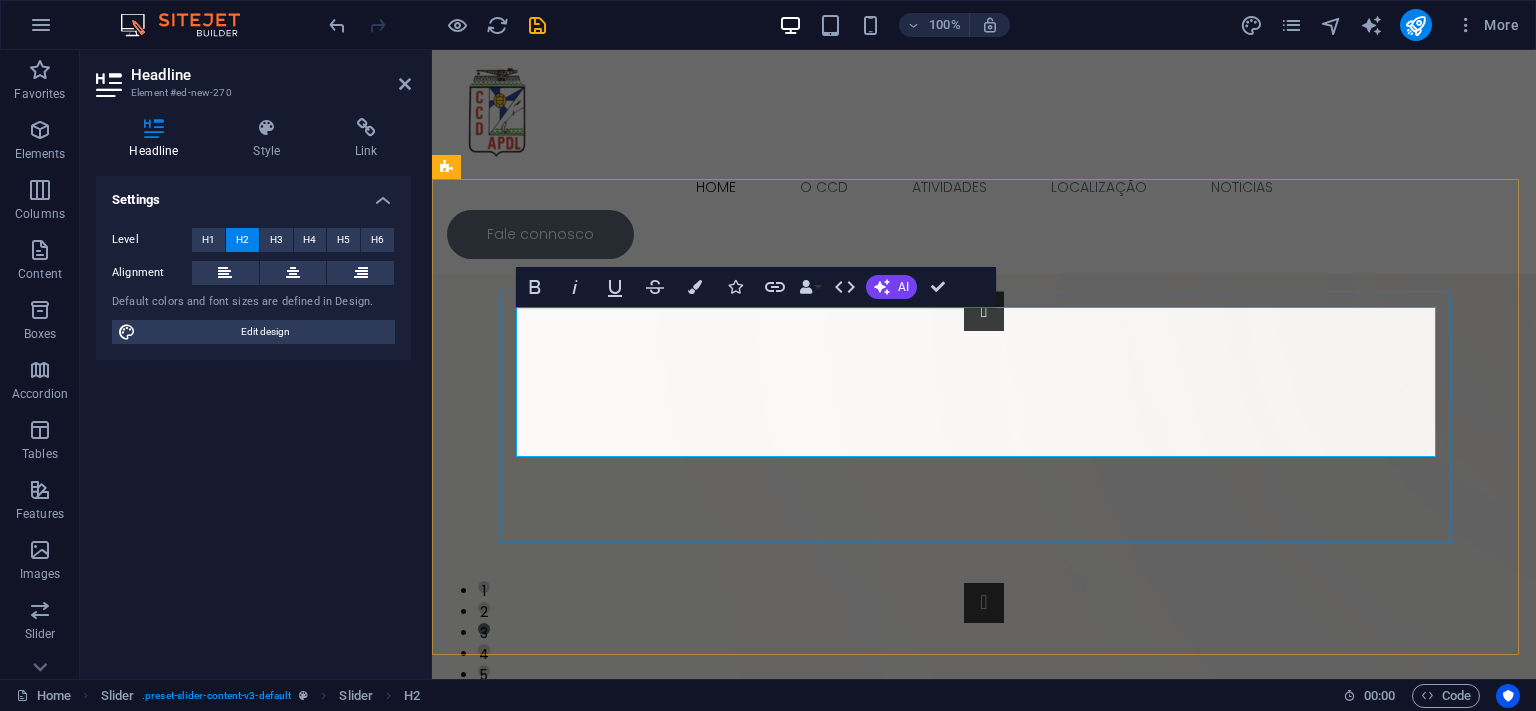 click on "COLÓNIAS CCD 2025 - 1ª e 2ª semana" at bounding box center (-1896, 1061) 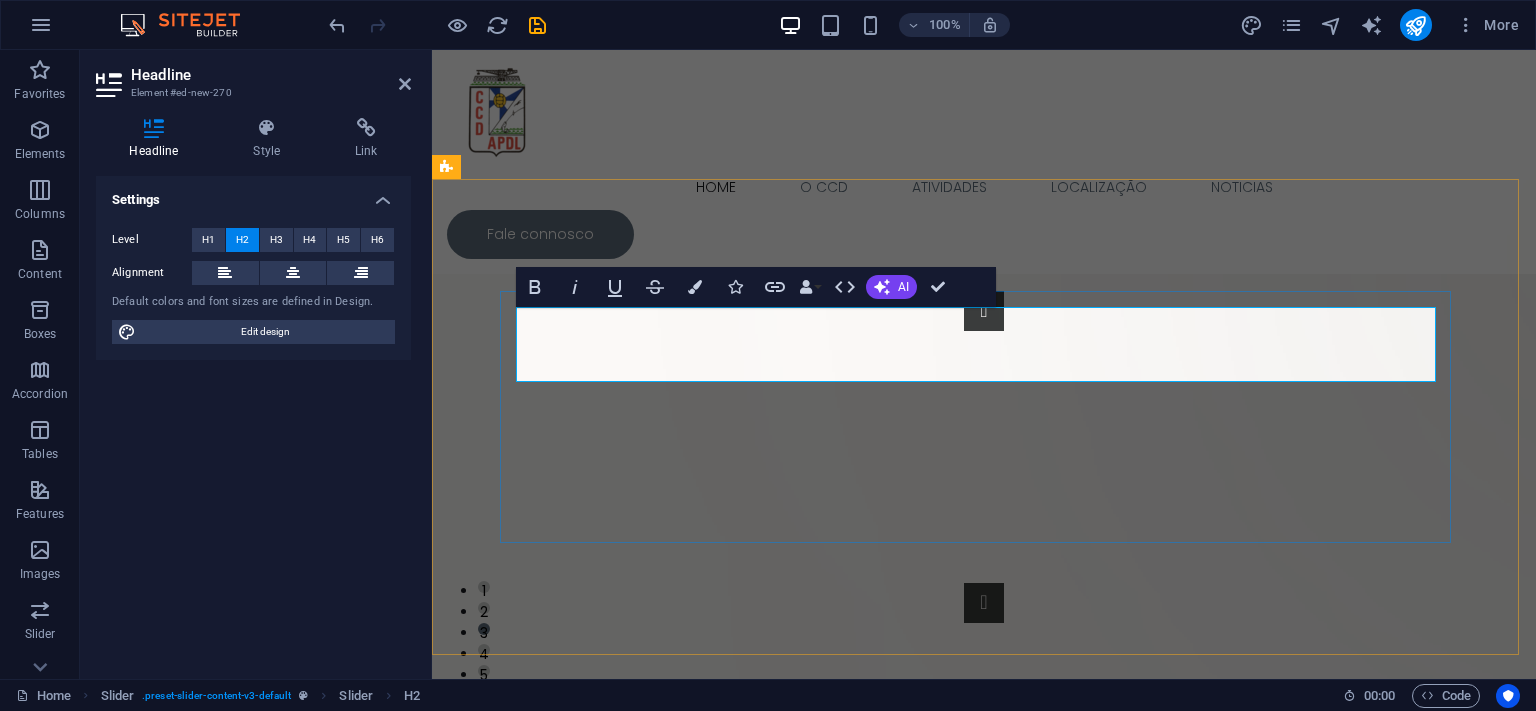 type 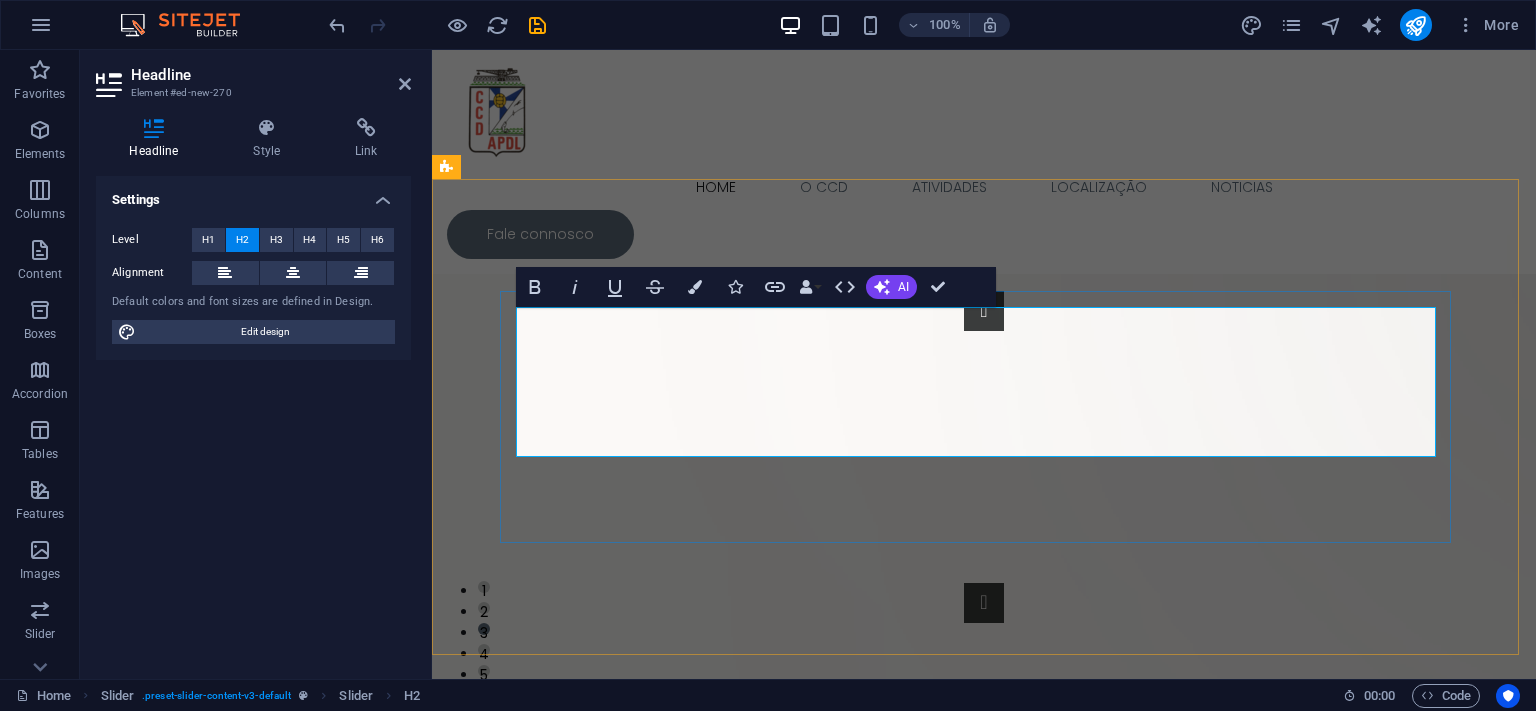 click on "COLÓNIAS CCD 2025 - 2ª e 2ª semana" at bounding box center (-1896, 1061) 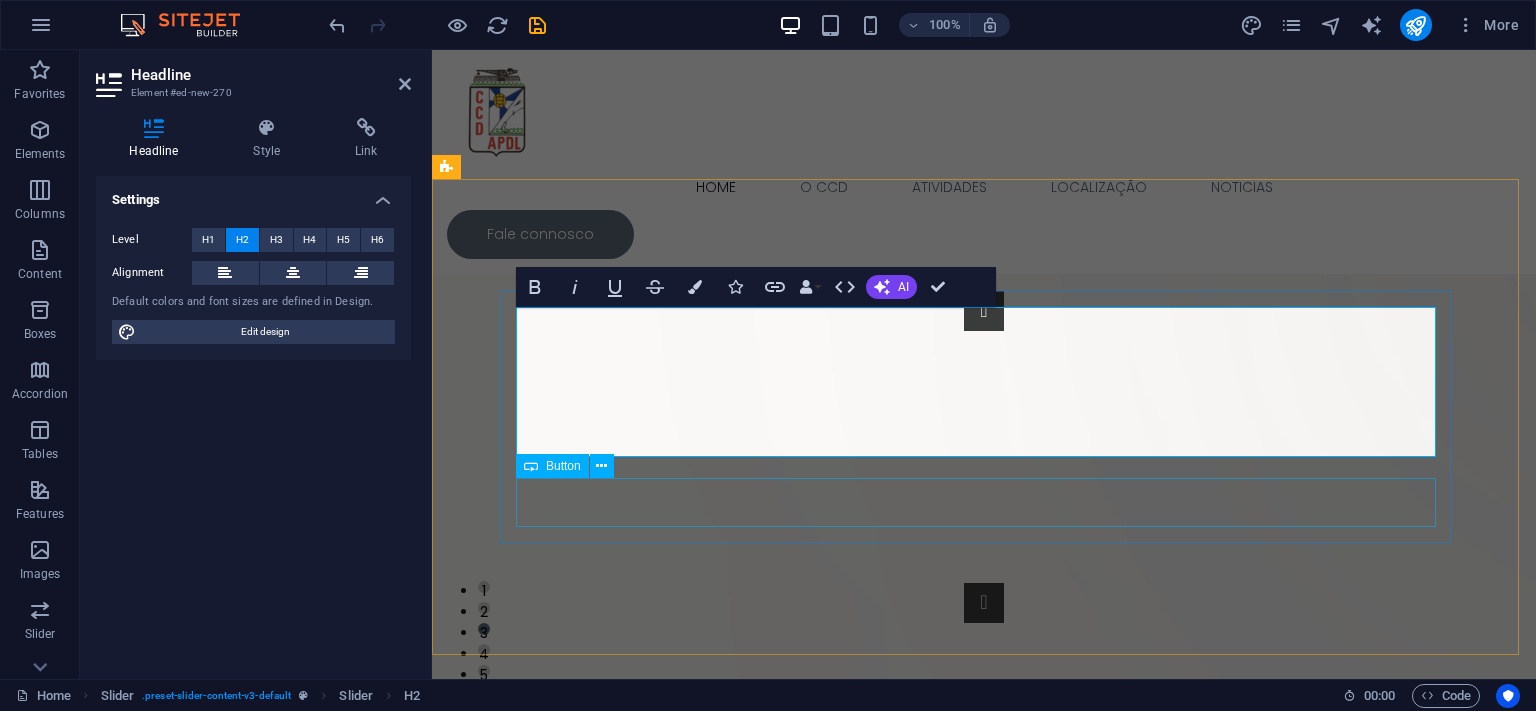 click on "Saber Mais" at bounding box center [-1896, 1181] 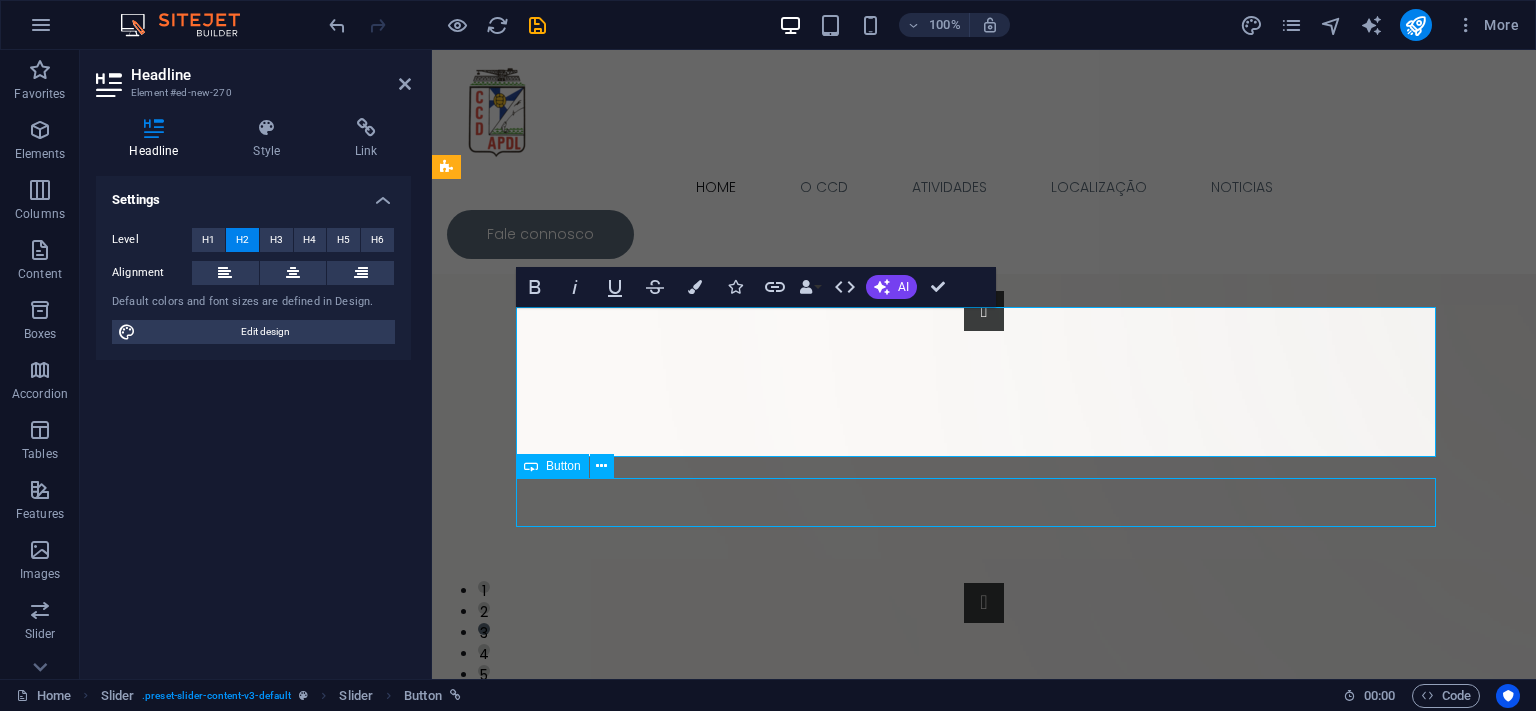 click on "Saber Mais" at bounding box center (-1896, 1181) 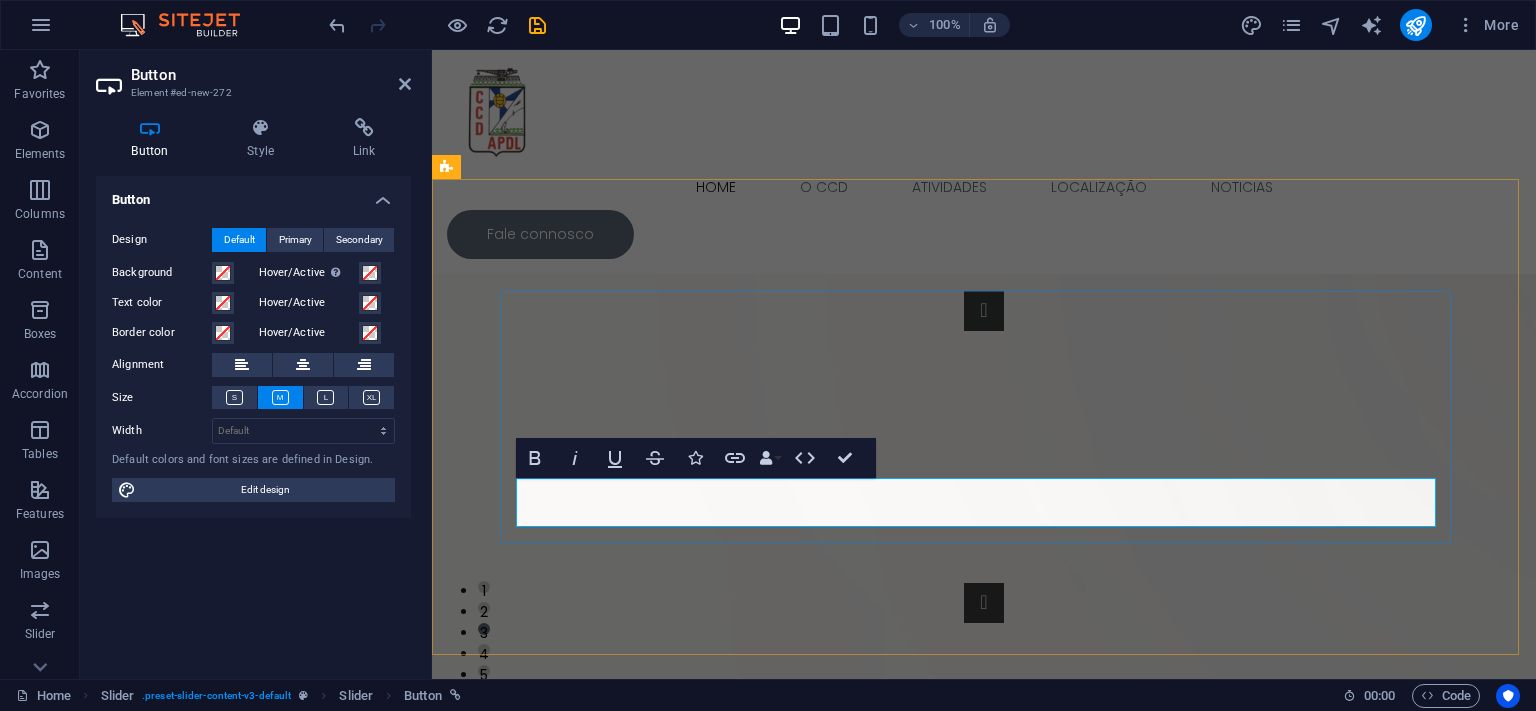 scroll, scrollTop: 0, scrollLeft: 0, axis: both 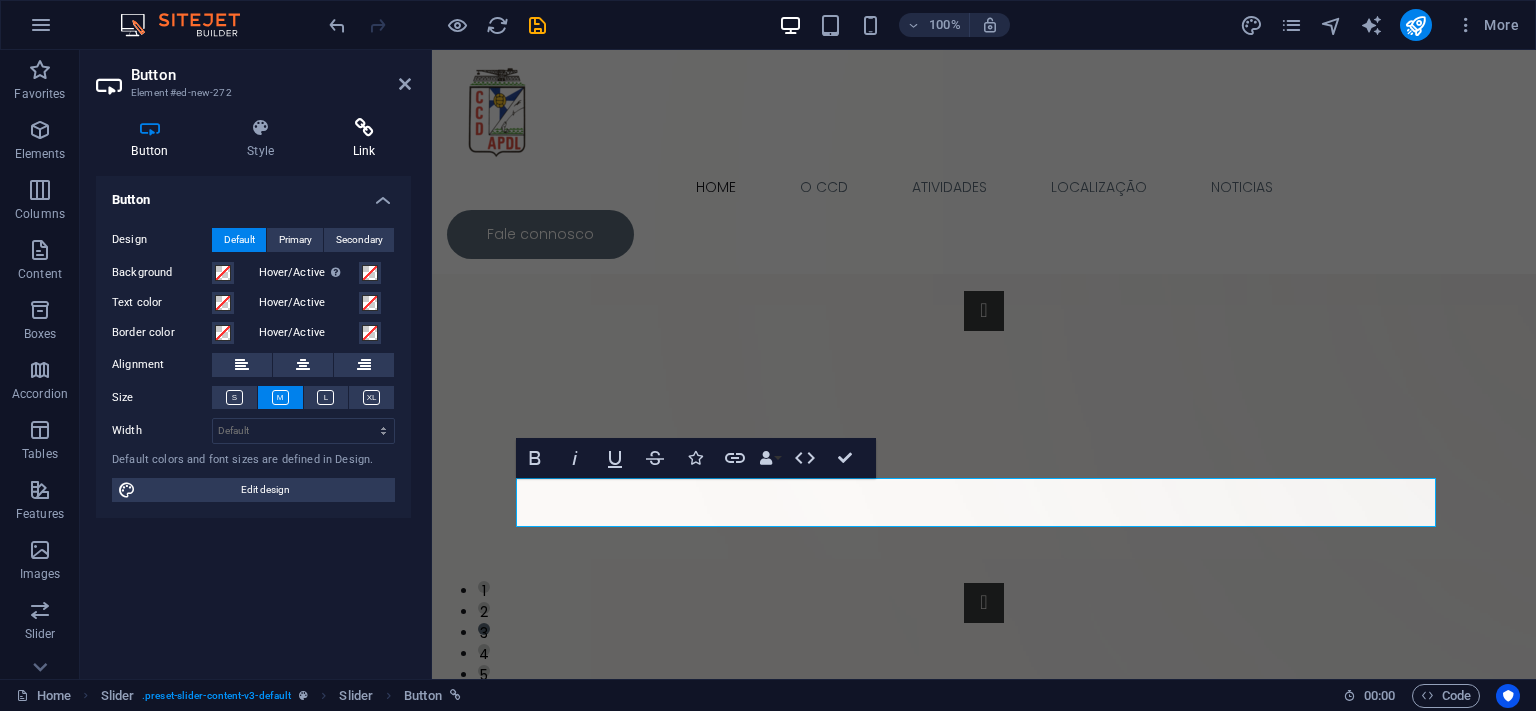 click on "Link" at bounding box center [364, 139] 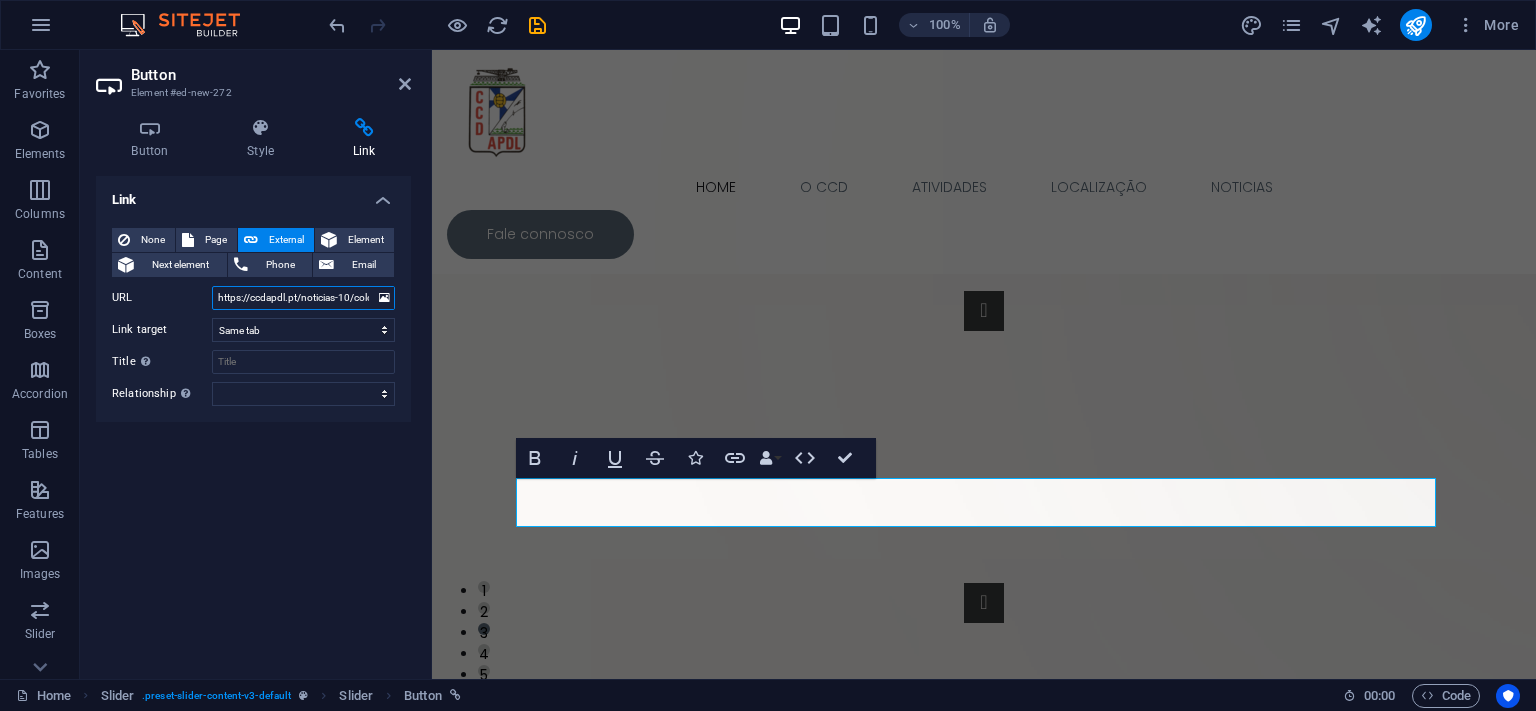 click on "https://ccdapdl.pt/noticias-10/colonias-ccd-2025/" at bounding box center [303, 298] 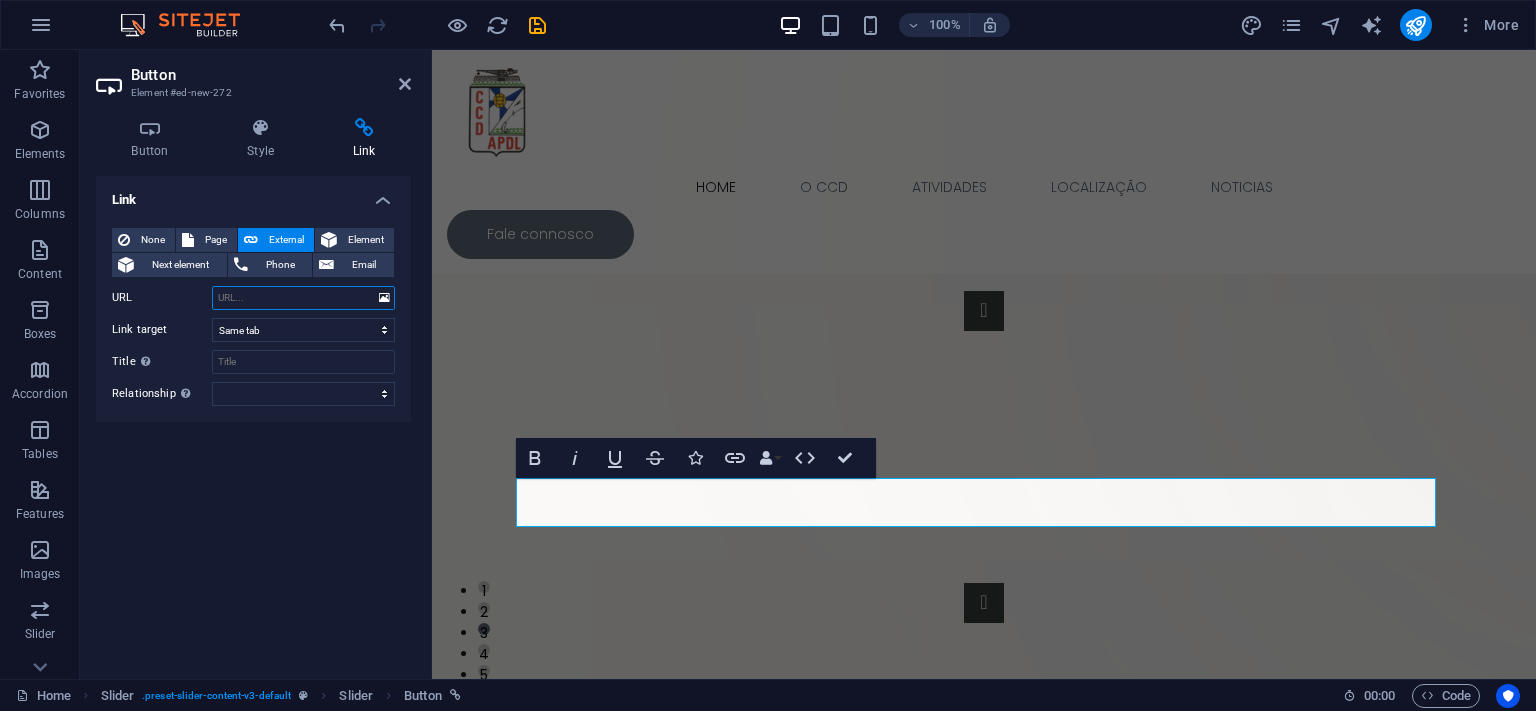 click on "URL" at bounding box center (303, 298) 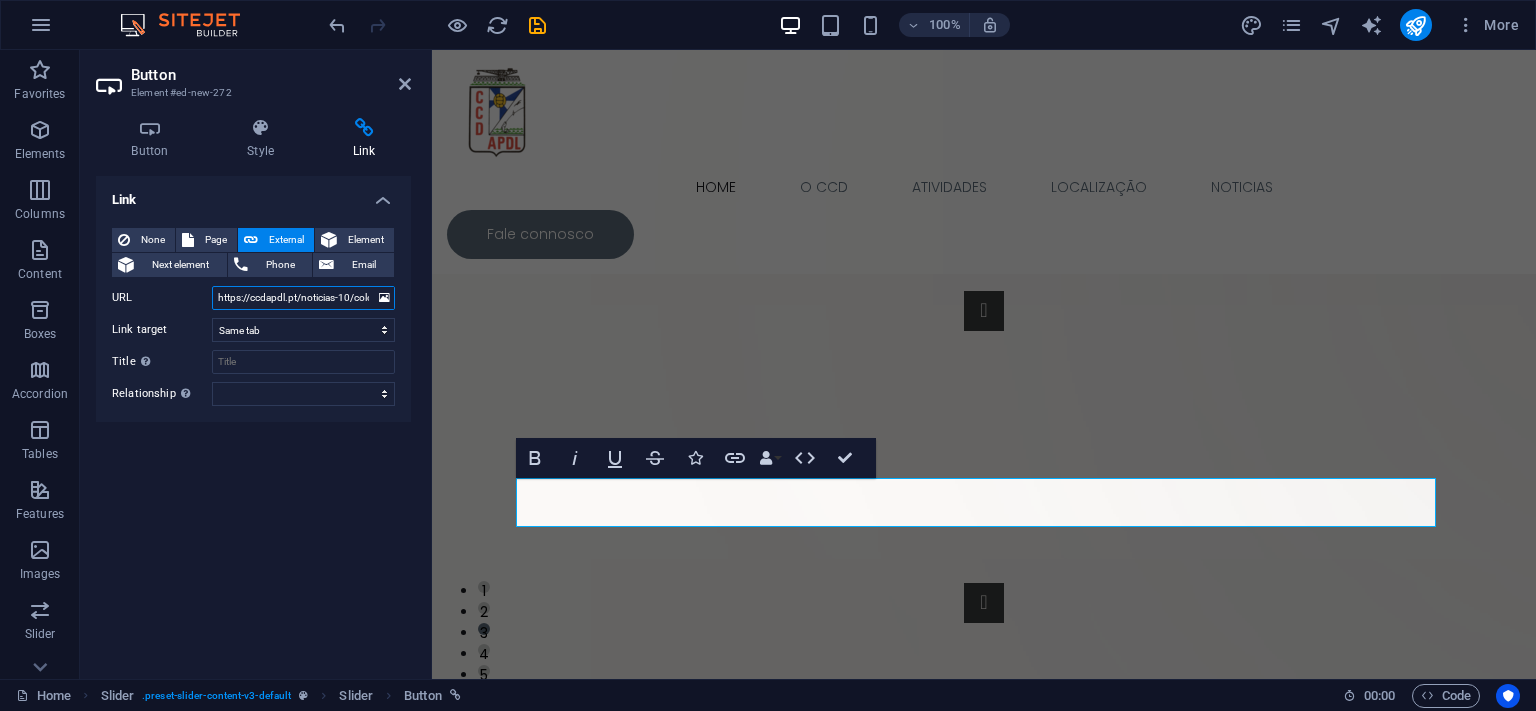 scroll, scrollTop: 0, scrollLeft: 134, axis: horizontal 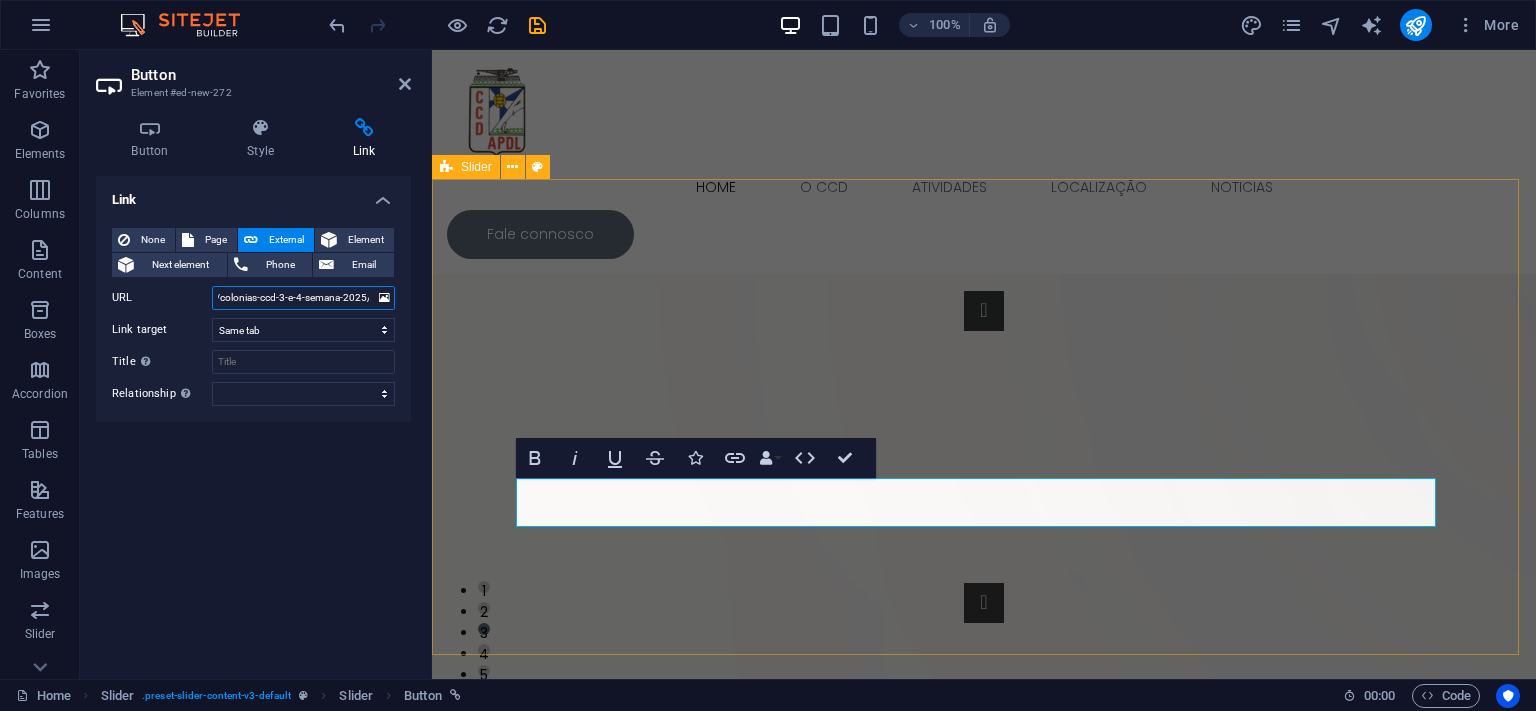 type on "https://ccdapdl.pt/noticias-10/colonias-ccd-3-e-4-semana-2025/" 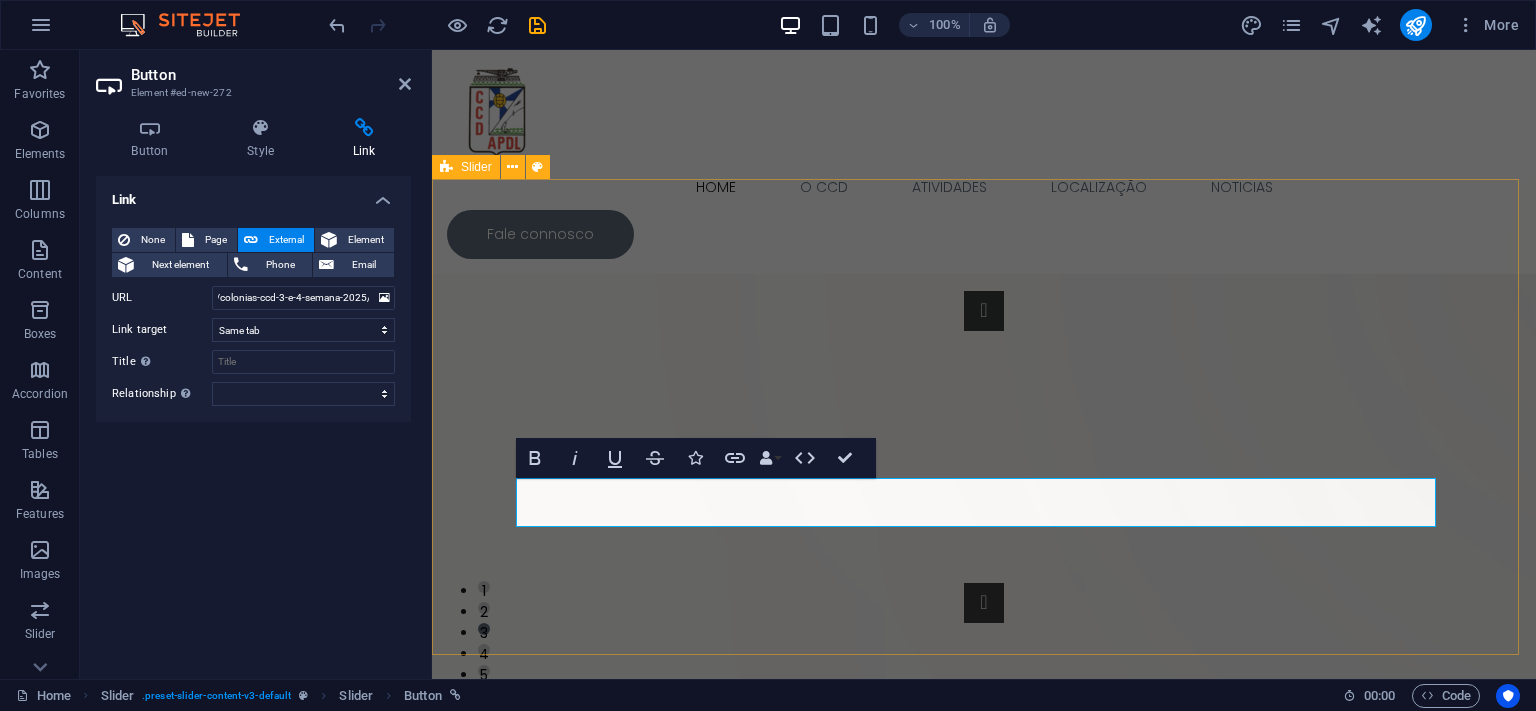 click on "As nossas Noticias Saber Mais CCD APDL sagra-se vice campeão regional em estafetas 4x400 Saber Mais COLÓNIAS CCD 2025 - 1ª e 2ª semana As colónias do CCD já arrancaram! Saber Mais COLÓNIAS CCD 2025 - 2ª e 3ª semana As colónias do CCD já arrancaram! Saber Mais CAMINHADA - 12 DE JULHO DE 2025 Trilho da Barragem da Queimadela - 12 de Julho de 2025 Saber Mais SANTOINHO - 28JUN2025 Saber Mais As nossas Noticias Saber Mais CCD APDL sagra-se vice campeão regional em estafetas 4x400 Saber Mais 1 2 3 4 5 6" at bounding box center [984, 457] 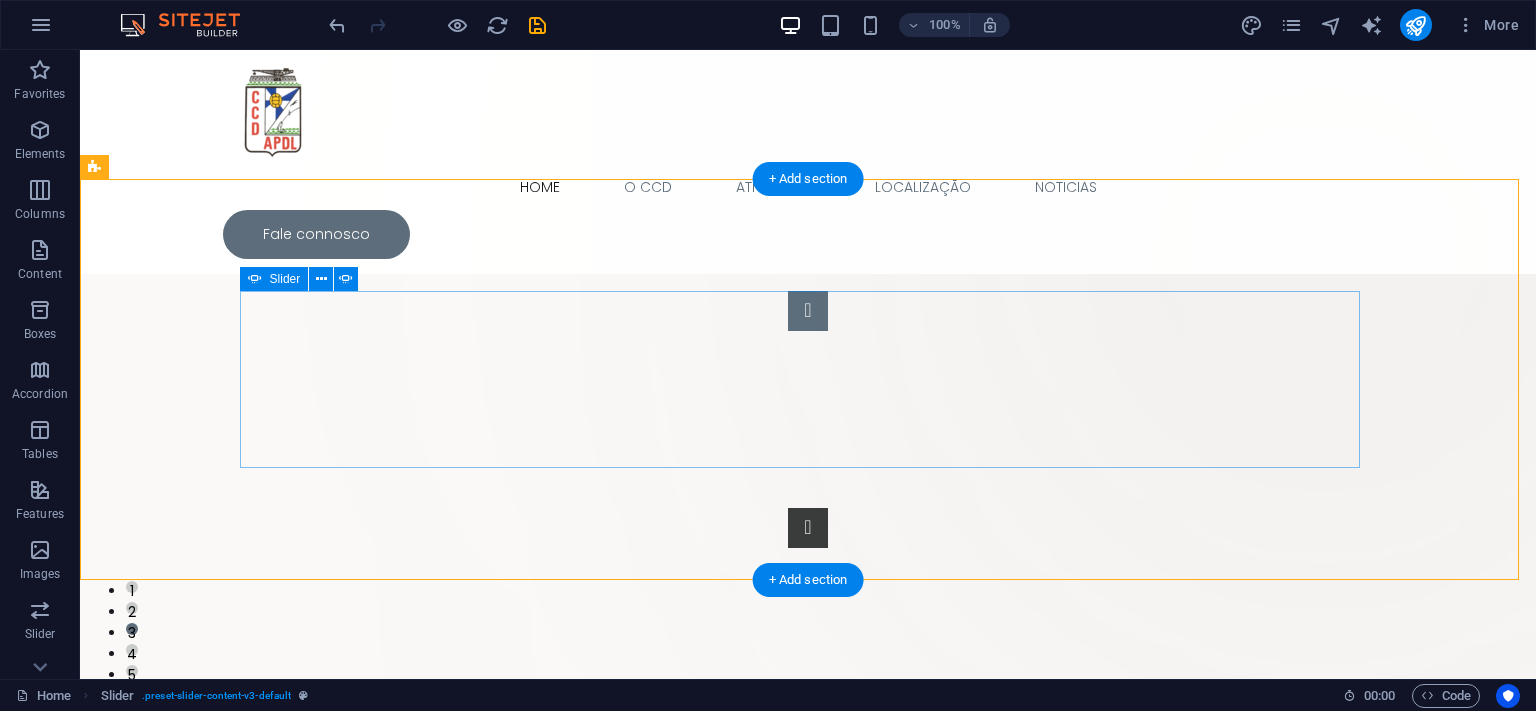 click at bounding box center (808, 311) 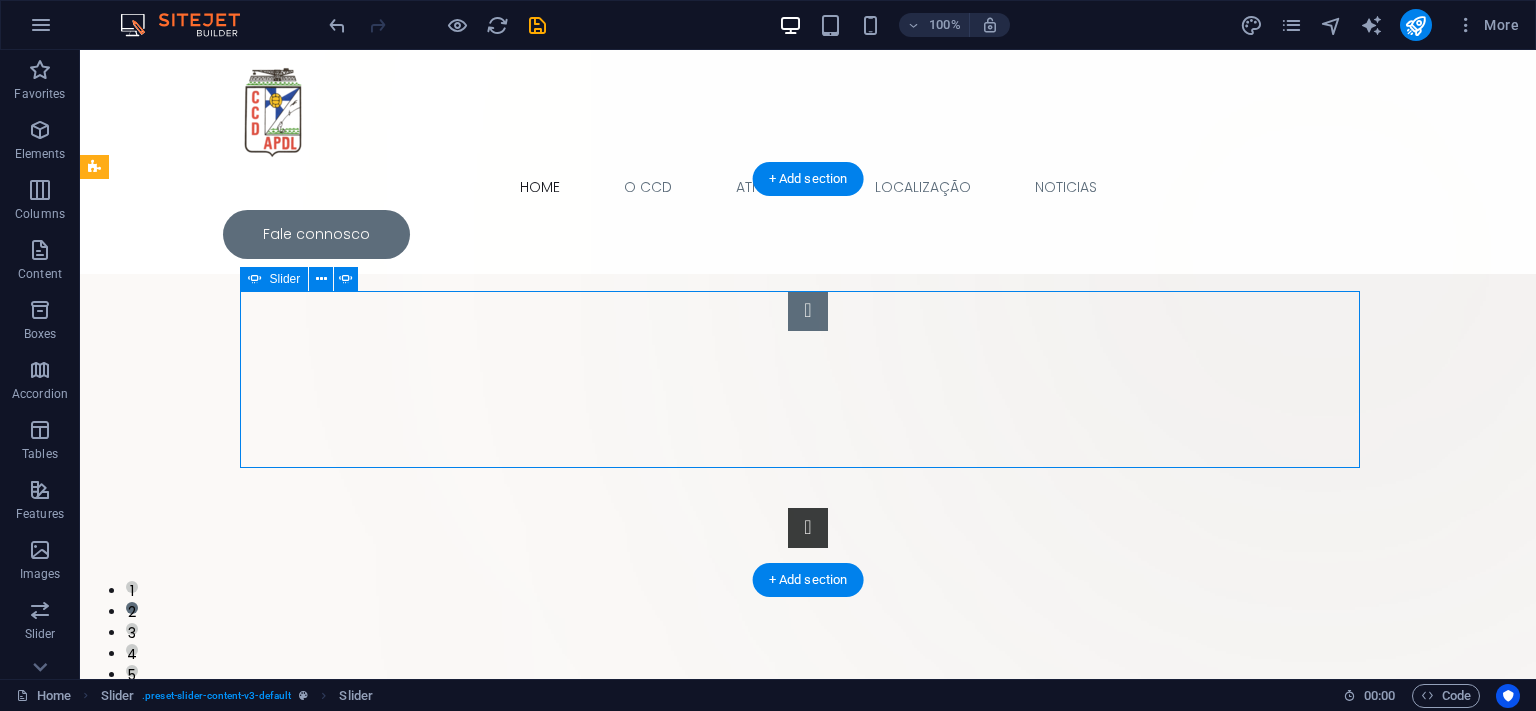 click at bounding box center [808, 311] 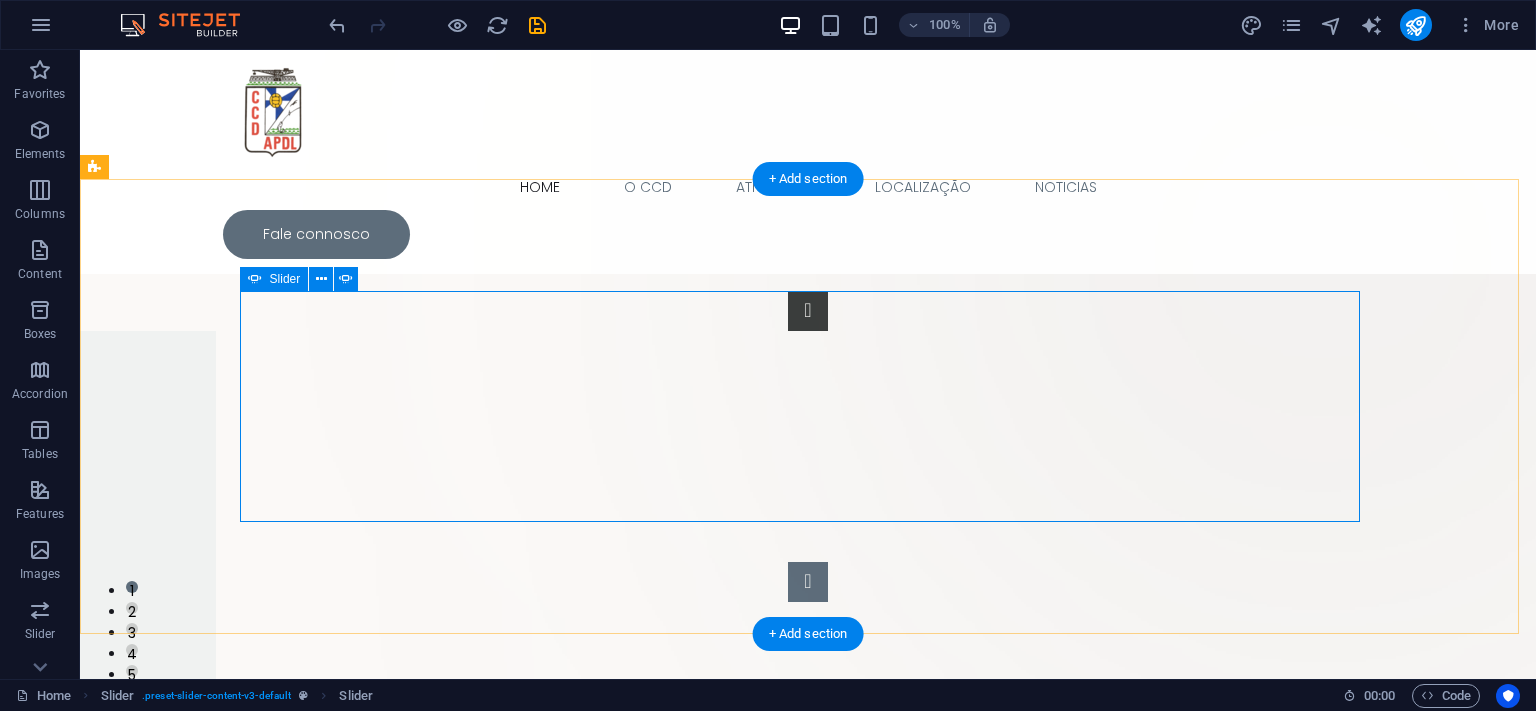 click at bounding box center (808, 582) 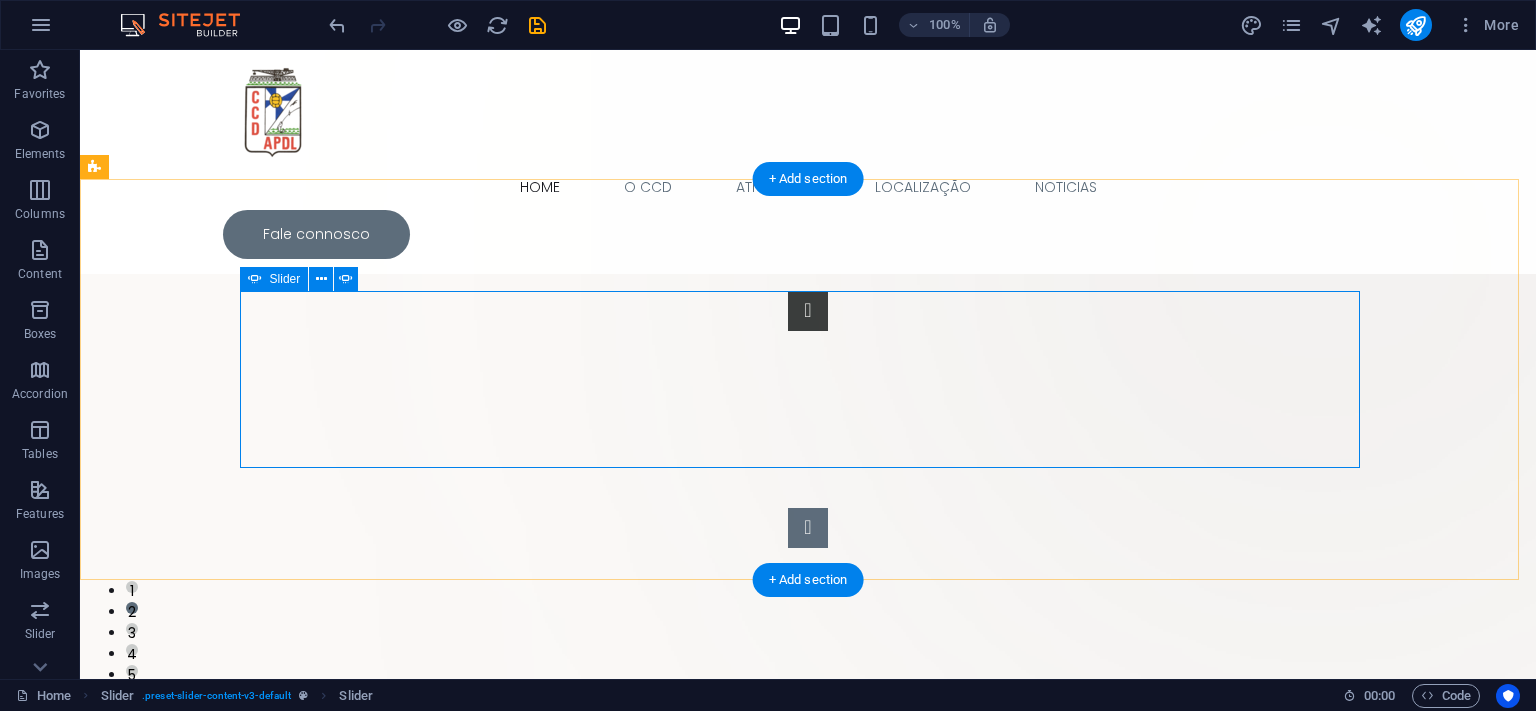 click at bounding box center (808, 528) 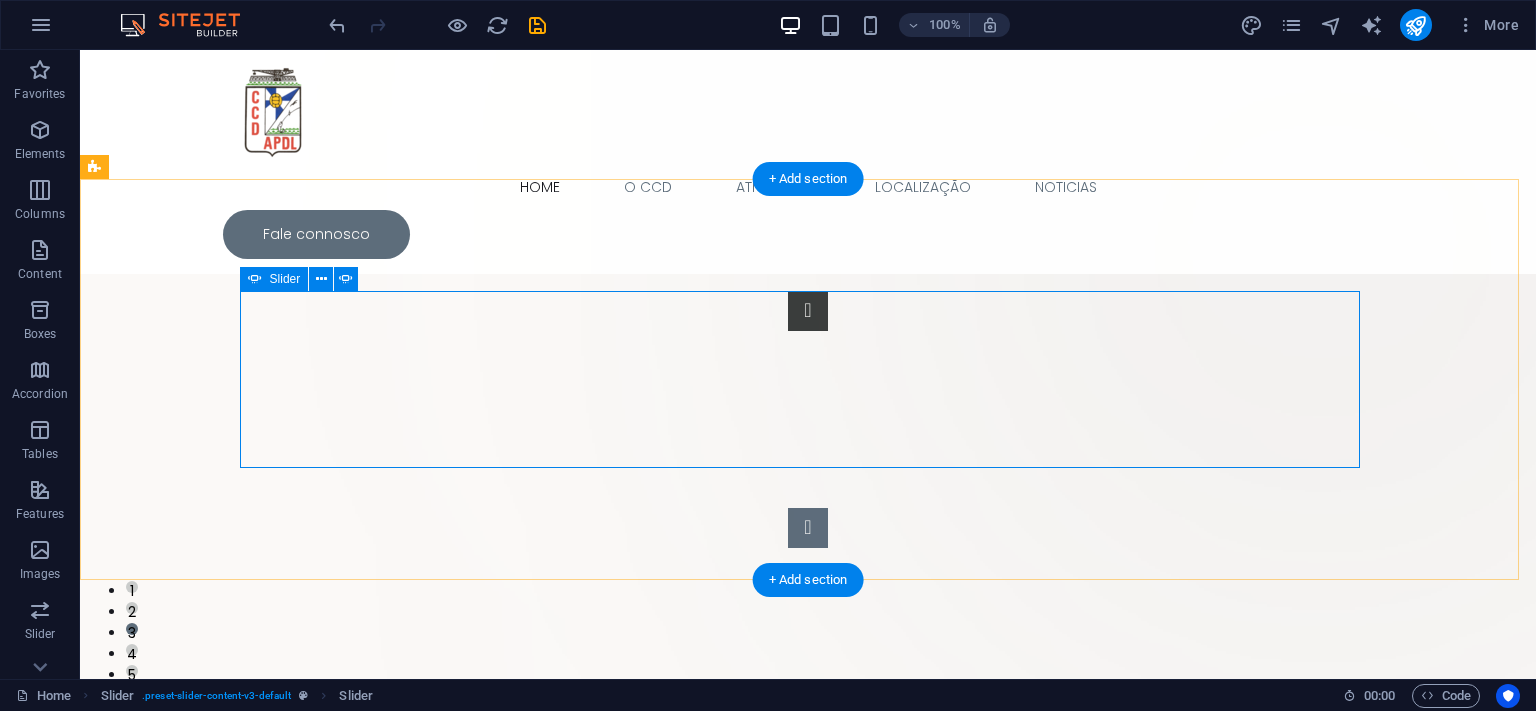 click at bounding box center [808, 528] 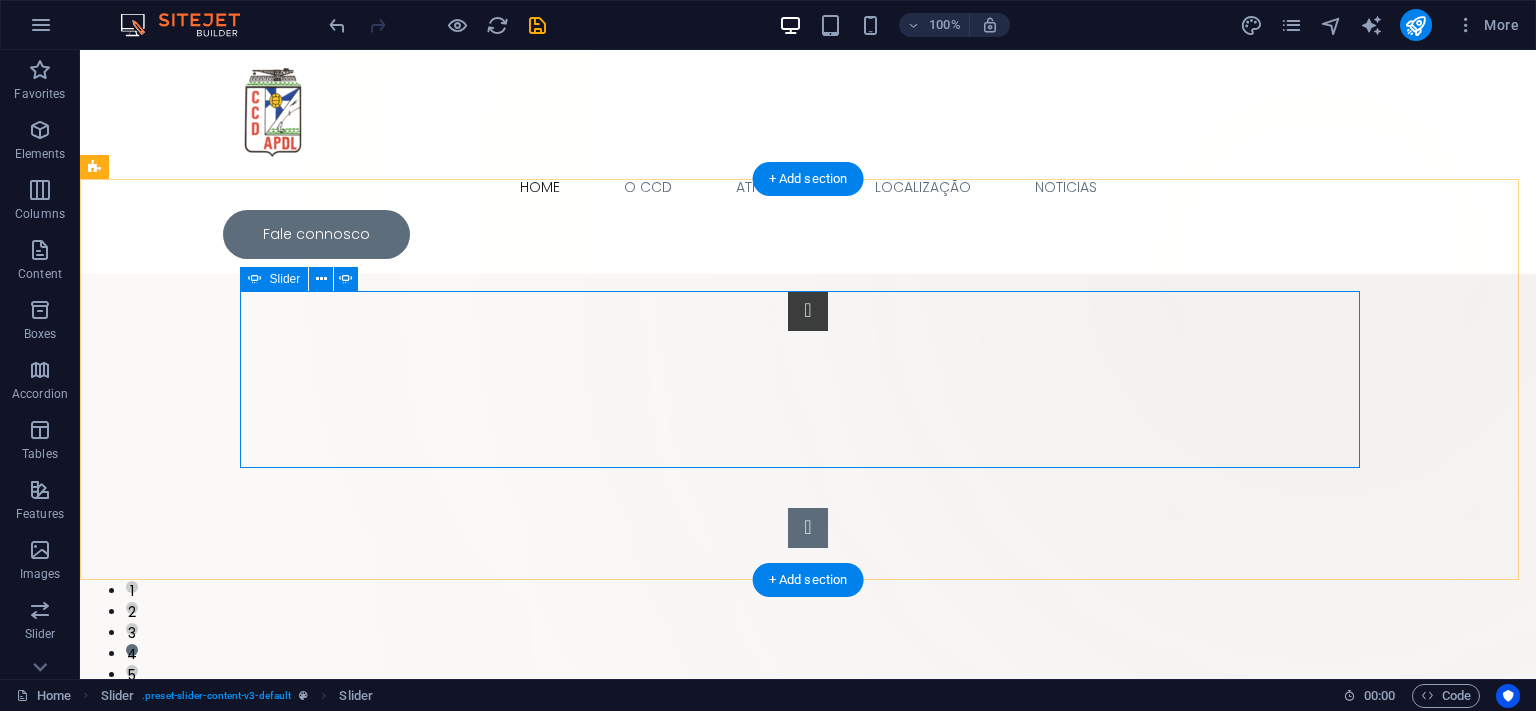 click at bounding box center [808, 528] 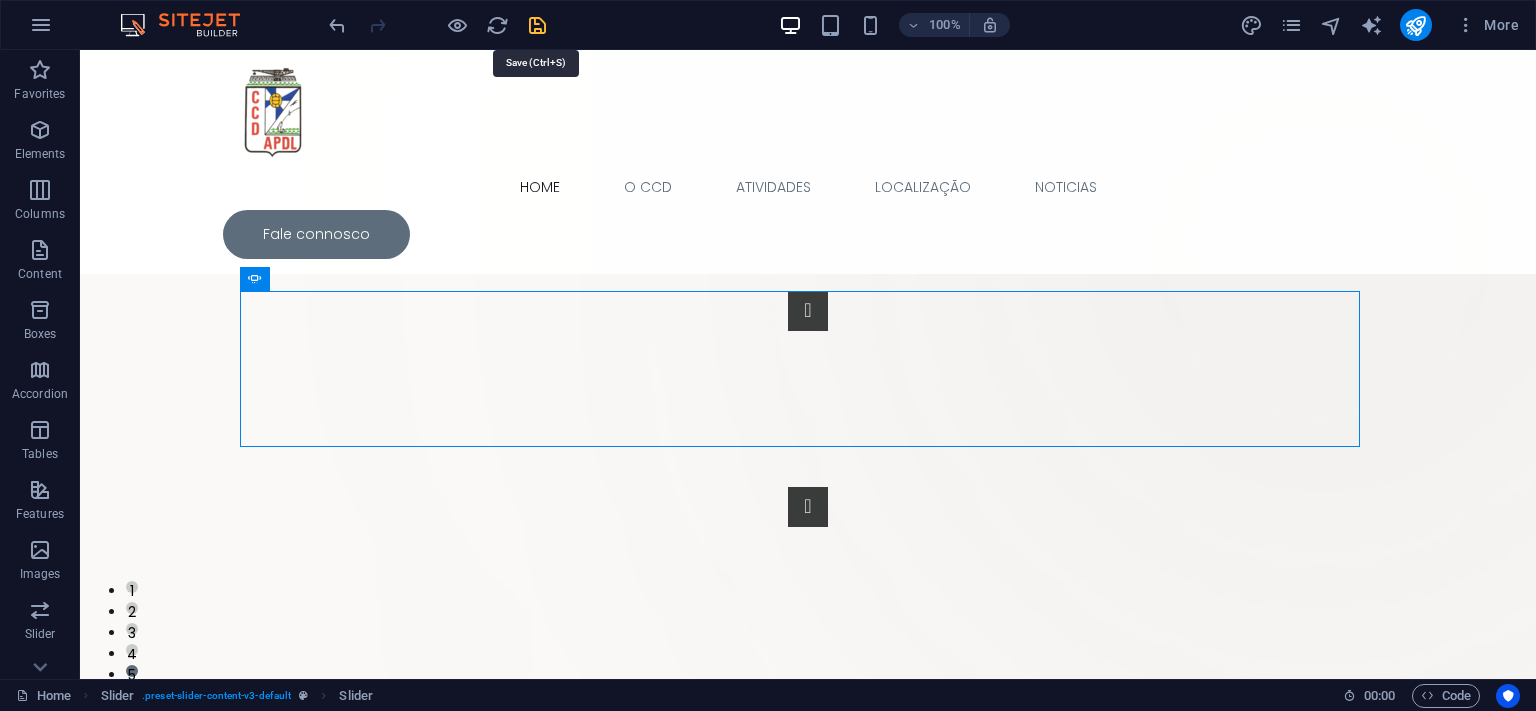 click at bounding box center (537, 25) 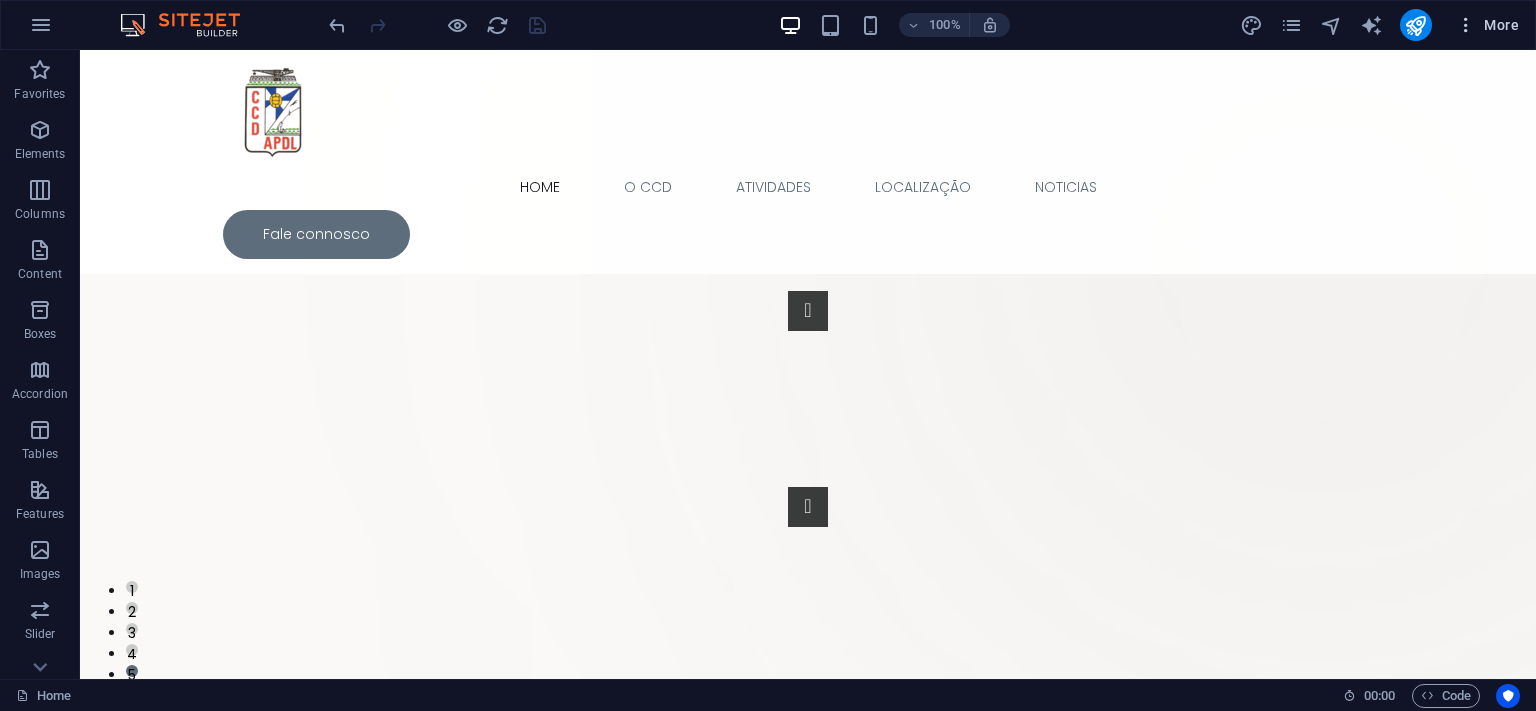click on "More" at bounding box center (1487, 25) 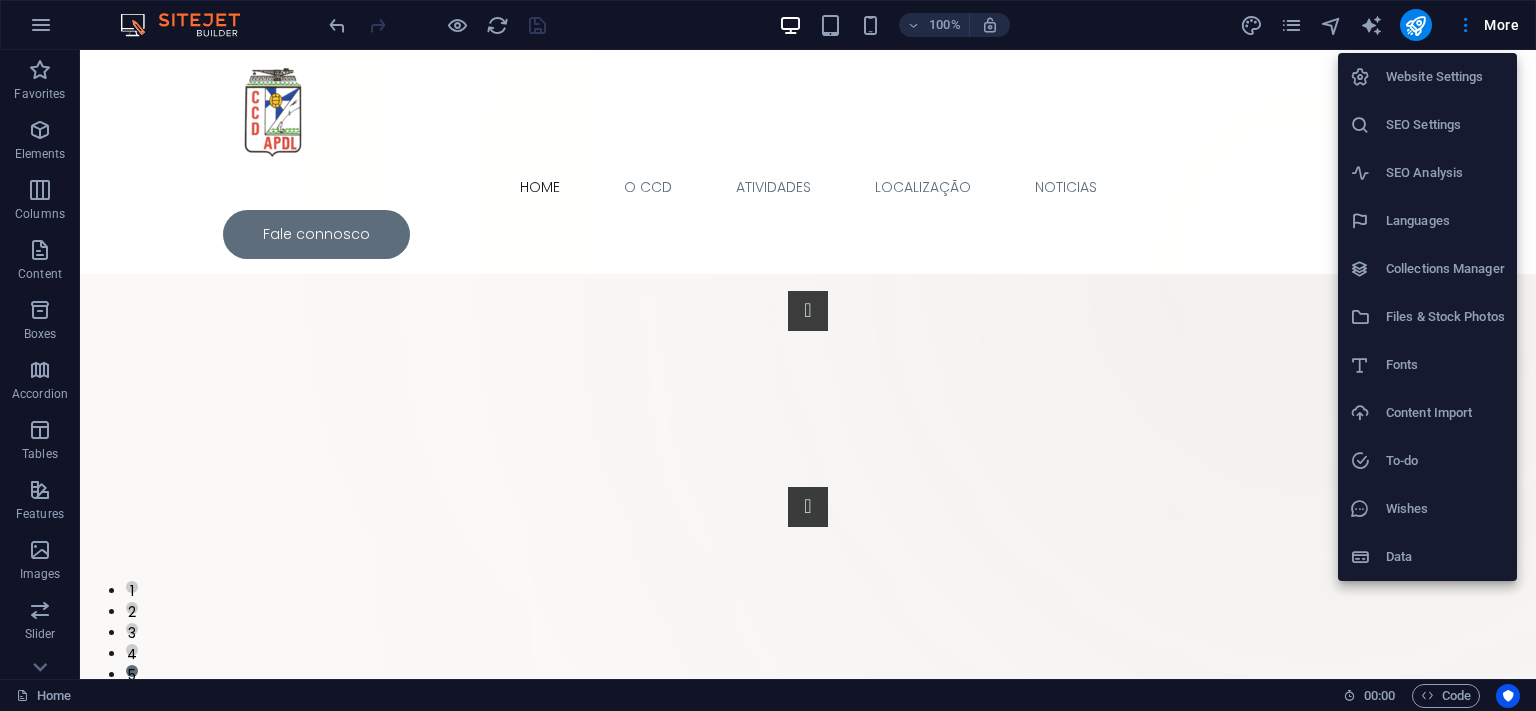click on "Collections Manager" at bounding box center (1427, 269) 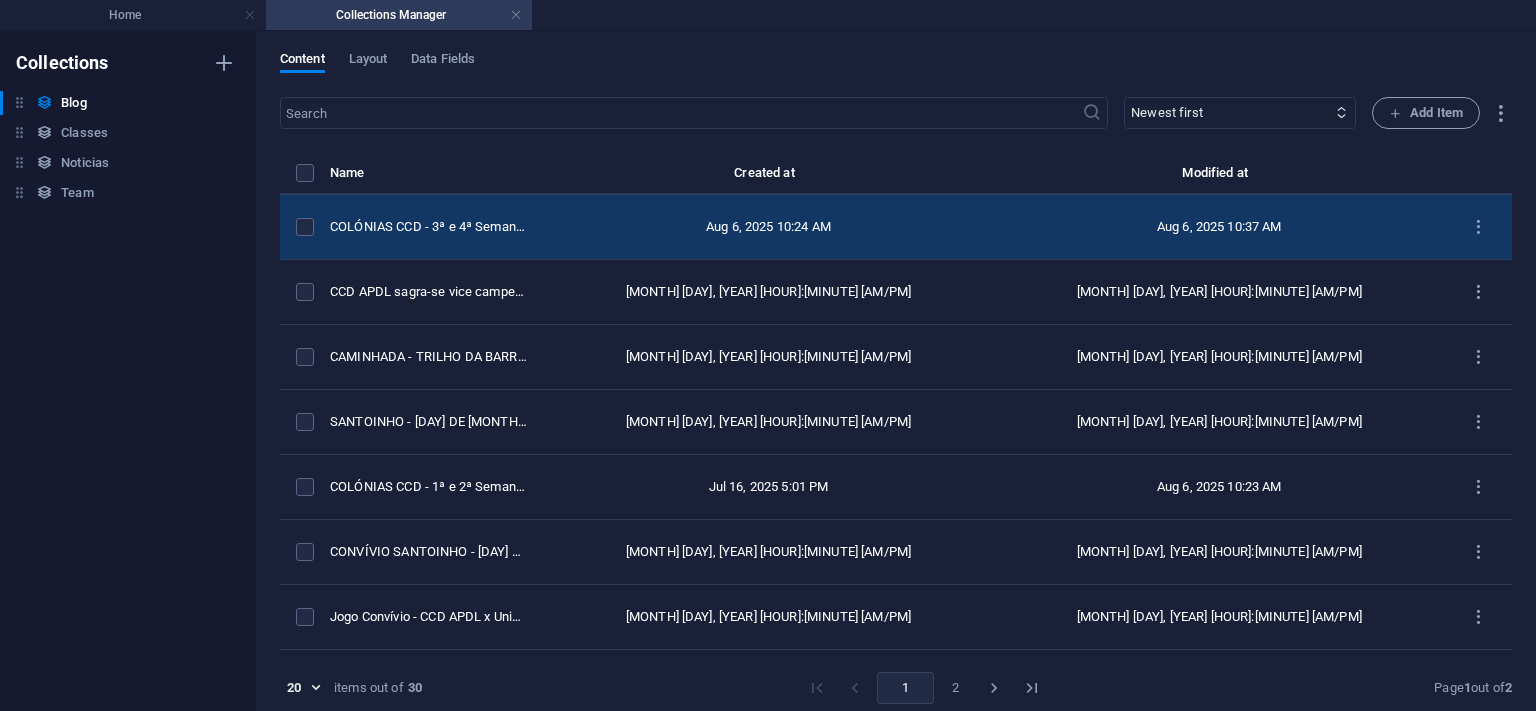 click on "Aug 6, 2025 10:37 AM" at bounding box center (1219, 227) 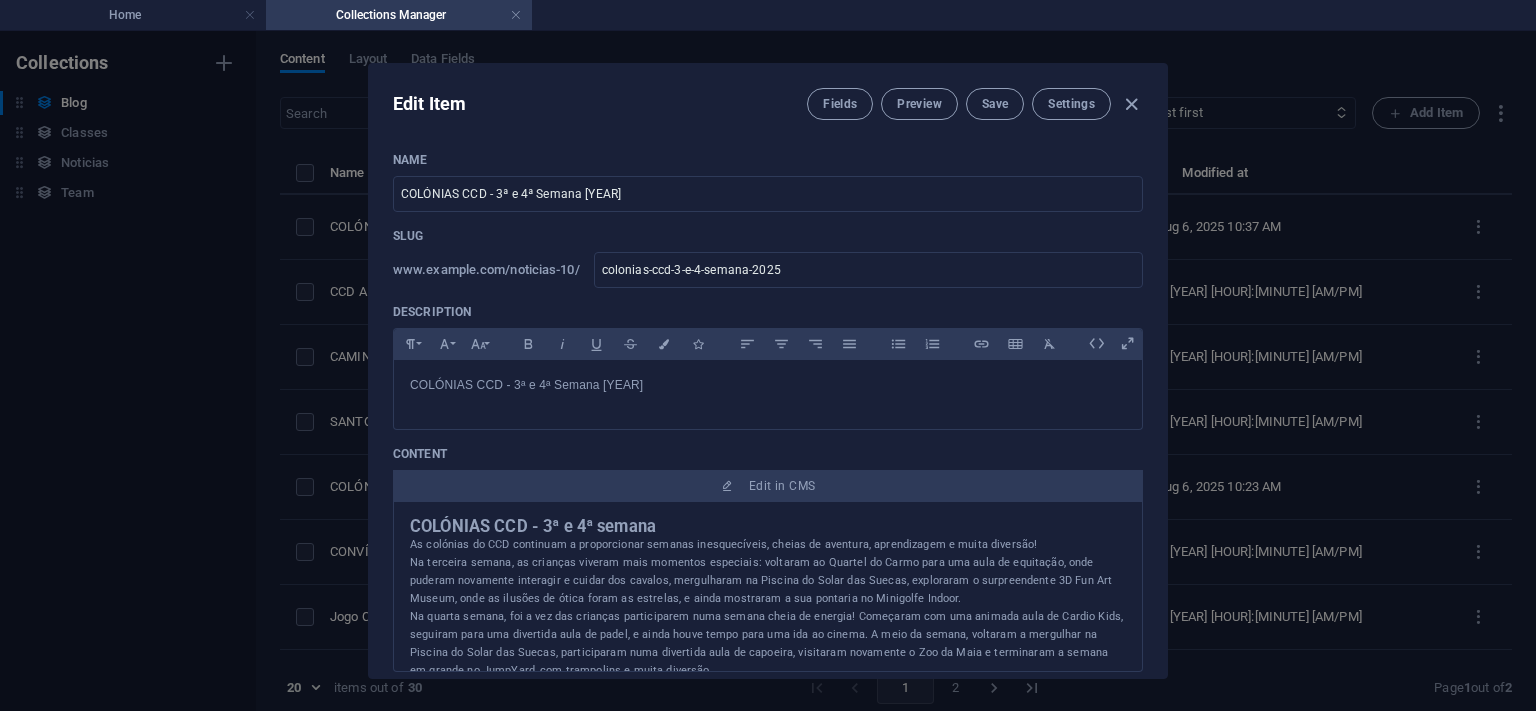 click on "COLÓNIAS CCD - 3ª e 4ª semana" at bounding box center (768, 527) 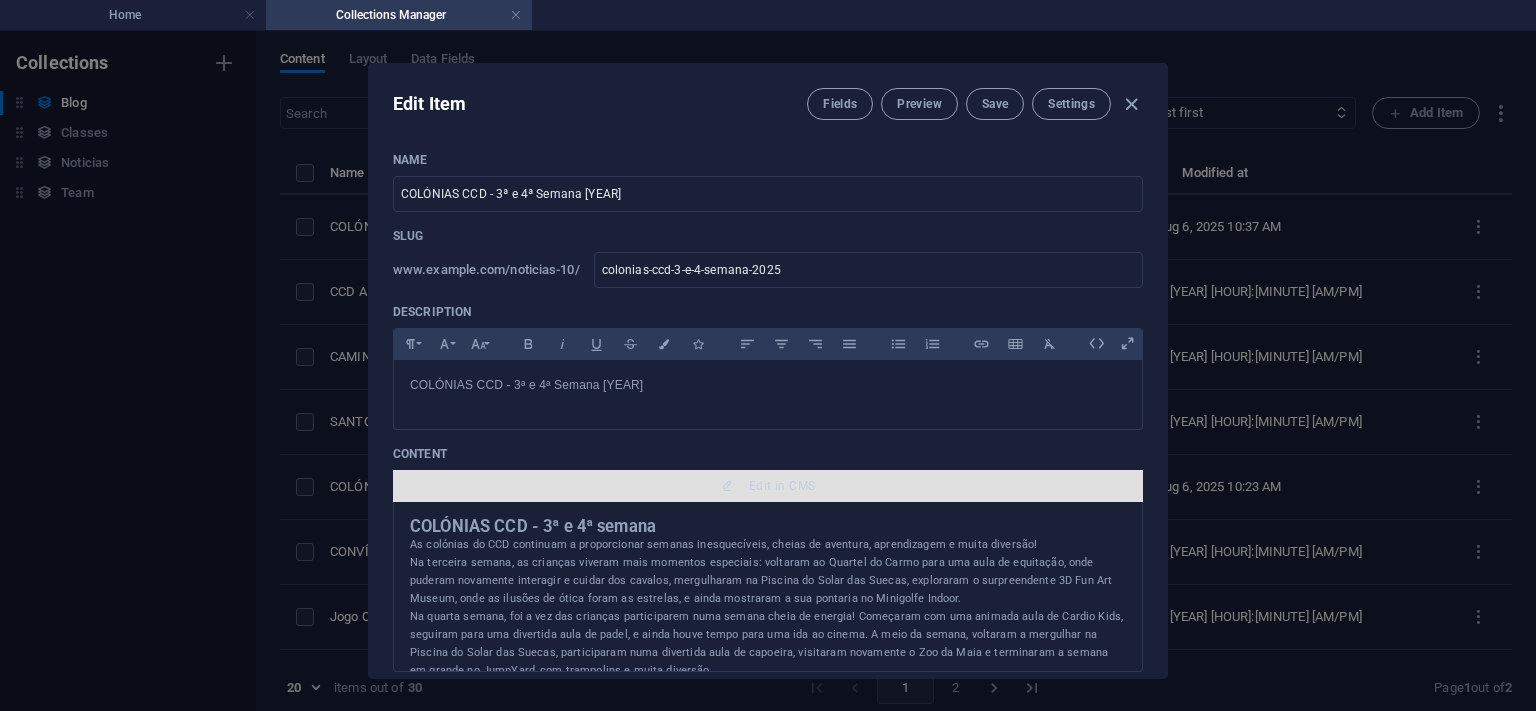 click on "Edit in CMS" at bounding box center [768, 486] 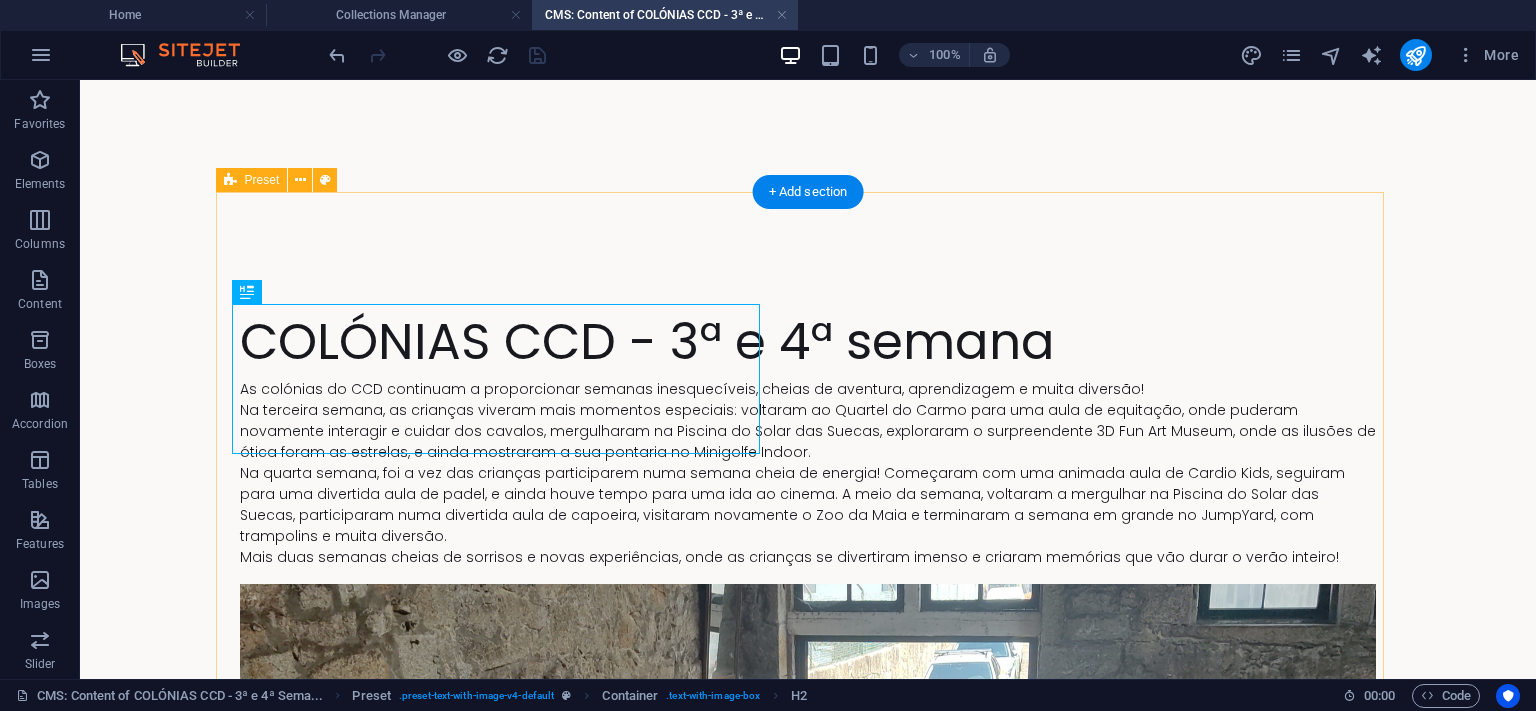 scroll, scrollTop: 0, scrollLeft: 0, axis: both 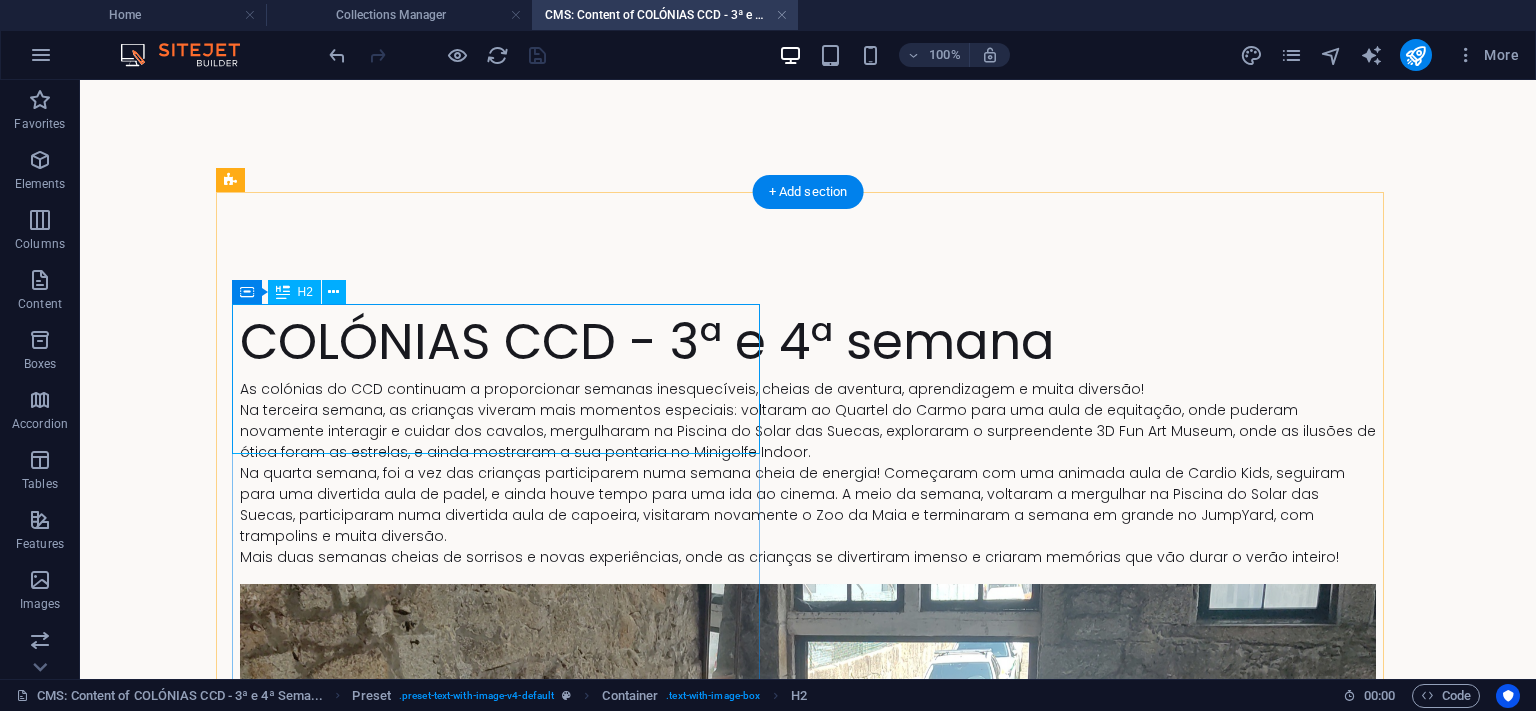 click on "COLÓNIAS CCD - 3ª e 4ª semana" at bounding box center [808, 341] 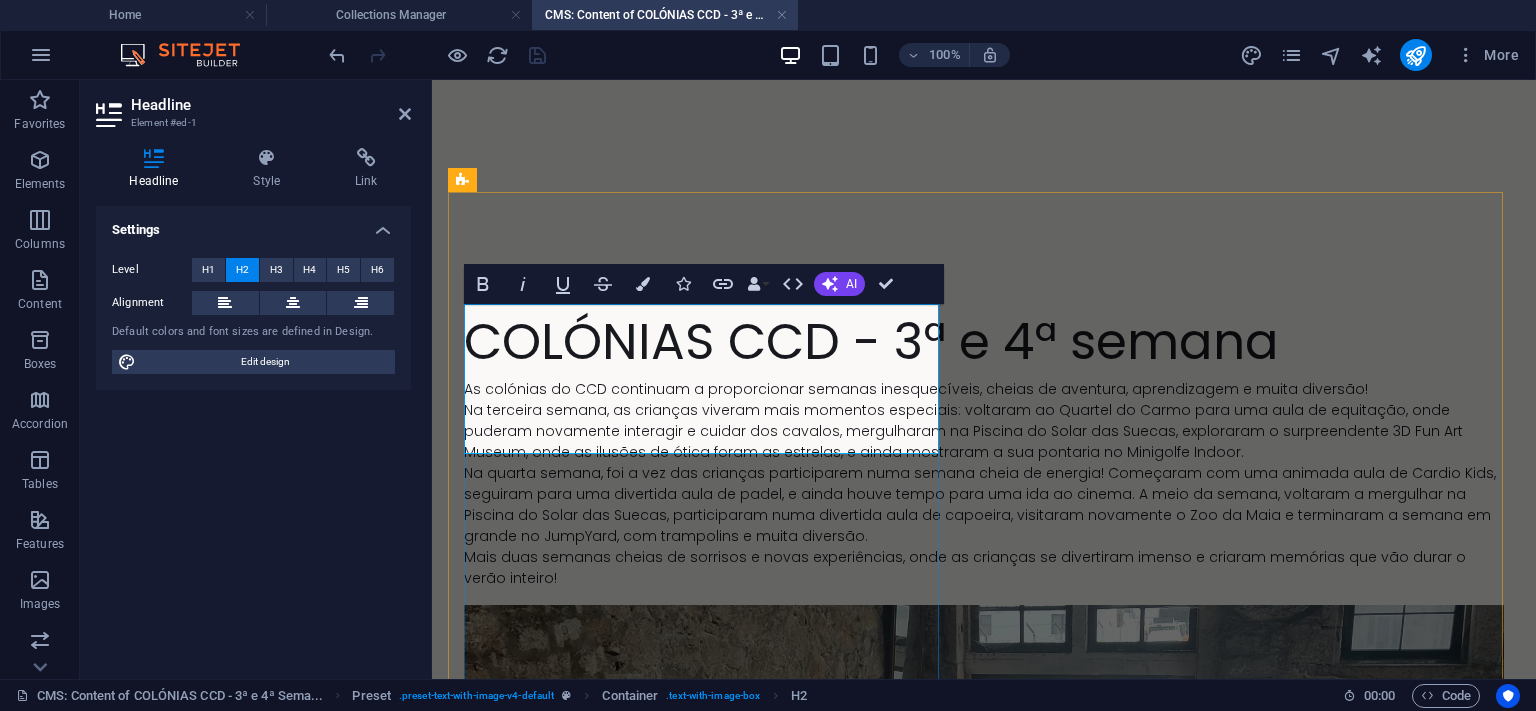 click on "COLÓNIAS CCD - 3ª e 4ª semana" at bounding box center [984, 341] 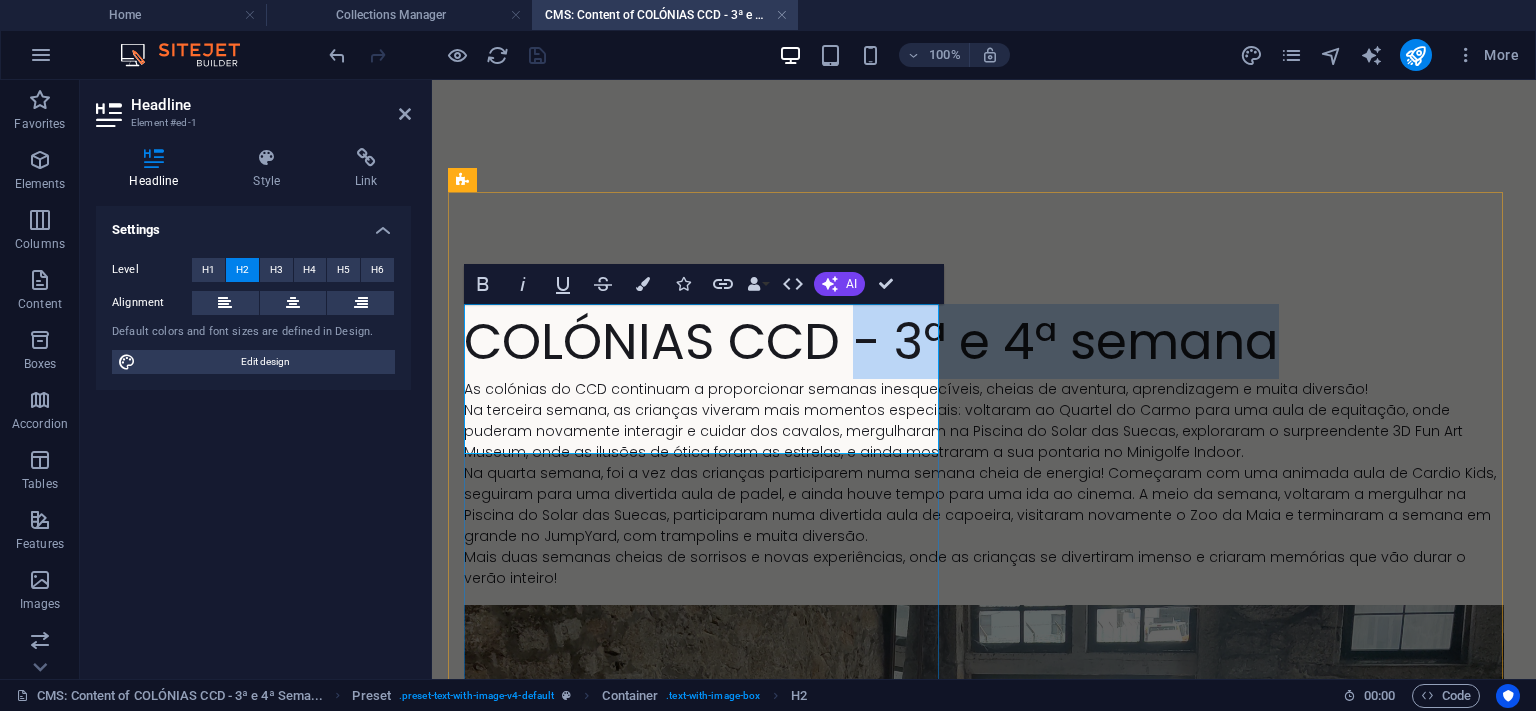 drag, startPoint x: 860, startPoint y: 433, endPoint x: 862, endPoint y: 356, distance: 77.02597 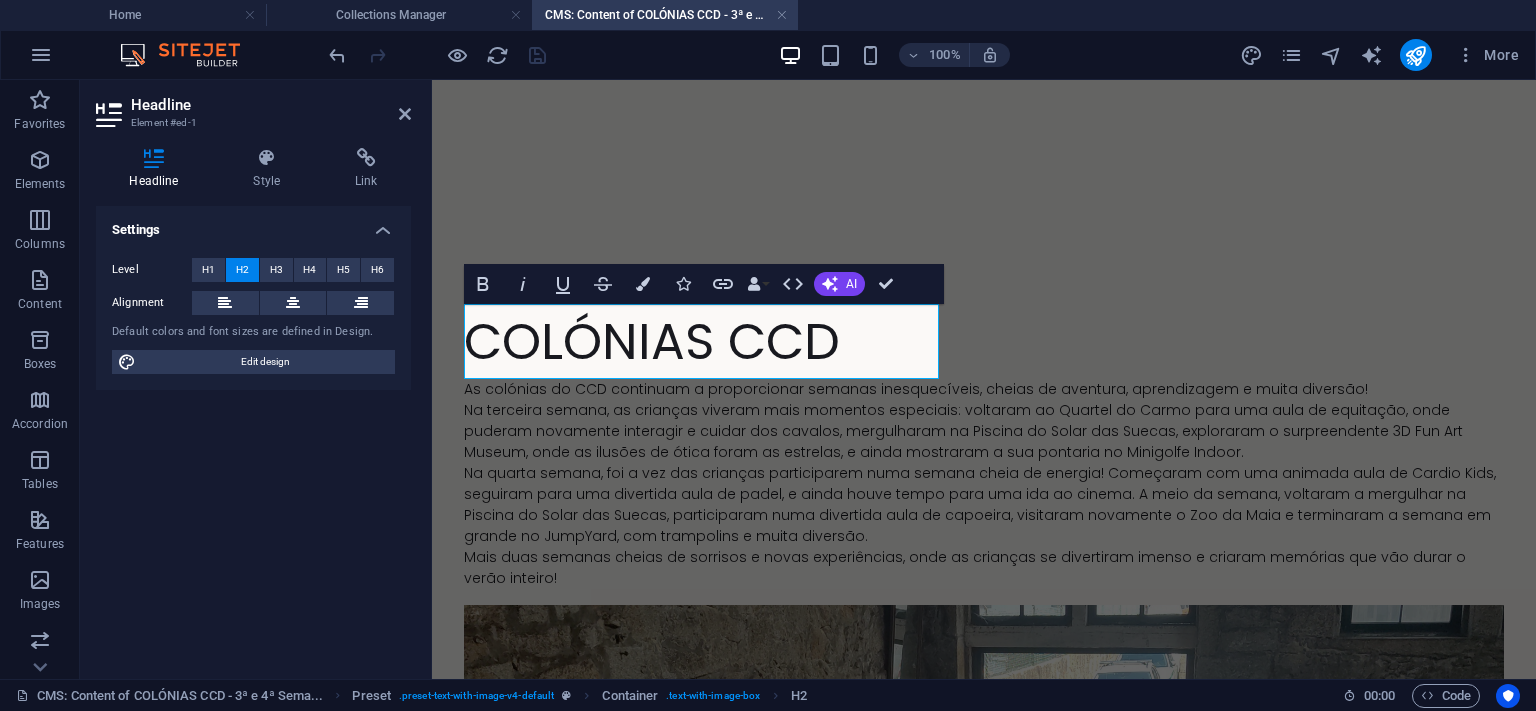 click on "COLÓNIAS CCD  As colónias do CCD continuam a proporcionar semanas inesquecíveis, cheias de aventura, aprendizagem e muita diversão! Na terceira semana, as crianças viveram mais momentos especiais: voltaram ao Quartel do Carmo para uma aula de equitação, onde puderam novamente interagir e cuidar dos cavalos, mergulharam na Piscina do Solar das Suecas, exploraram o surpreendente 3D Fun Art Museum, onde as ilusões de ótica foram as estrelas, e ainda mostraram a sua pontaria no Minigolfe Indoor. Na quarta semana, foi a vez das crianças participarem numa semana cheia de energia! Começaram com uma animada aula de Cardio Kids, seguiram para uma divertida aula de padel, e ainda houve tempo para uma ida ao cinema. A meio da semana, voltaram a mergulhar na Piscina do Solar das Suecas, participaram numa divertida aula de capoeira, visitaram novamente o Zoo da Maia e terminaram a semana em grande no JumpYard, com trampolins e muita diversão. Drop content here or  Add elements  Paste clipboard" at bounding box center [984, 762] 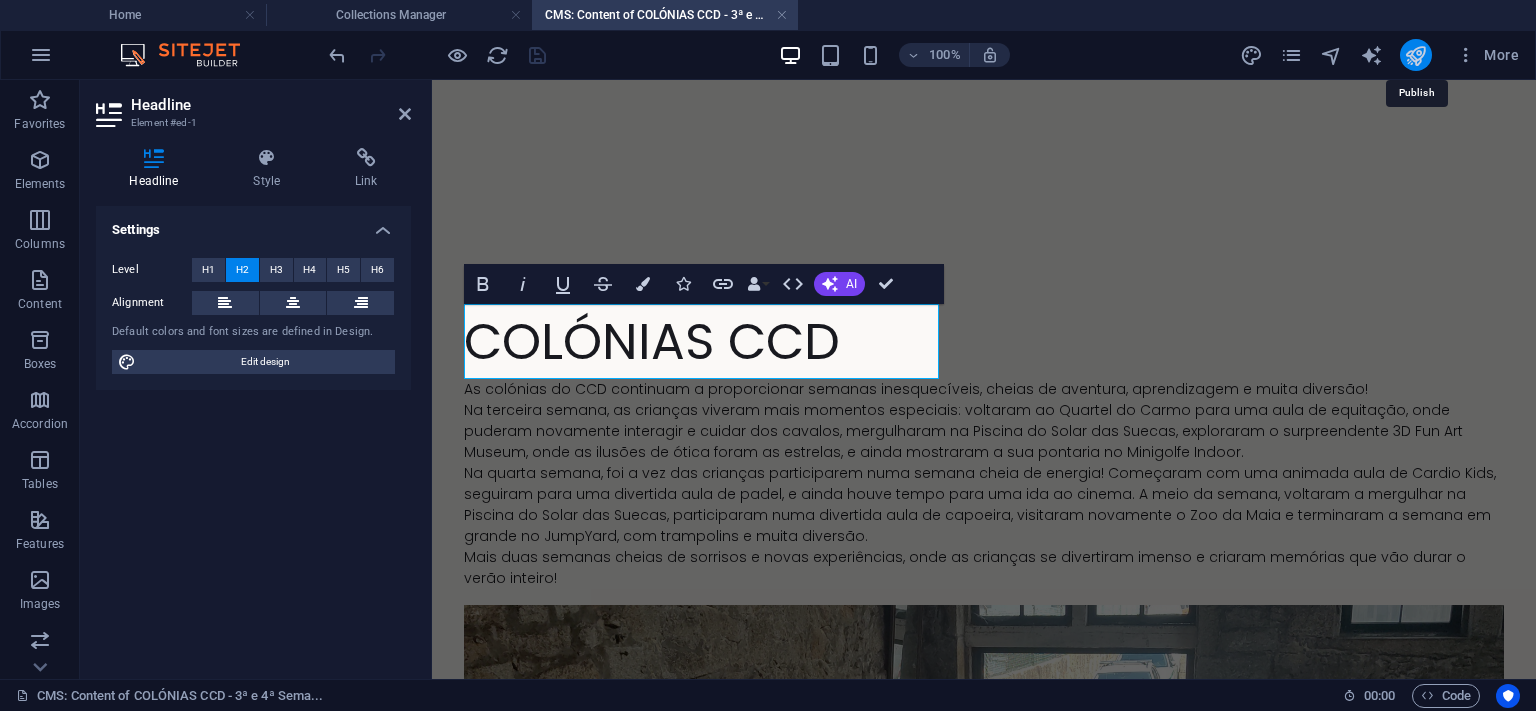 click at bounding box center (1415, 55) 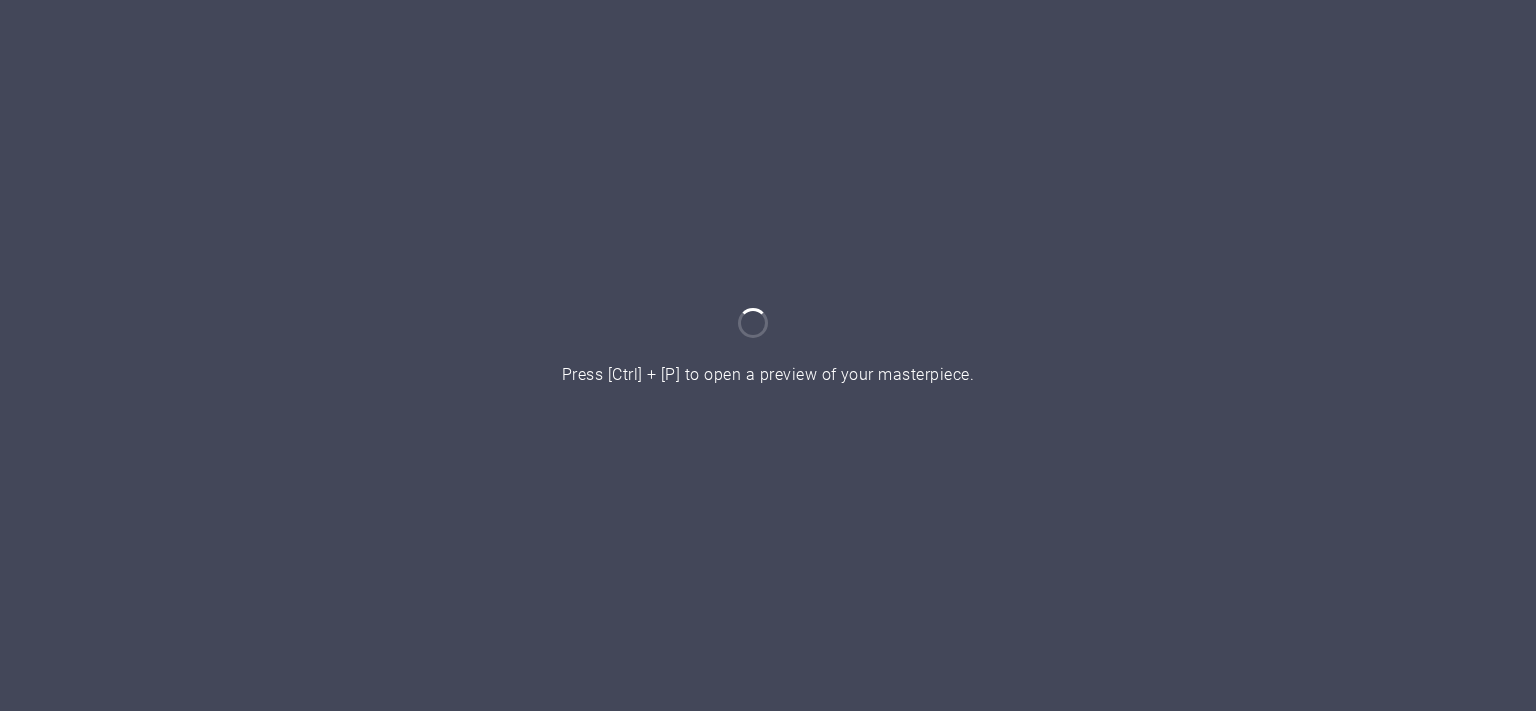scroll, scrollTop: 0, scrollLeft: 0, axis: both 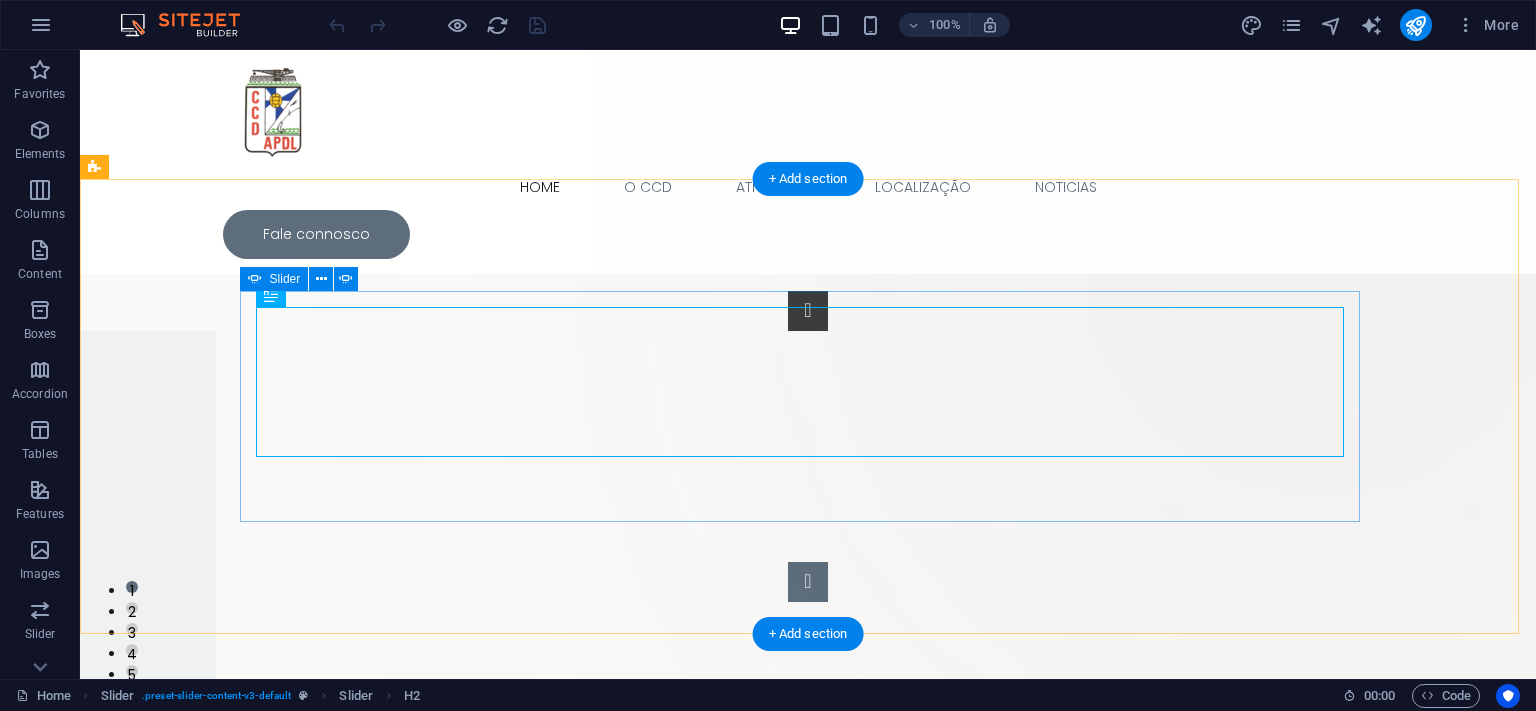 click at bounding box center [808, 582] 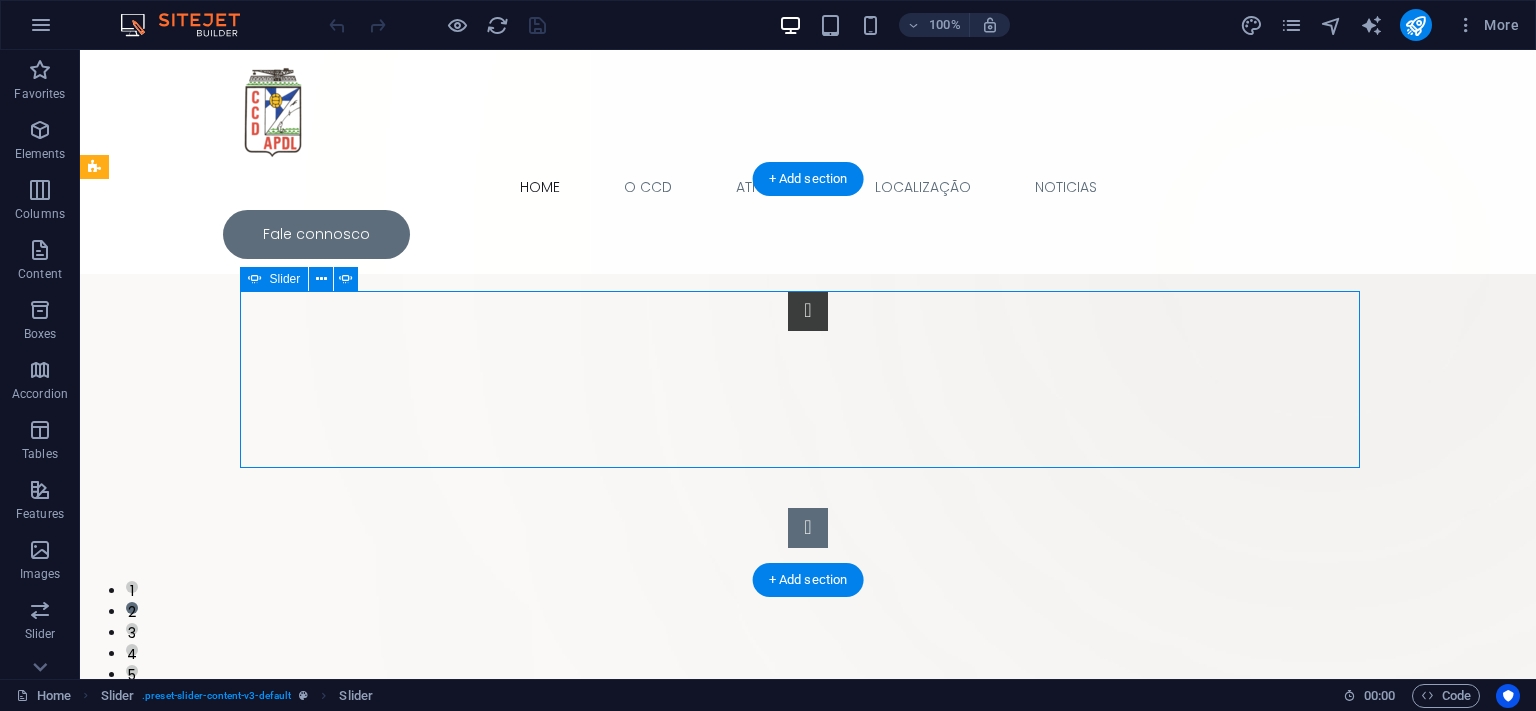 click at bounding box center (808, 528) 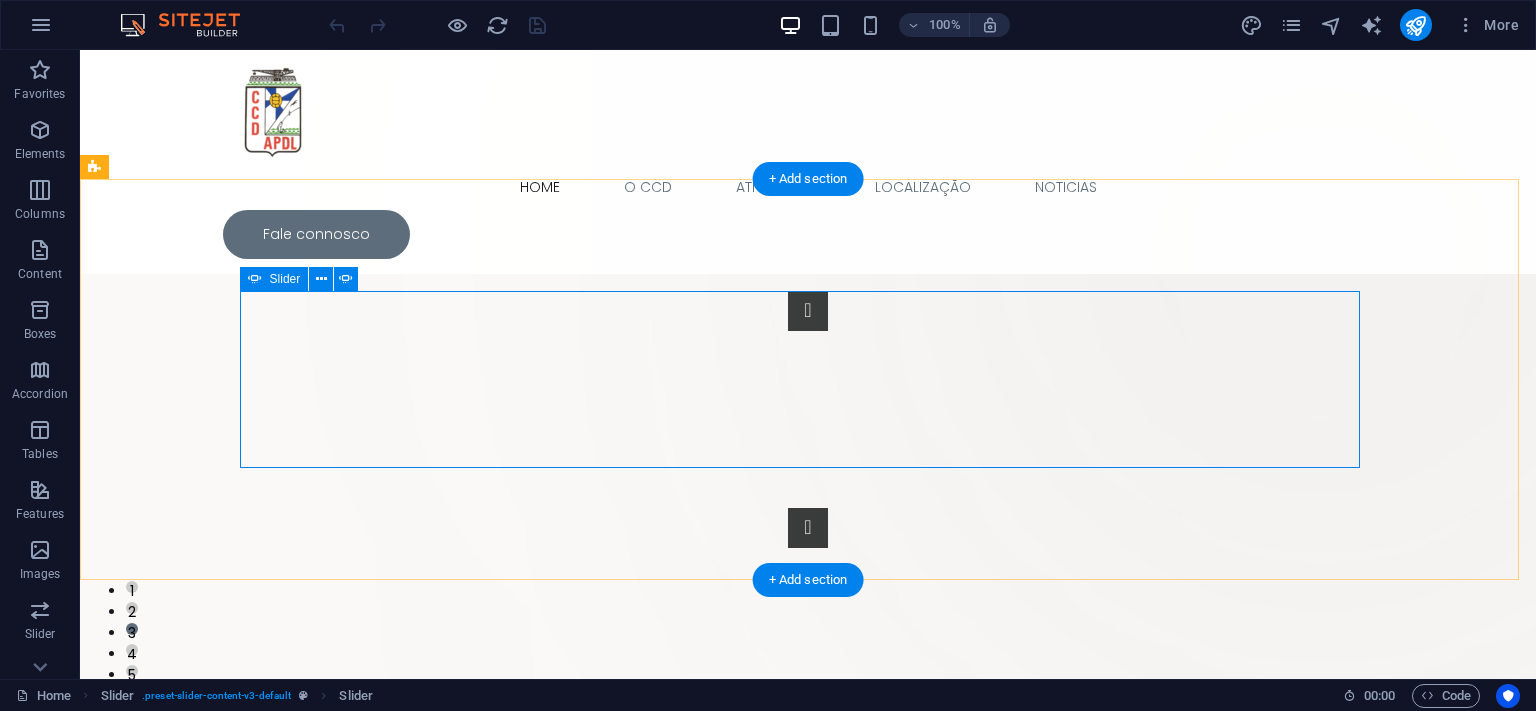 click on "As nossas Noticias Saber Mais CCD APDL sagra-se vice campeão regional em estafetas 4x400 Saber Mais COLÓNIAS CCD 2025 - 1ª e 2ª semana As colónias do CCD já arrancaram! Saber Mais COLÓNIAS CCD 2025 - 2ª e 3ª semana As colónias do CCD já arrancaram! Saber Mais CAMINHADA - 12 DE JULHO DE 2025 Trilho da Barragem da Queimadela - 12 de Julho de 2025 Saber Mais SANTOINHO - 28JUN2025 Saber Mais As nossas Noticias Saber Mais CCD APDL sagra-se vice campeão regional em estafetas 4x400 Saber Mais 1 2 3 4 5 6" at bounding box center [808, 419] 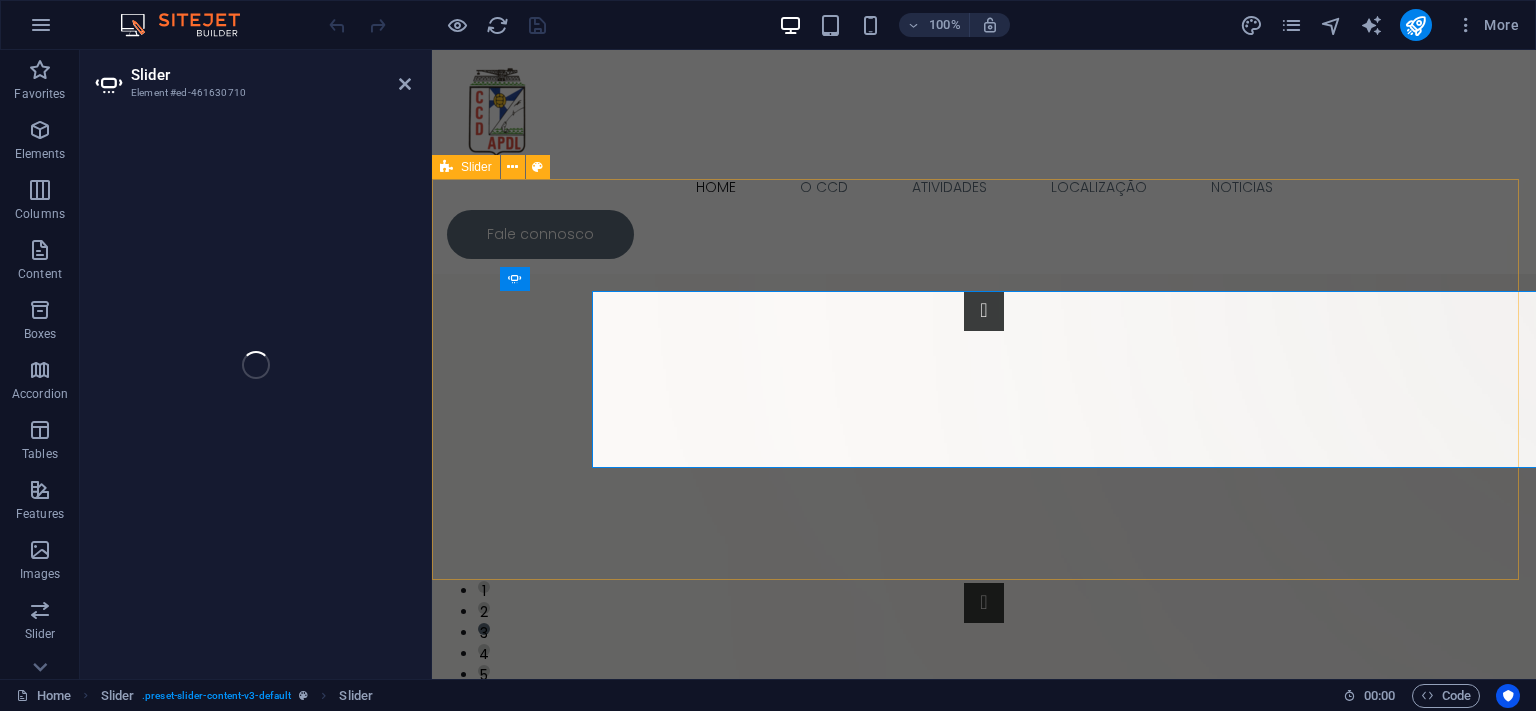 select on "ms" 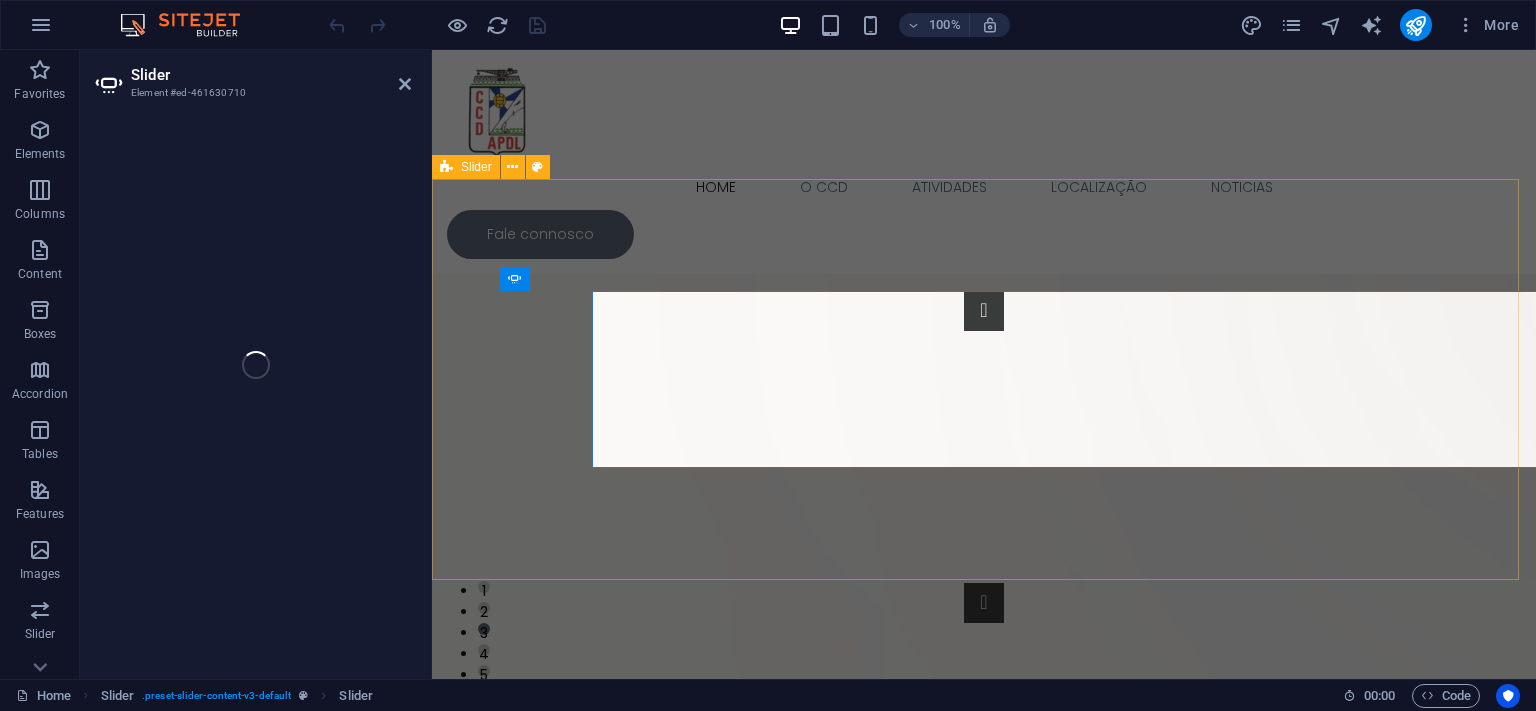 select on "s" 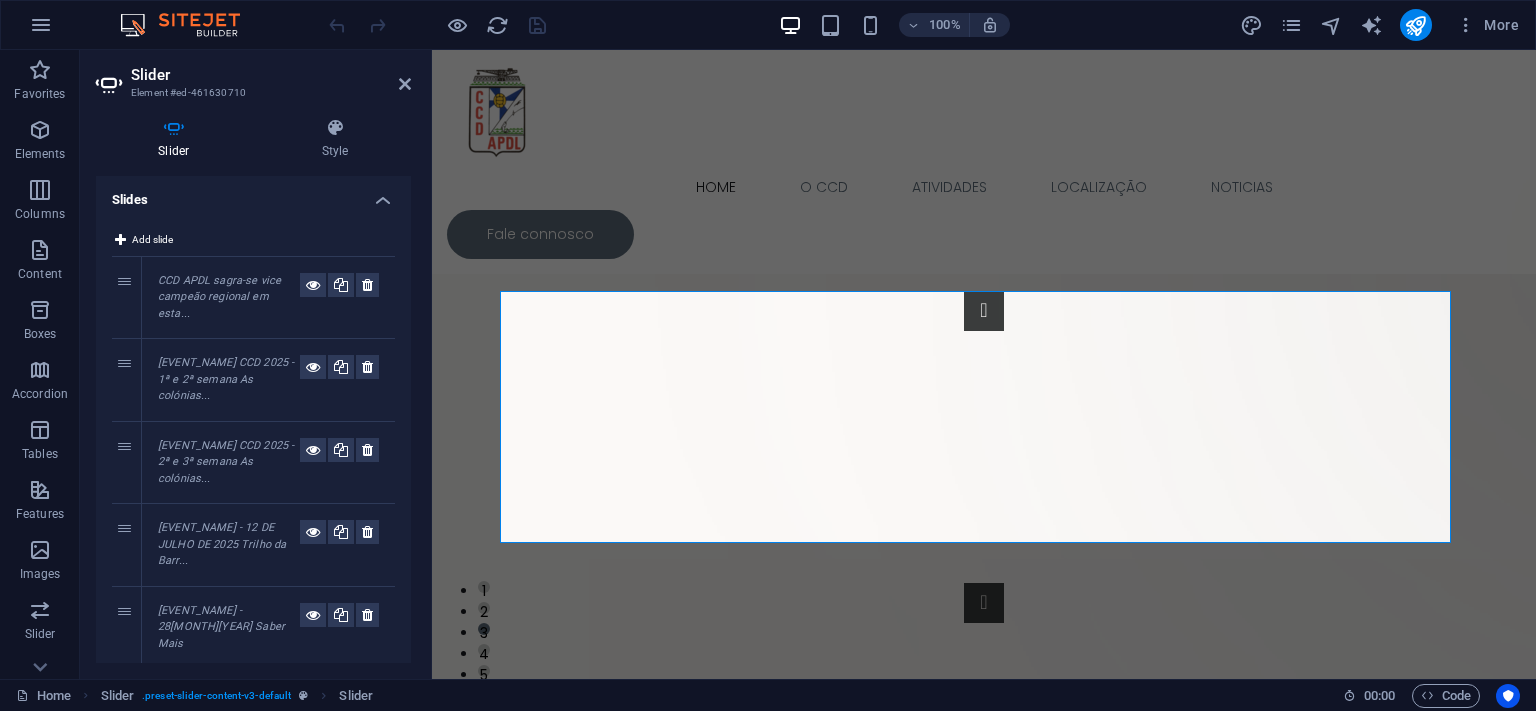 click on "COLÓNIAS CCD 2025 - 2ª e 3ª semana
As colónias..." at bounding box center [229, 463] 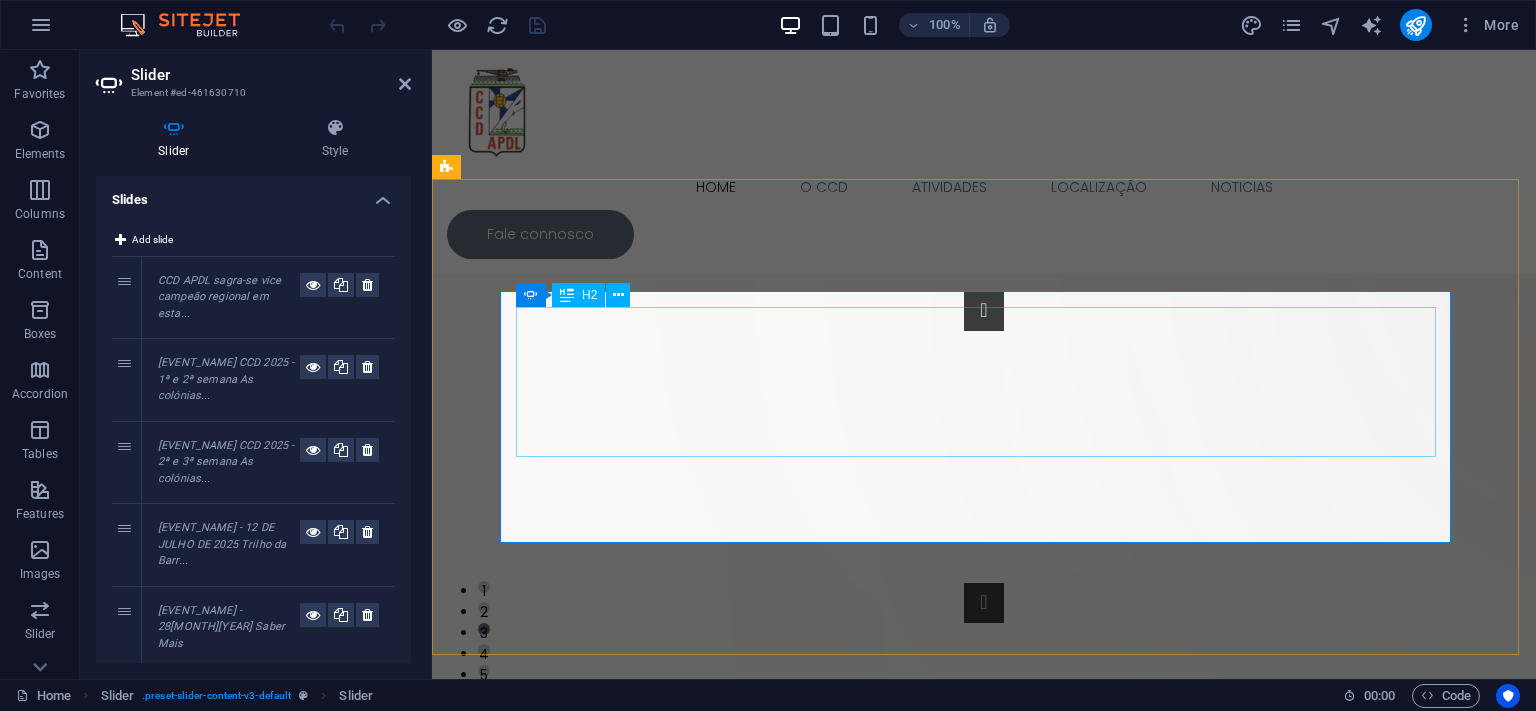 click on "COLÓNIAS CCD 2025 - 2ª e 3ª semana" at bounding box center [-1896, 1061] 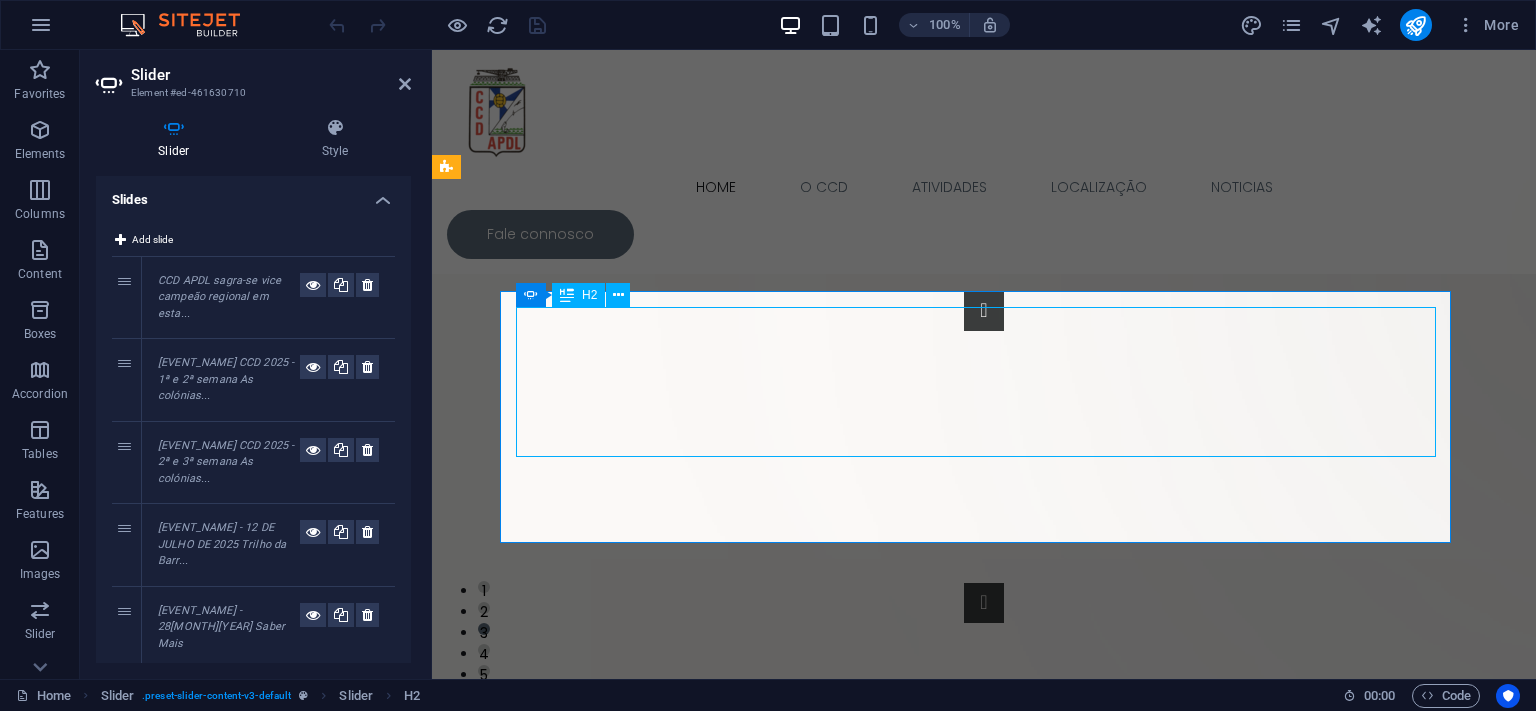 click on "COLÓNIAS CCD 2025 - 2ª e 3ª semana" at bounding box center (-1896, 1061) 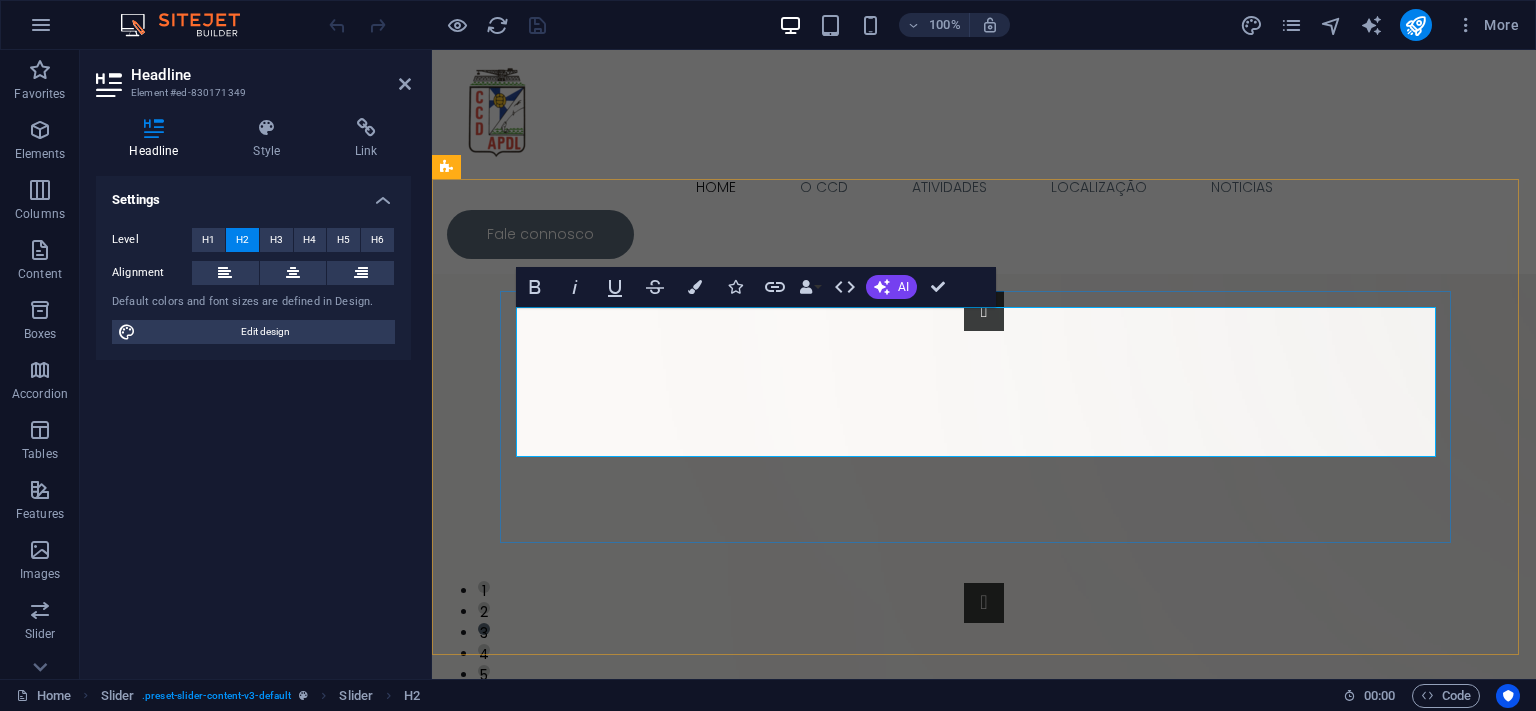 click on "COLÓNIAS CCD 2025 - 2ª e 3ª semana" at bounding box center (-1896, 1061) 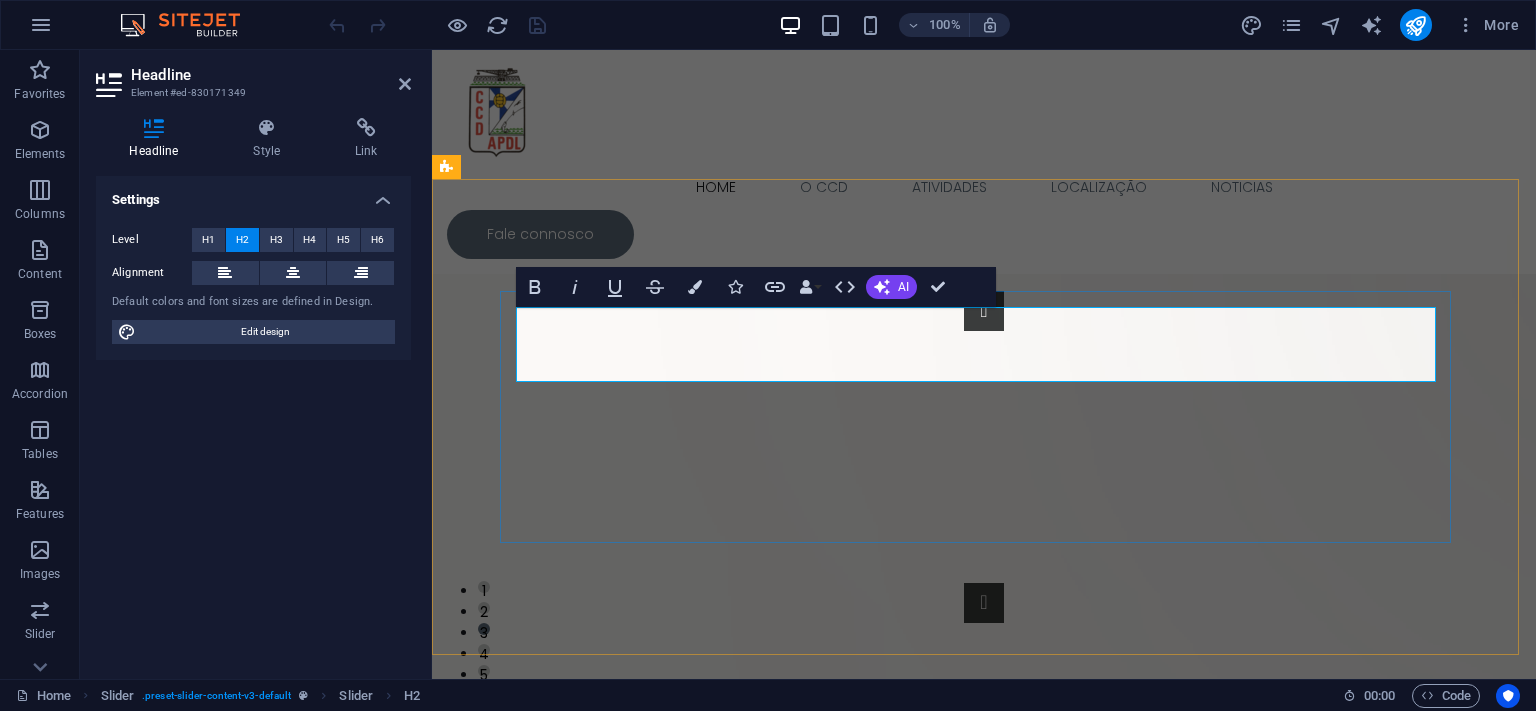 type 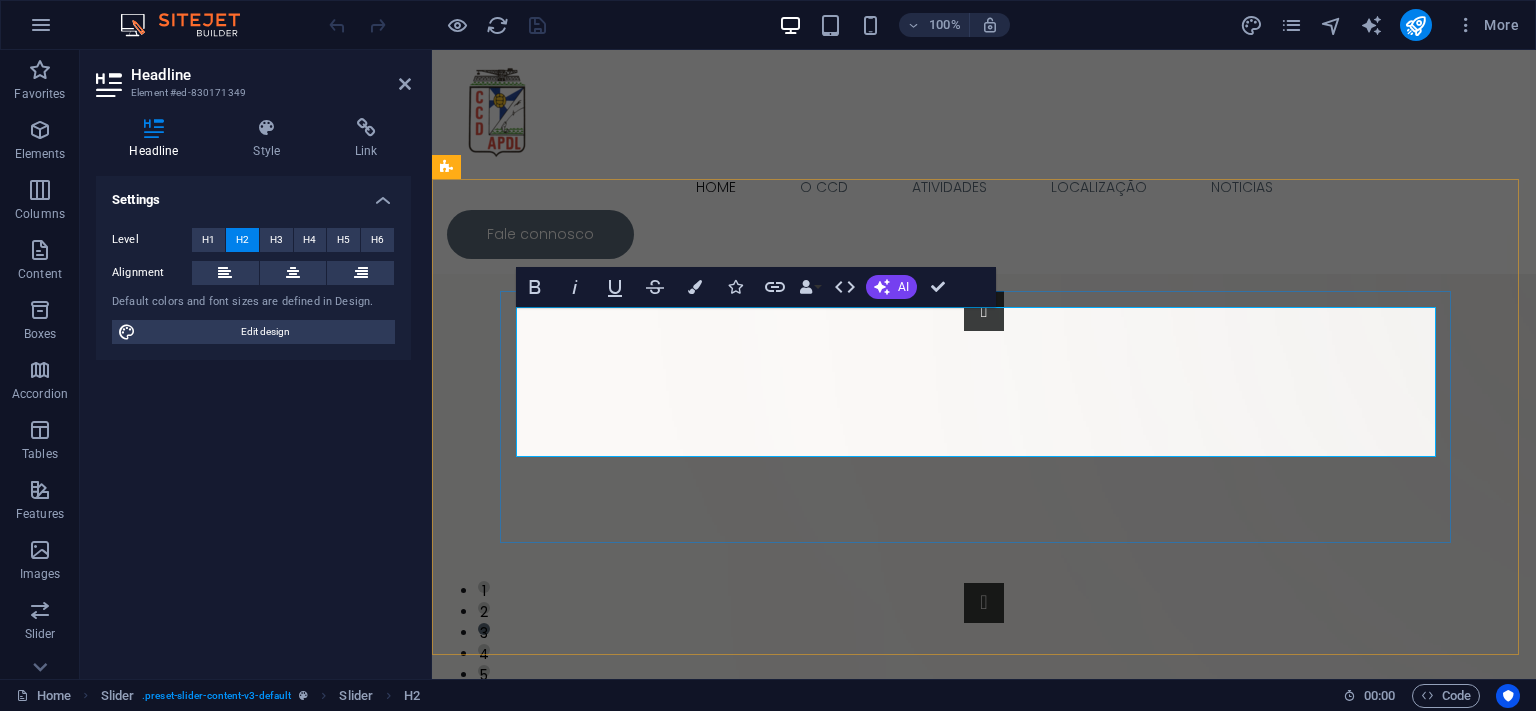 click on "COLÓNIAS CCD 2025 - 3ª e 3ª semana" at bounding box center (-1896, 1061) 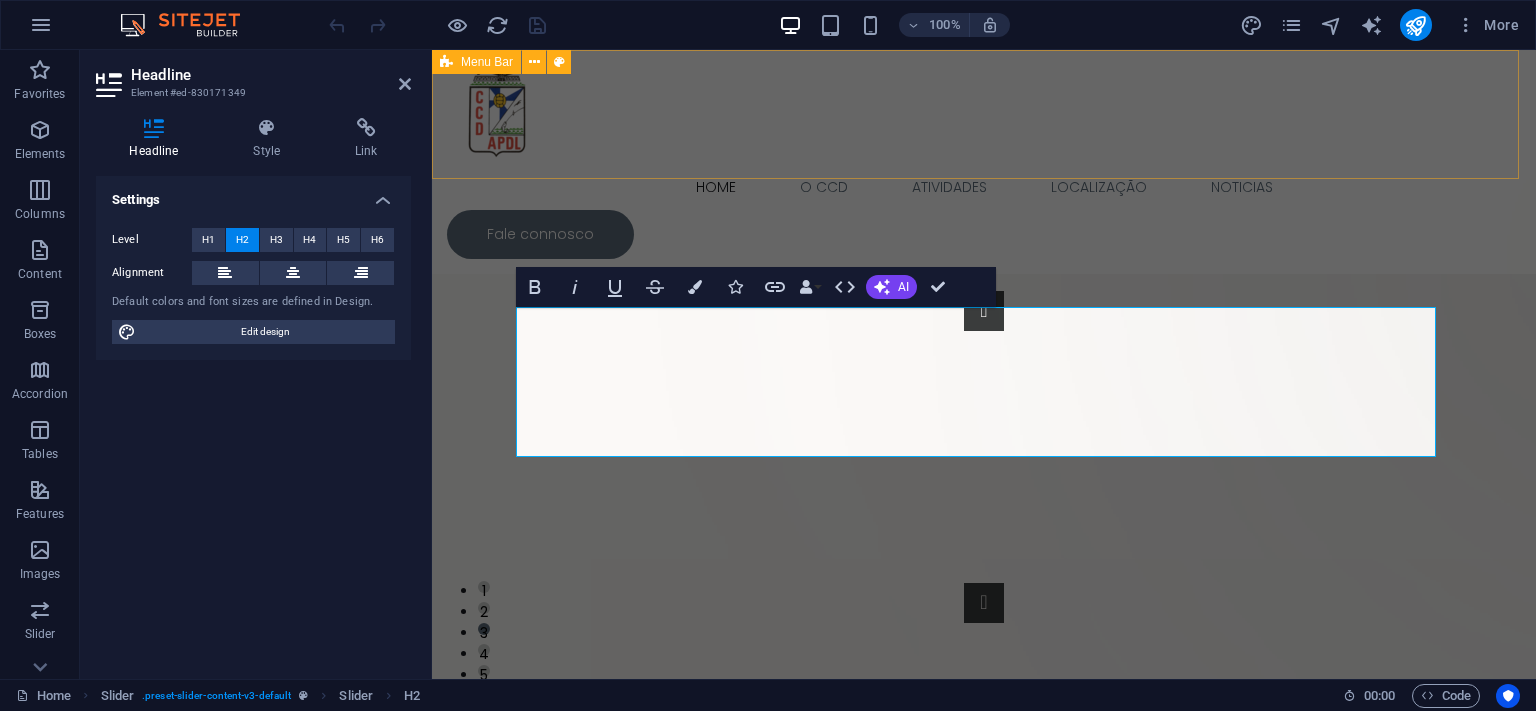 click on "Home O CCD Atividades Localização Noticias Fale connosco" at bounding box center (984, 162) 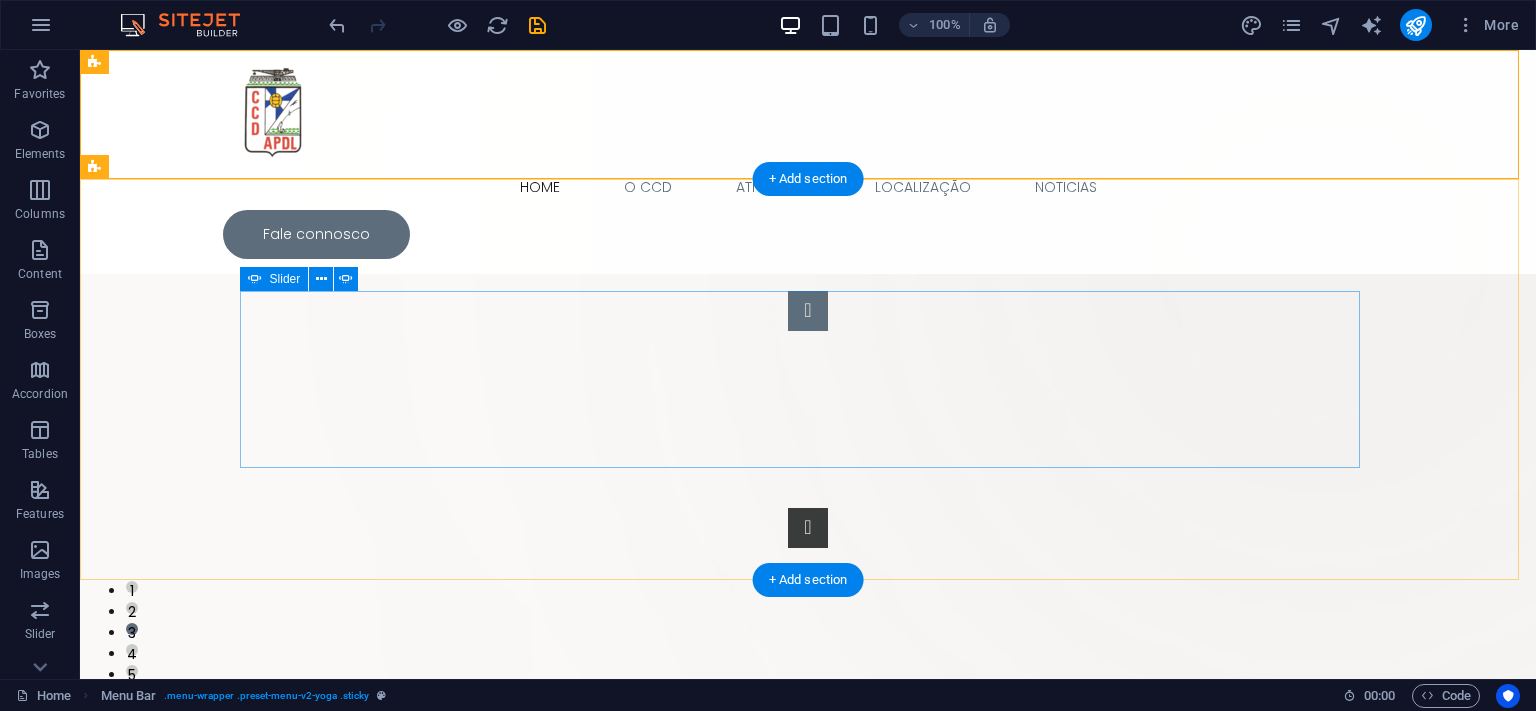 click at bounding box center (808, 311) 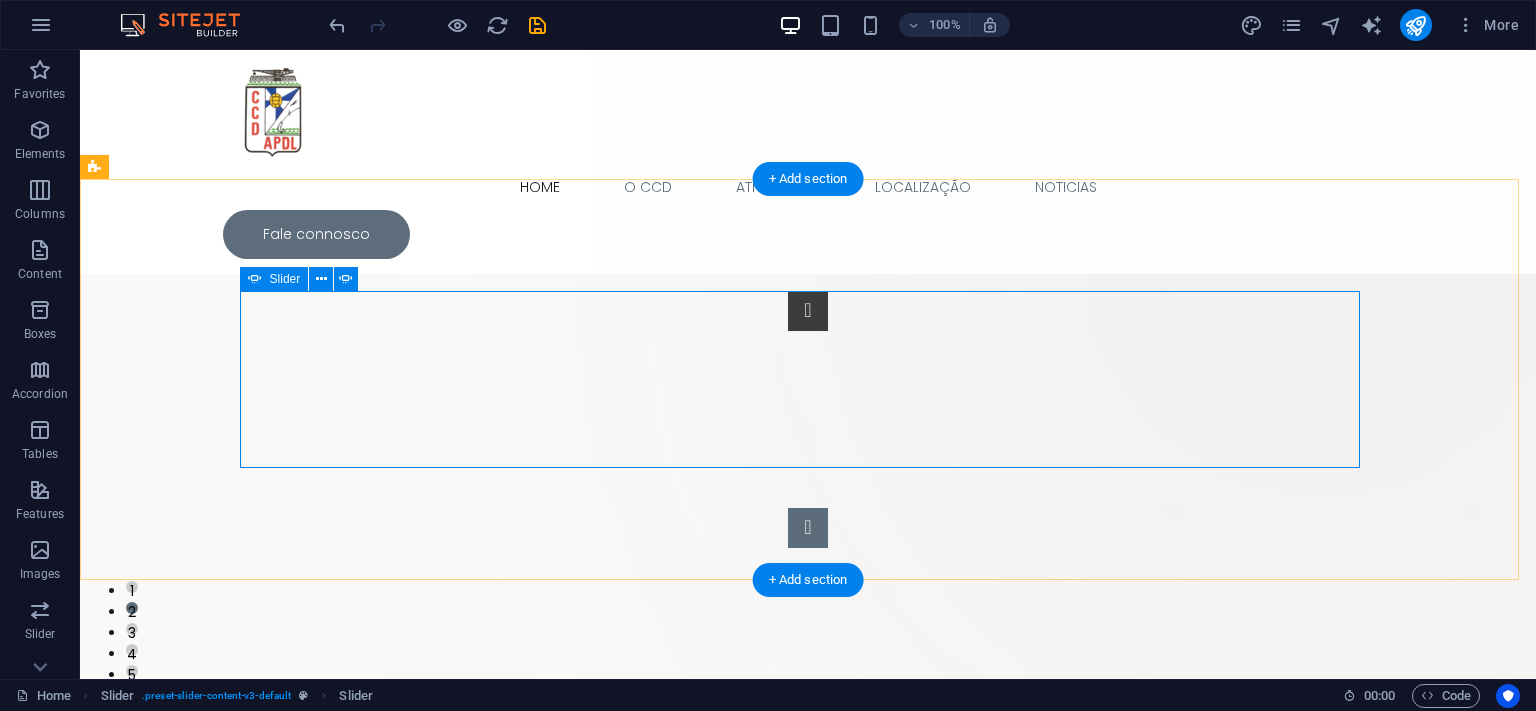click at bounding box center (808, 528) 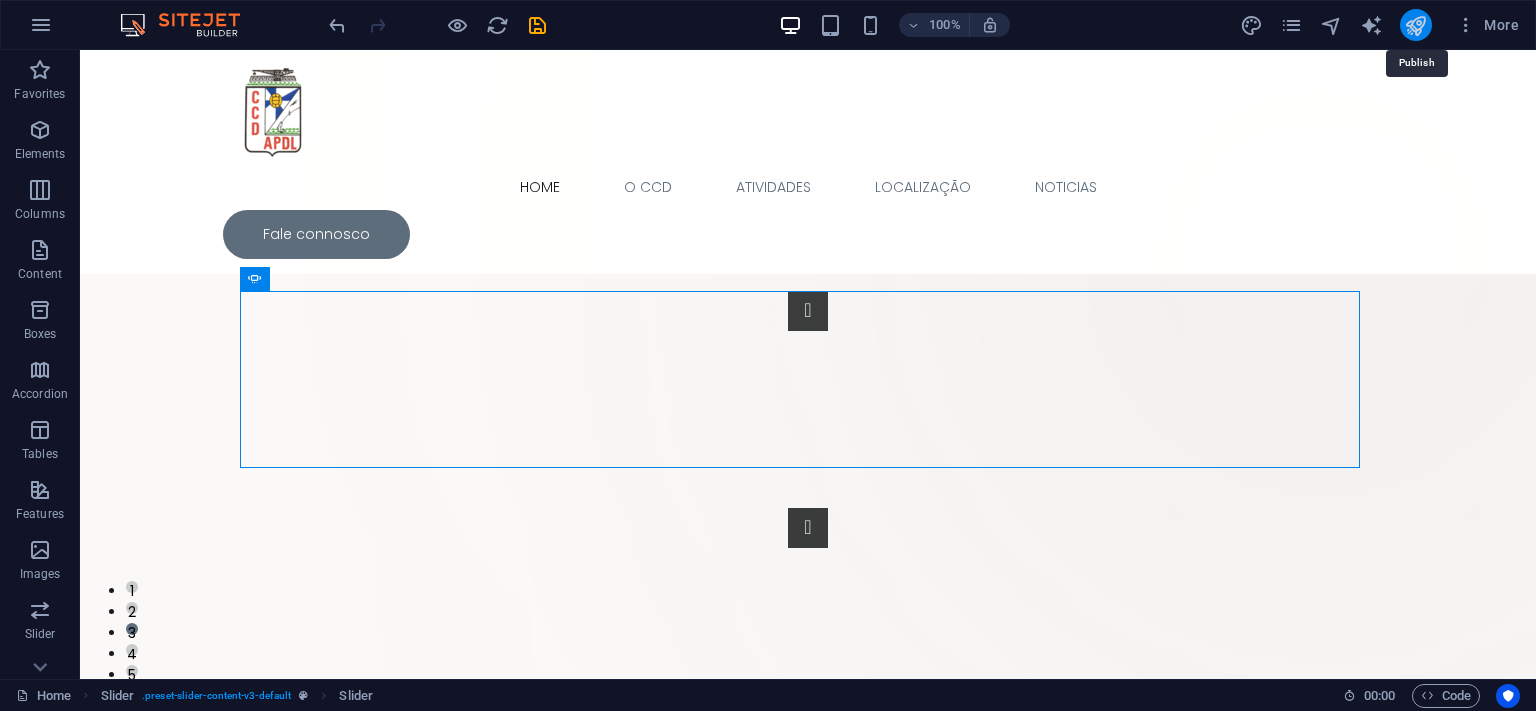 click at bounding box center [1415, 25] 